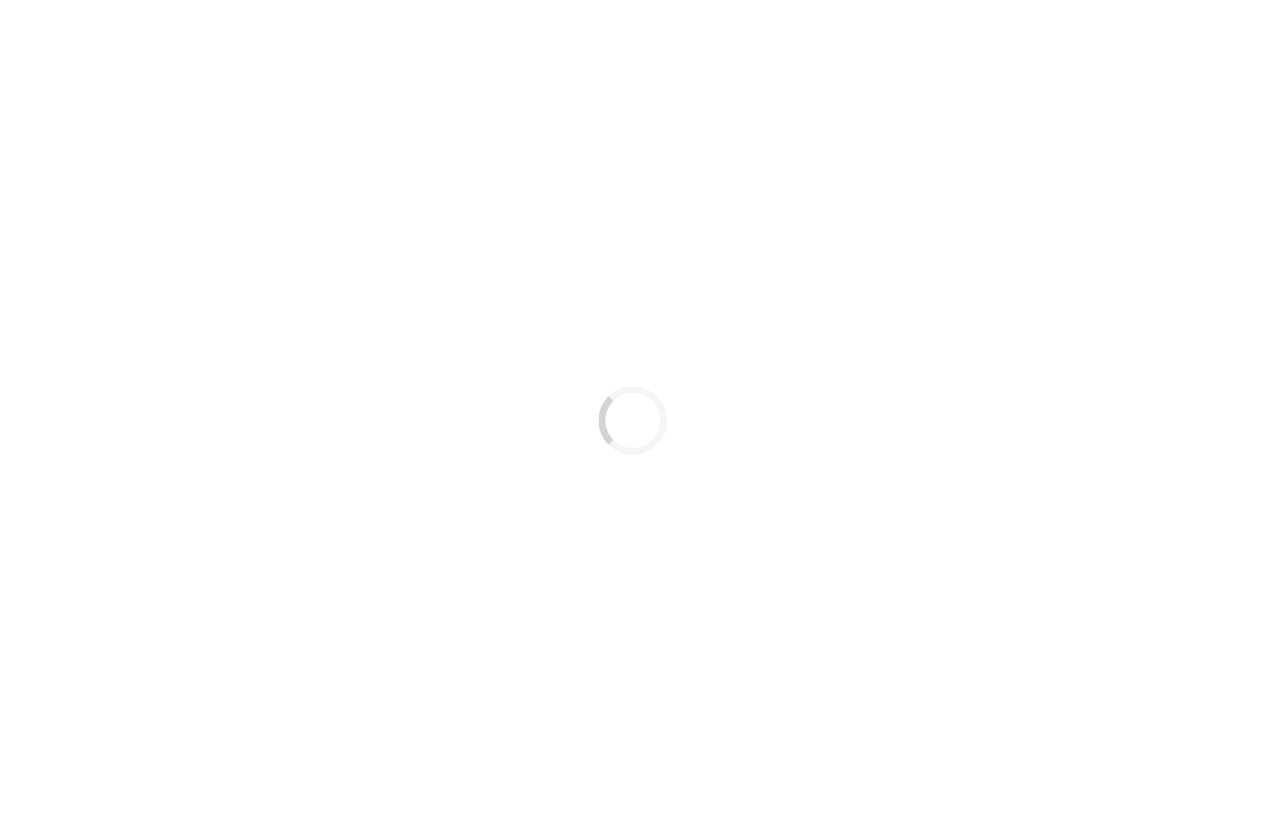 scroll, scrollTop: 0, scrollLeft: 0, axis: both 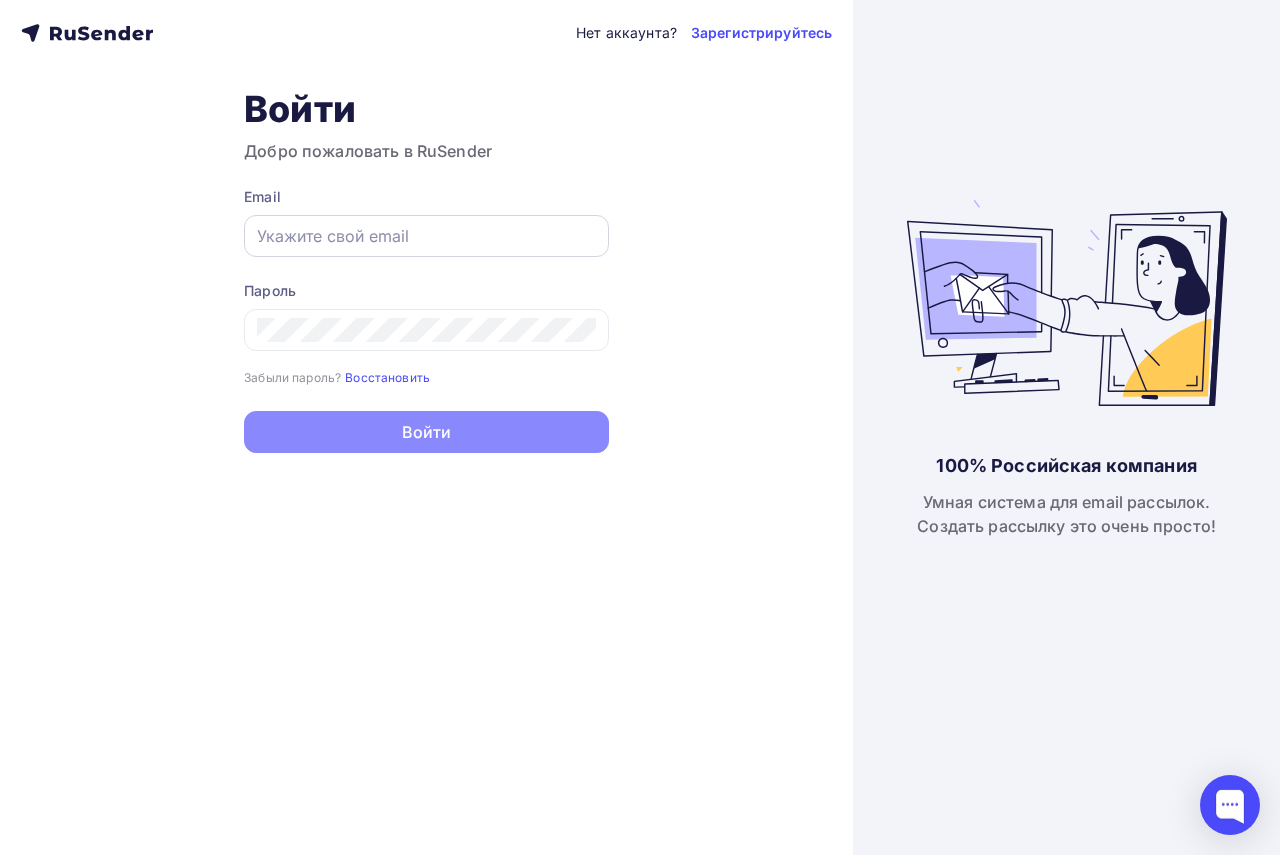 click at bounding box center (426, 236) 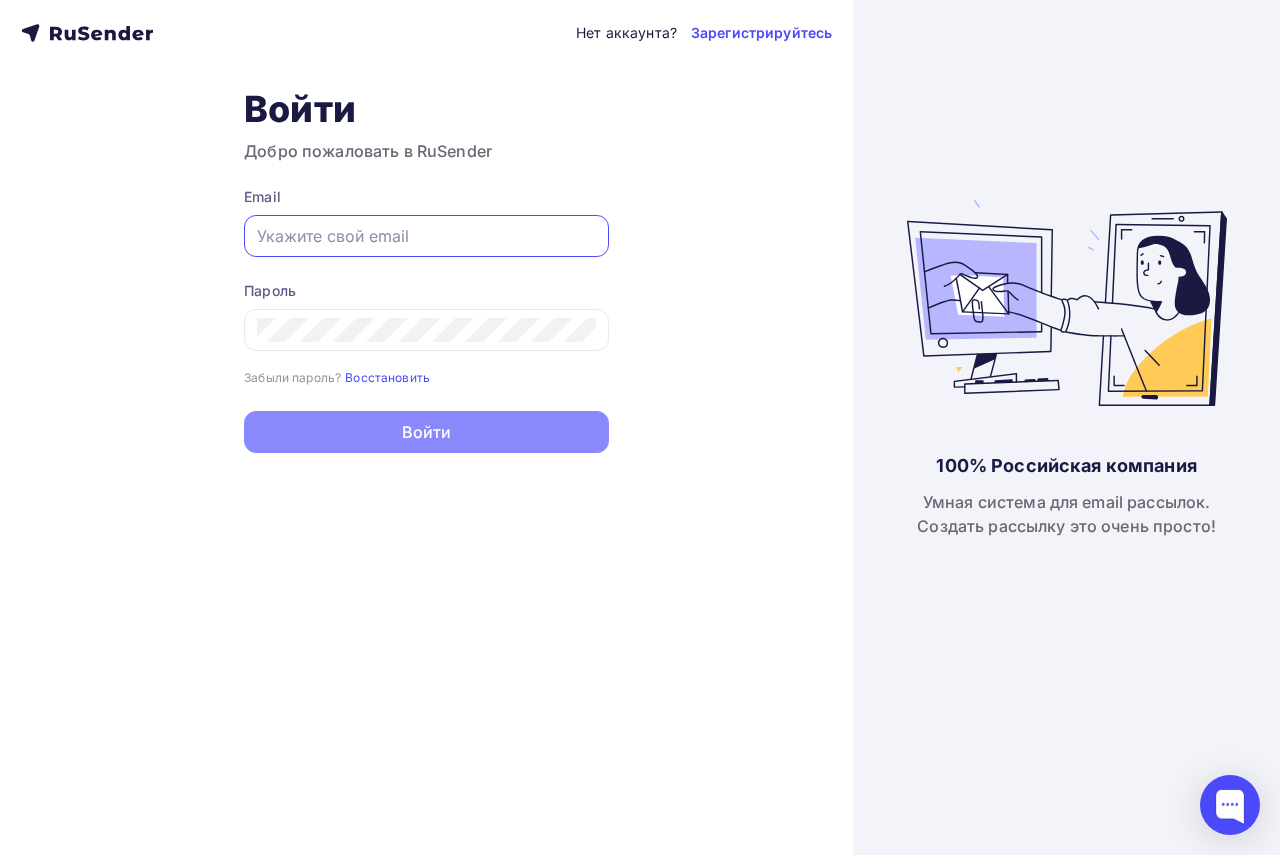 type on "[EMAIL]" 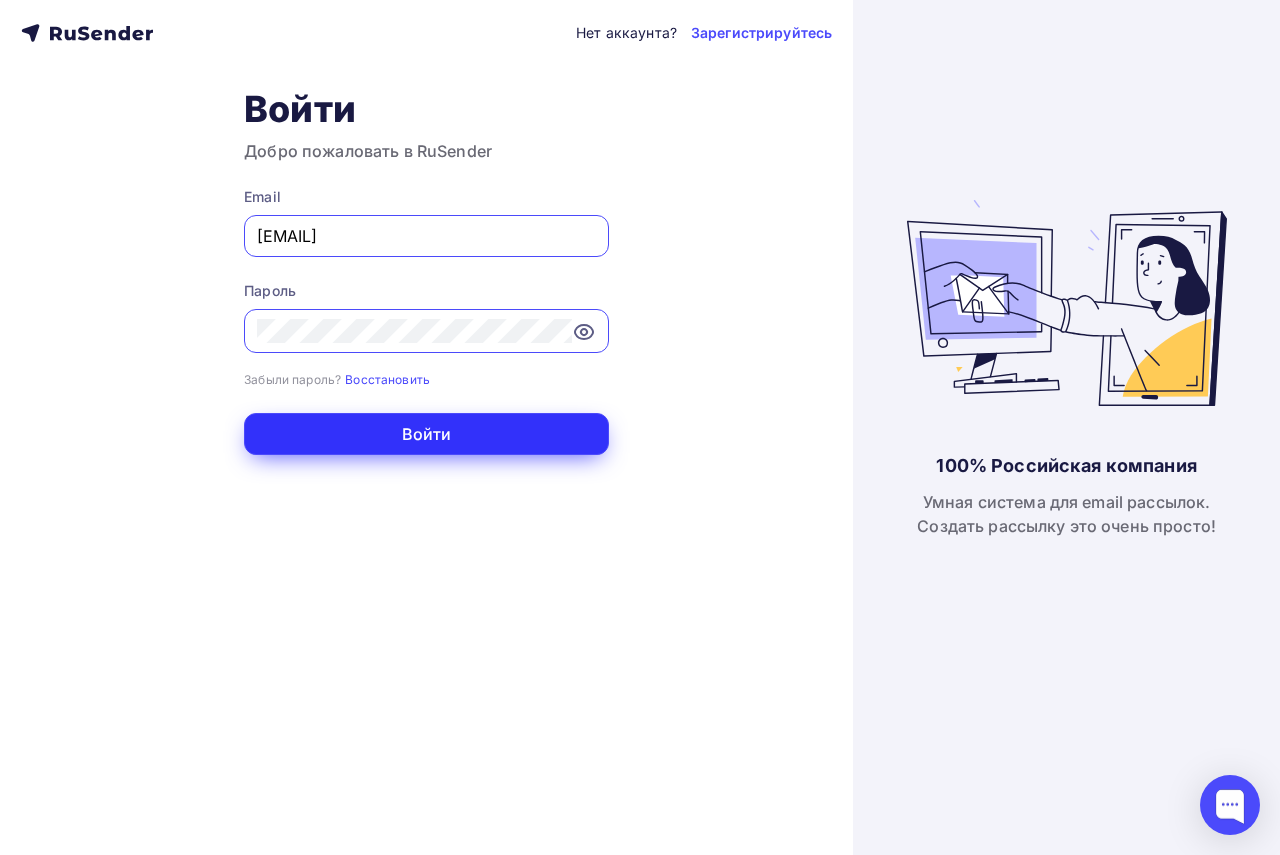 click on "Войти" at bounding box center (426, 434) 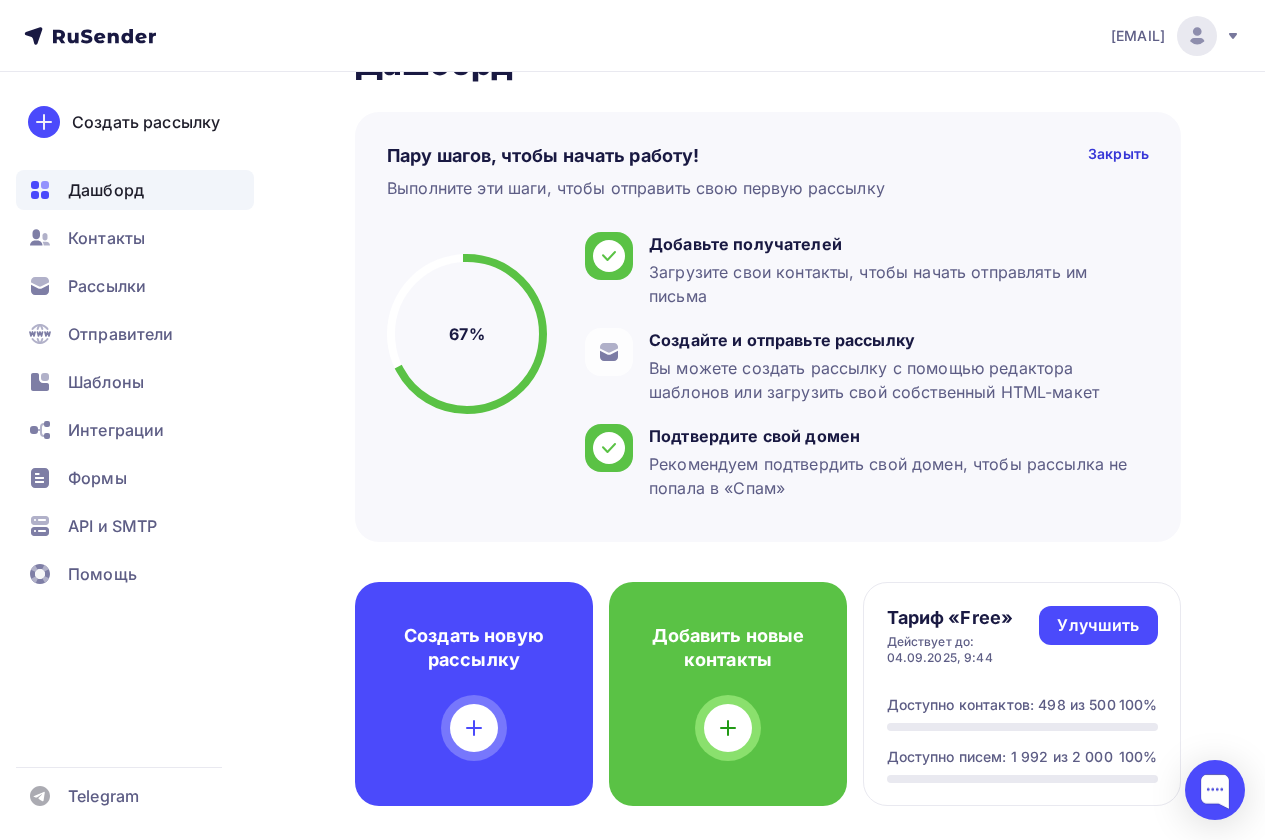 scroll, scrollTop: 100, scrollLeft: 0, axis: vertical 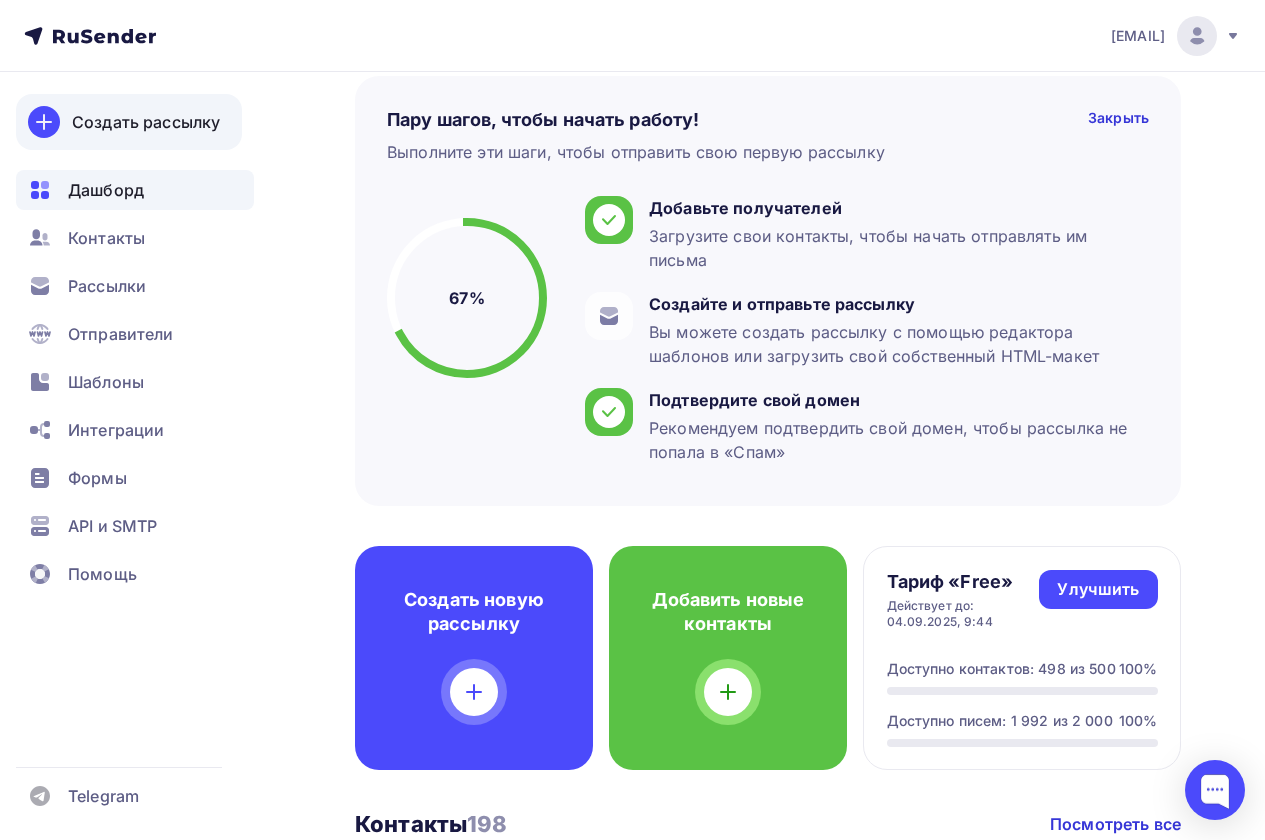 click on "Создать рассылку" at bounding box center (146, 122) 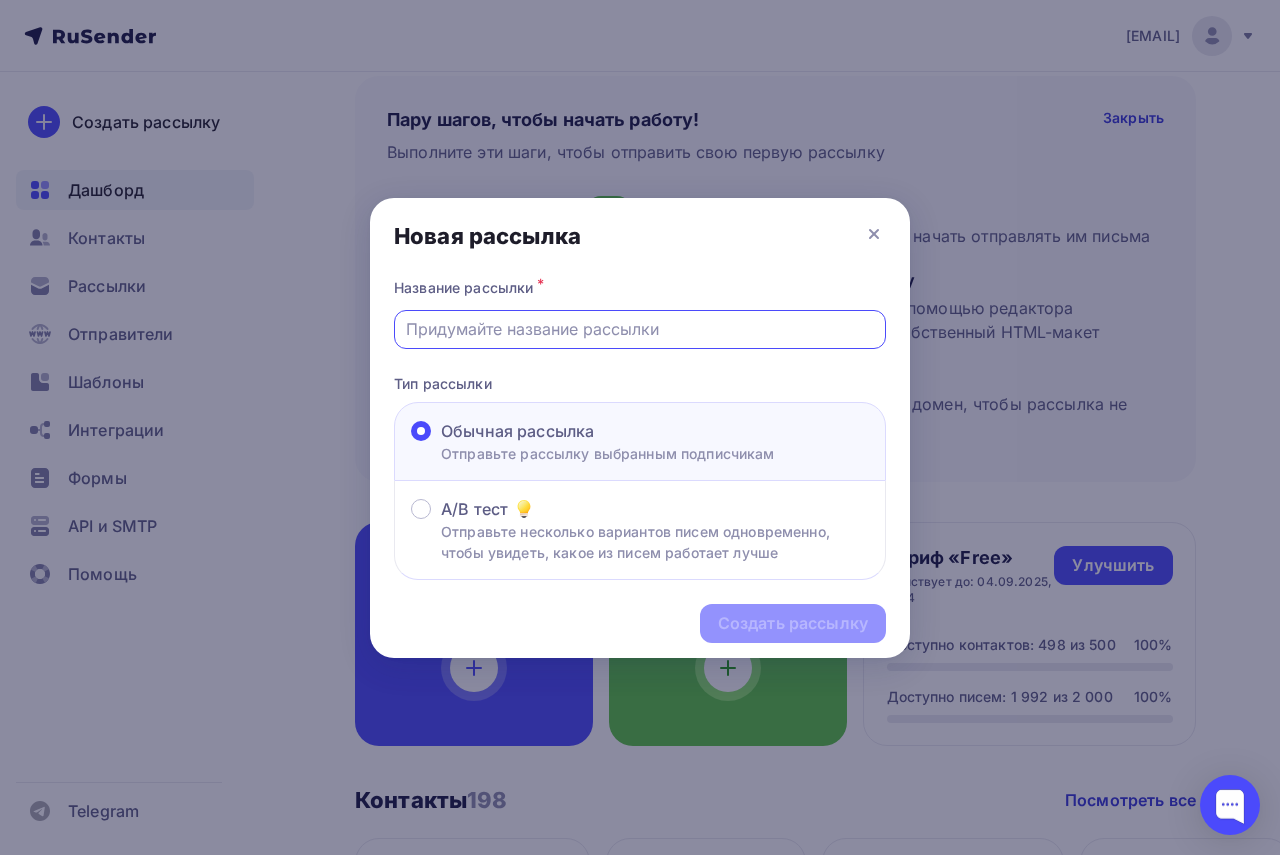 click at bounding box center [640, 329] 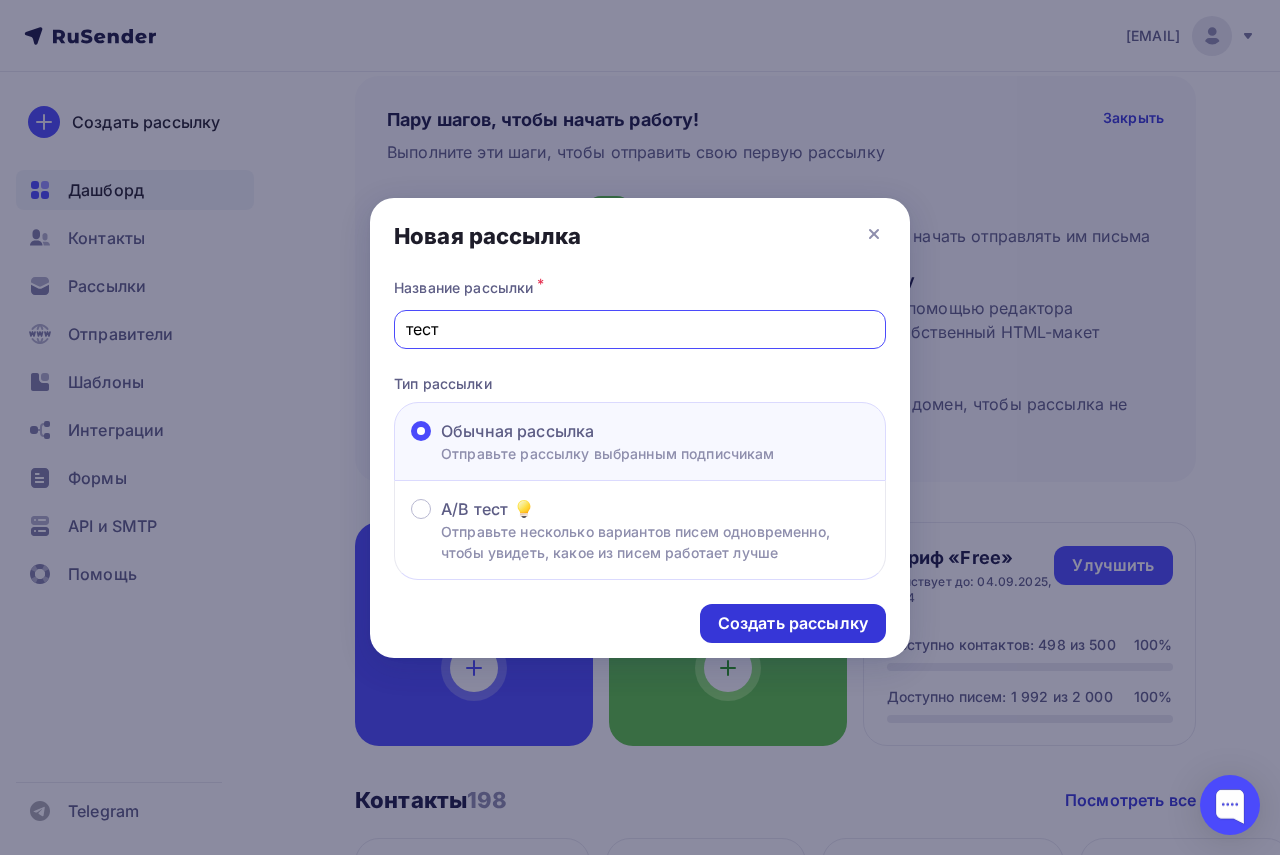 type on "тест" 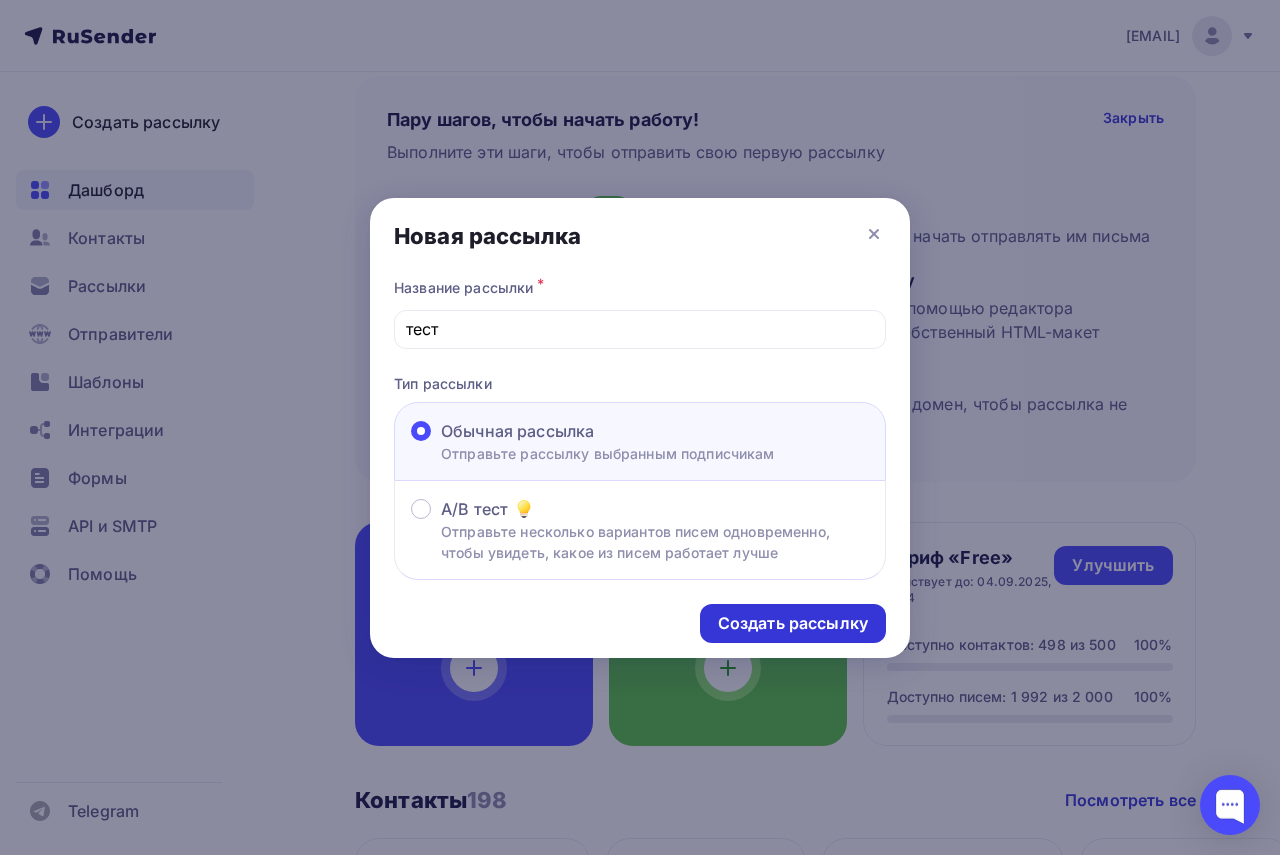 click on "Создать рассылку" at bounding box center (793, 623) 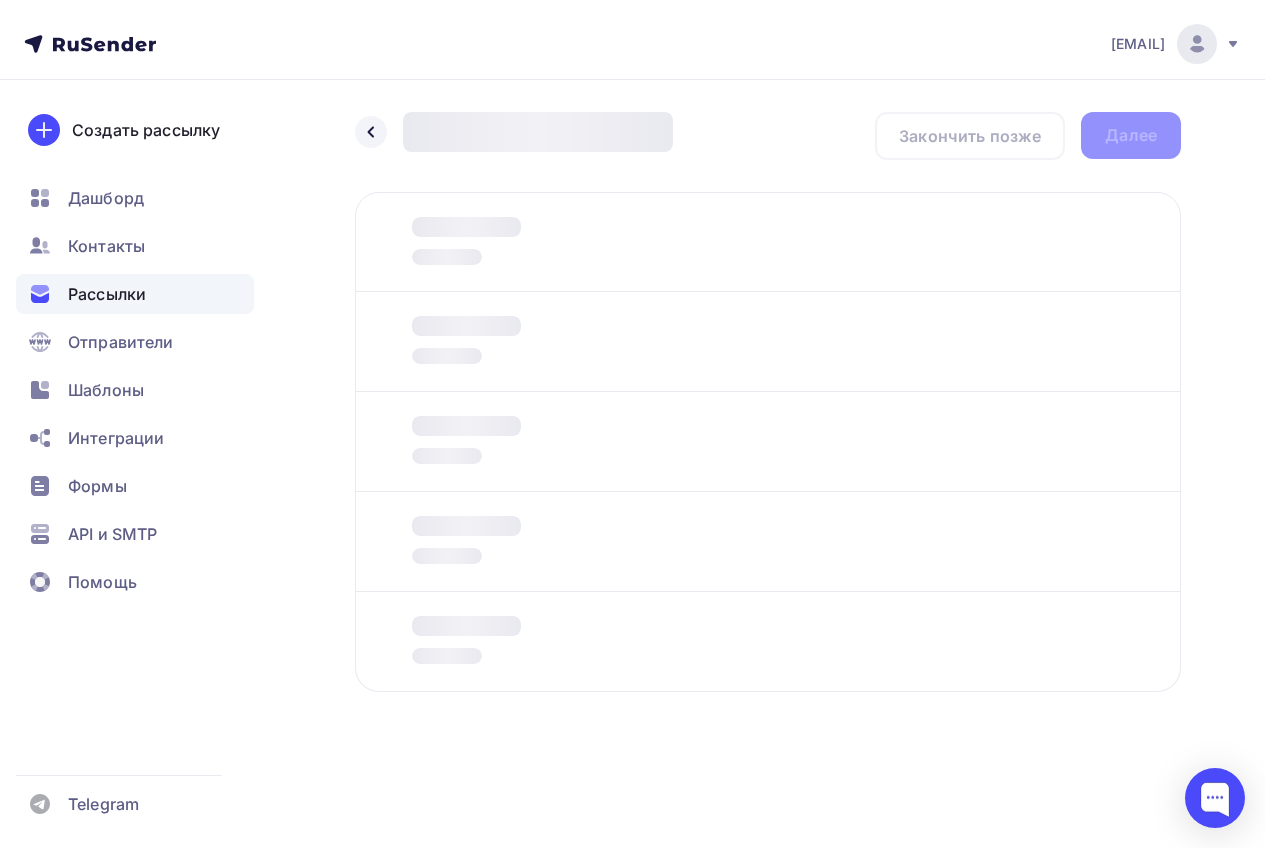 scroll, scrollTop: 0, scrollLeft: 0, axis: both 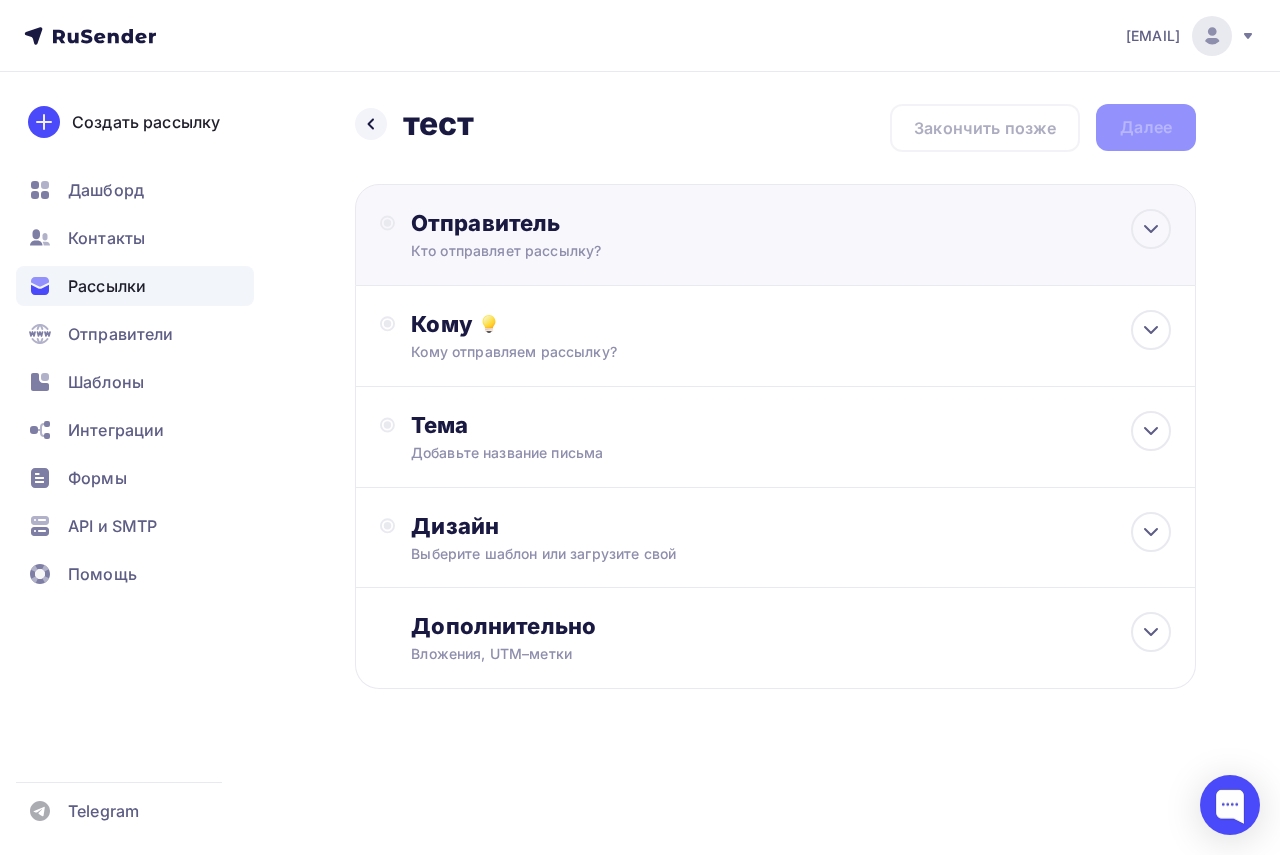 click on "Кто отправляет рассылку?" at bounding box center (606, 251) 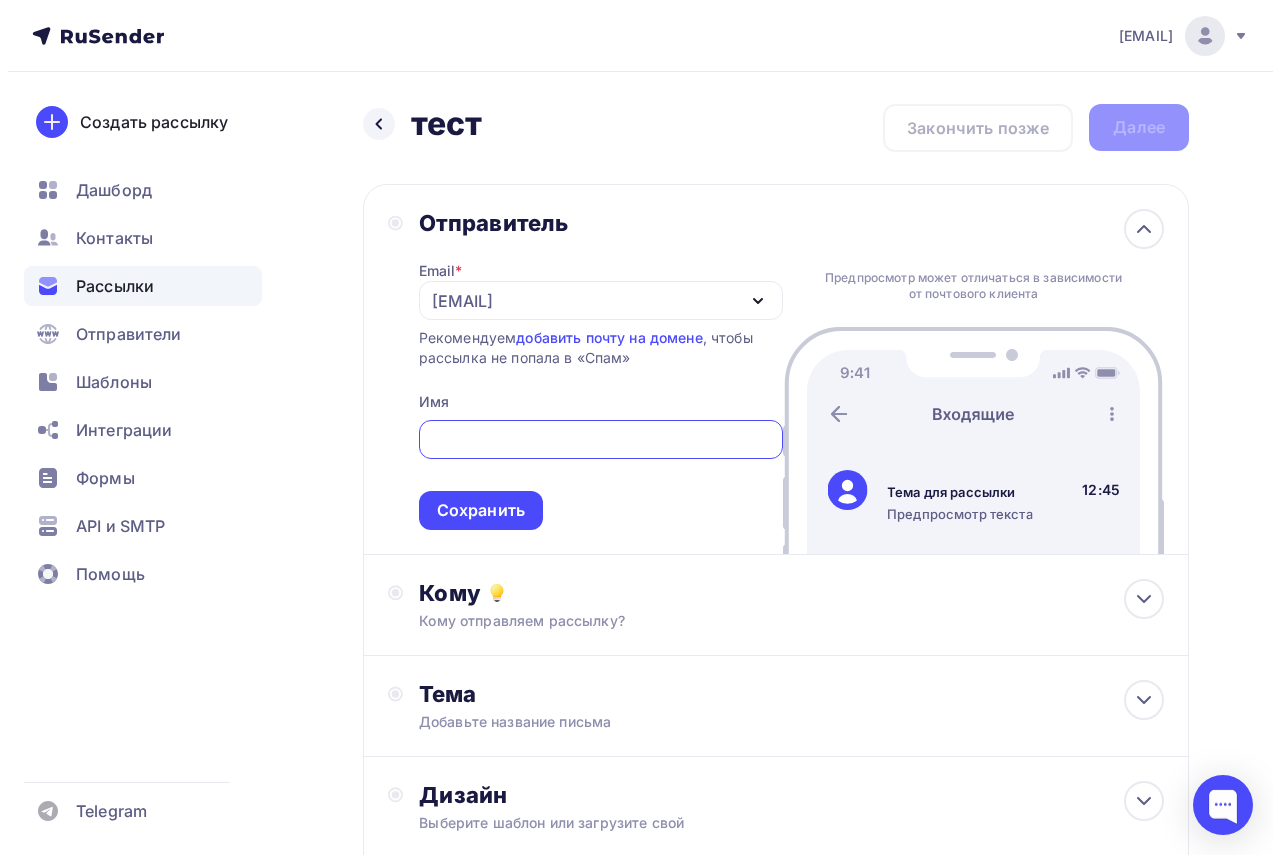 scroll, scrollTop: 0, scrollLeft: 0, axis: both 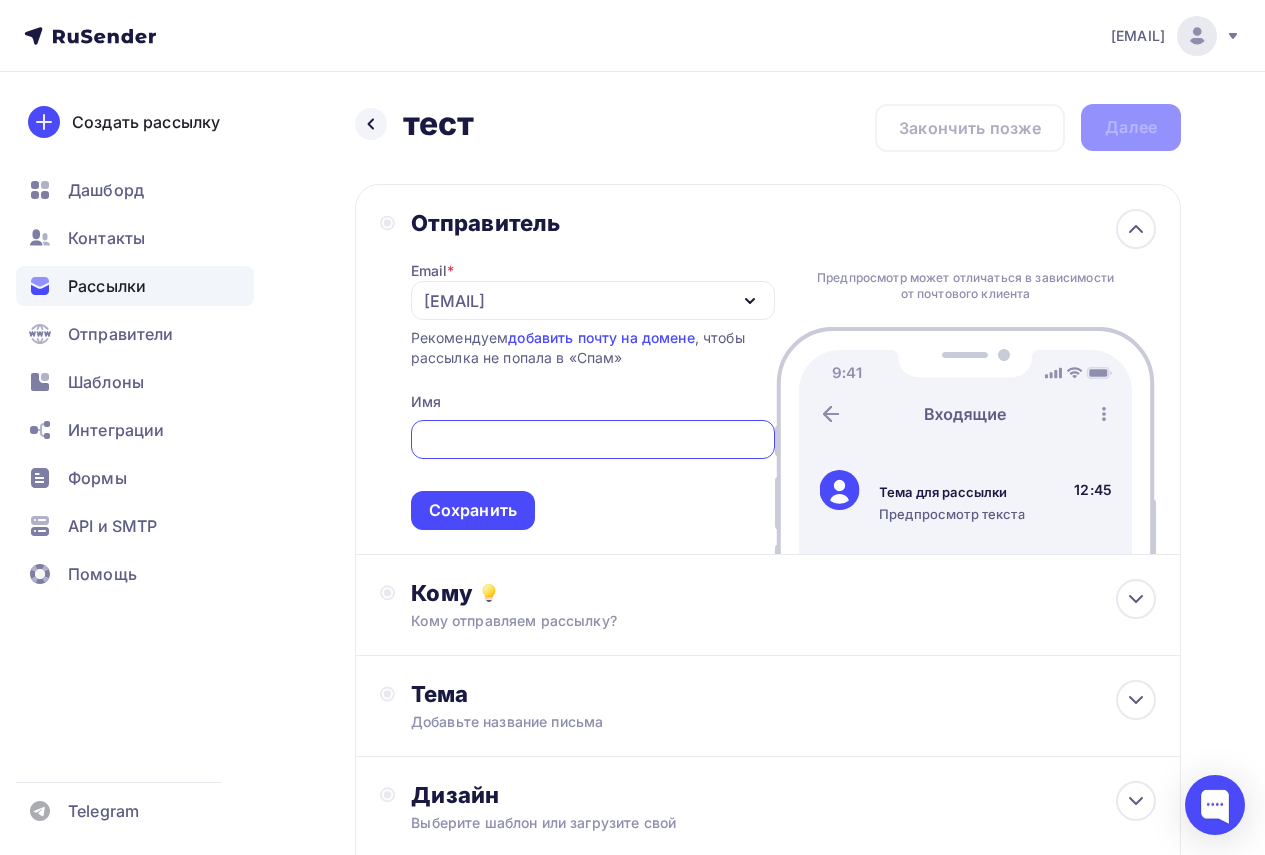 click at bounding box center (592, 440) 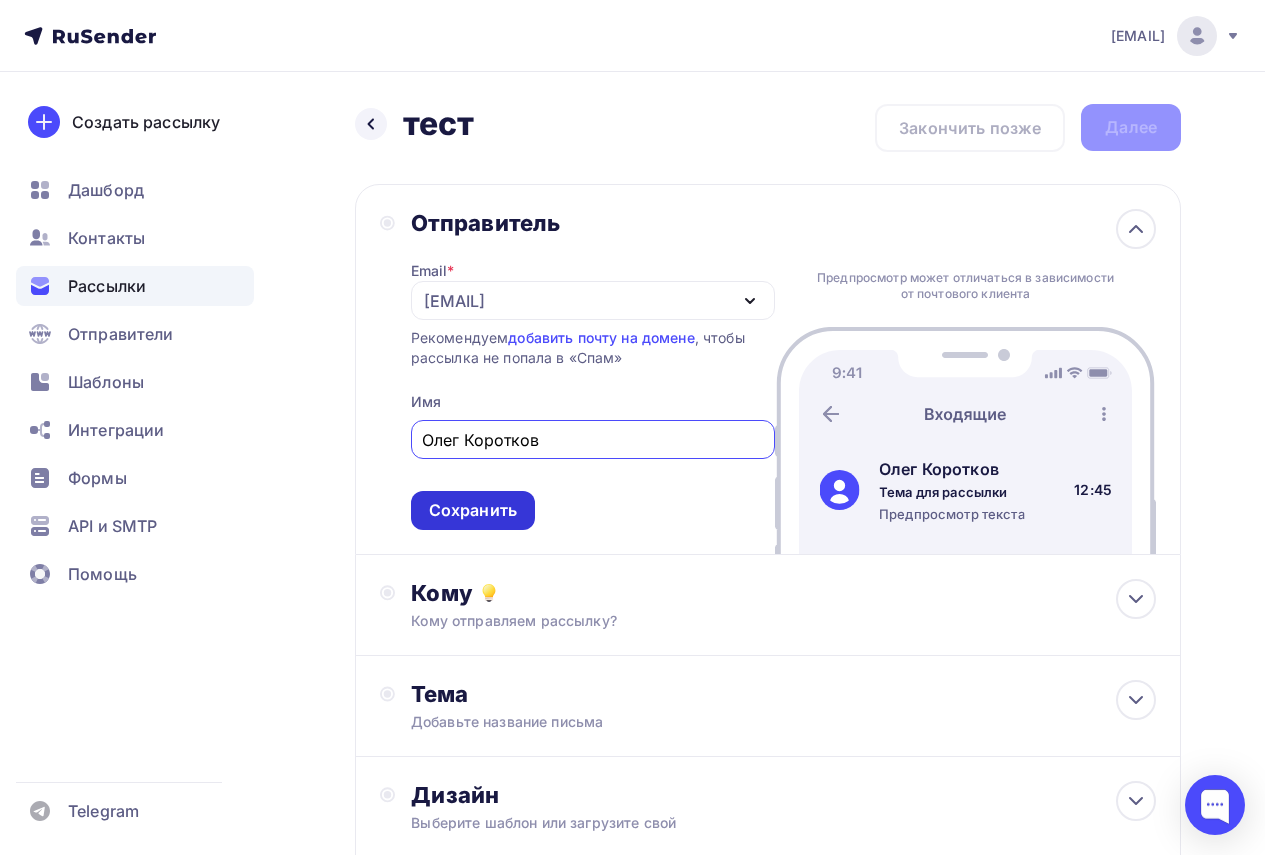 type on "Олег Коротков" 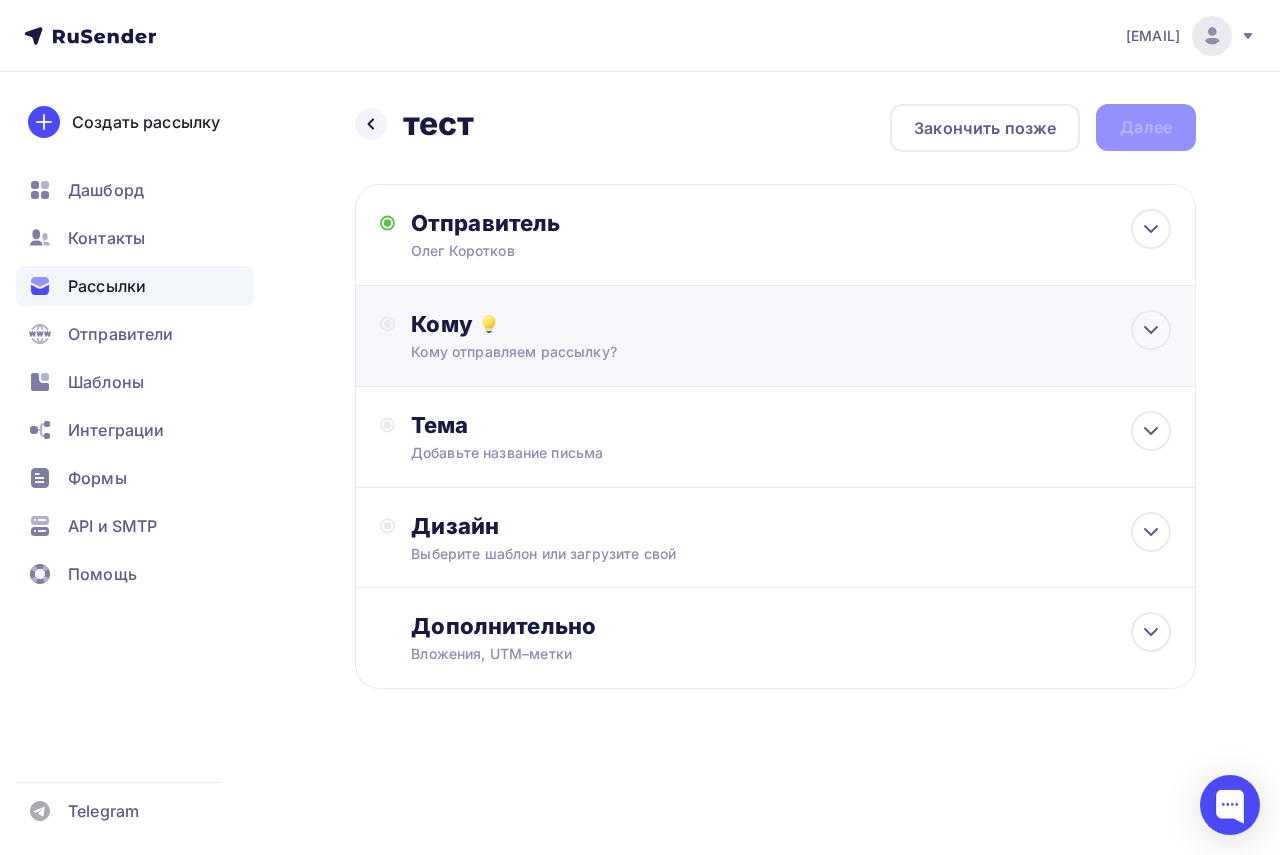 click on "Кому" at bounding box center (791, 324) 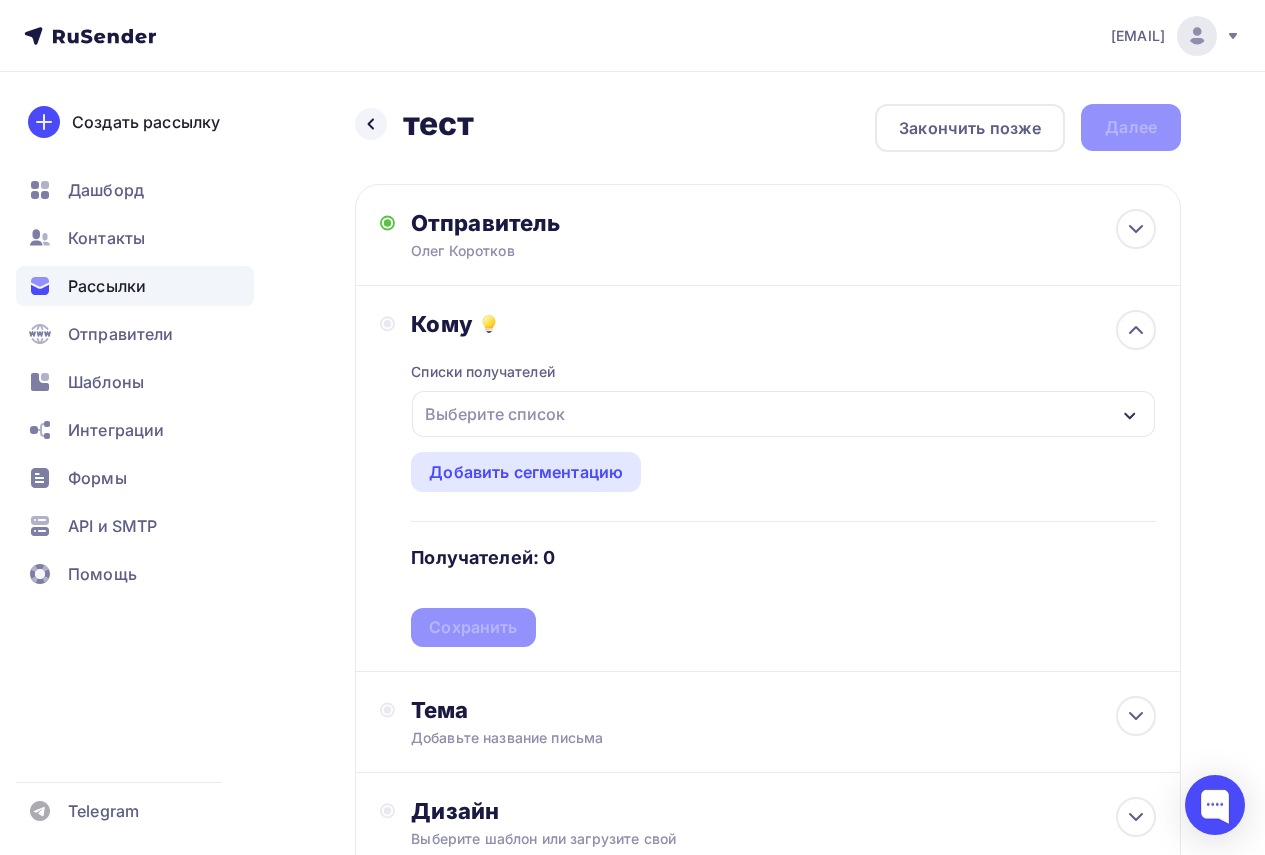 click on "Выберите список" at bounding box center [783, 414] 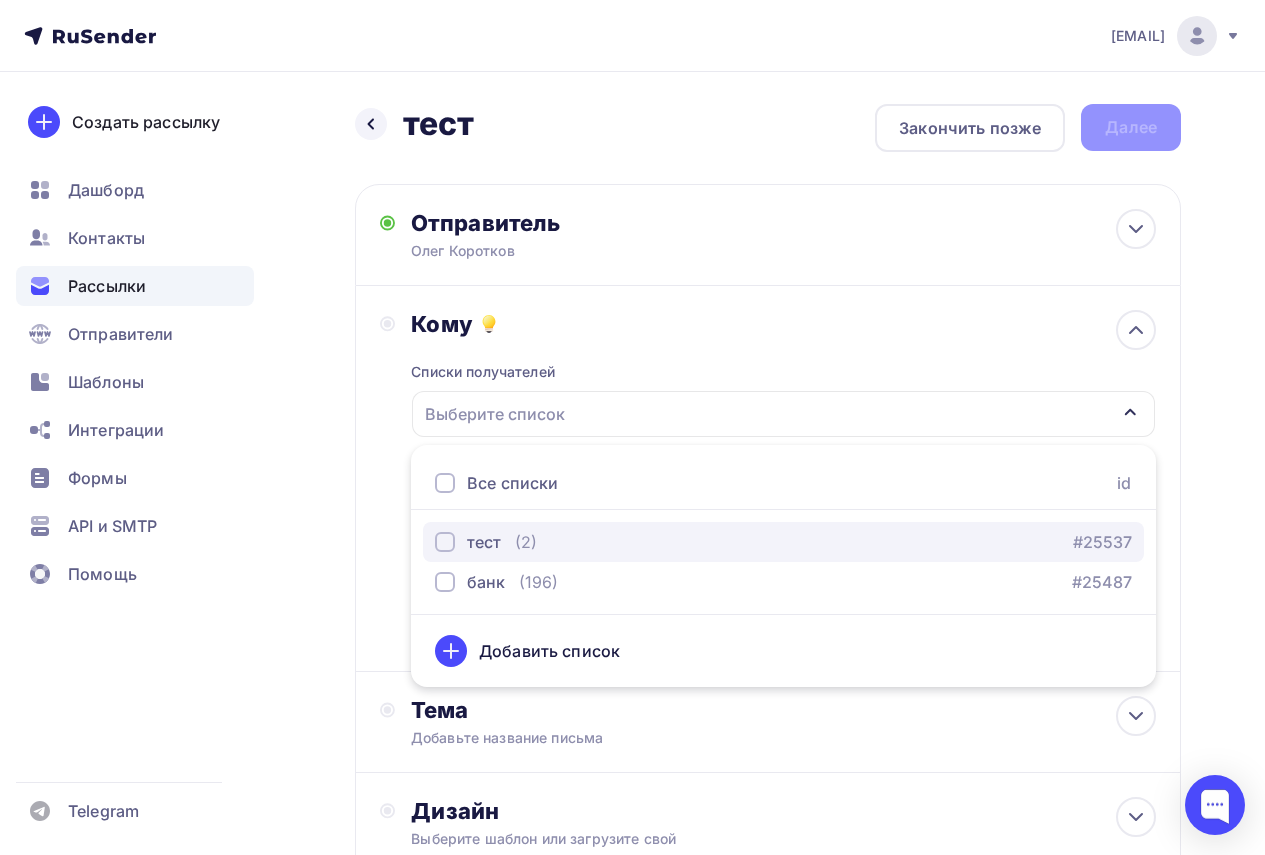 click at bounding box center [445, 542] 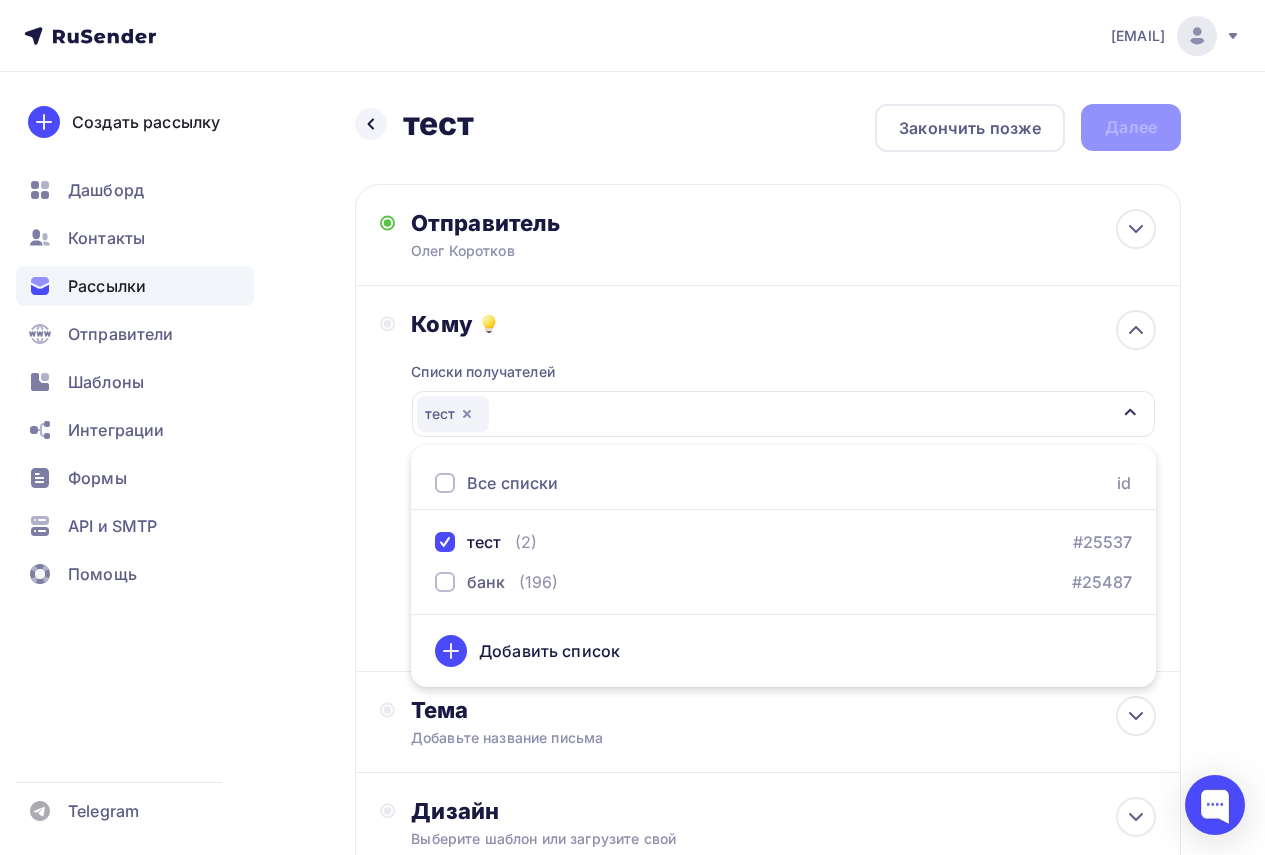 click on "id
тест
(2)
#25537
банк
(196)
#25487
Добавить список
Добавить сегментацию
Получателей:
2
Сохранить" at bounding box center (768, 479) 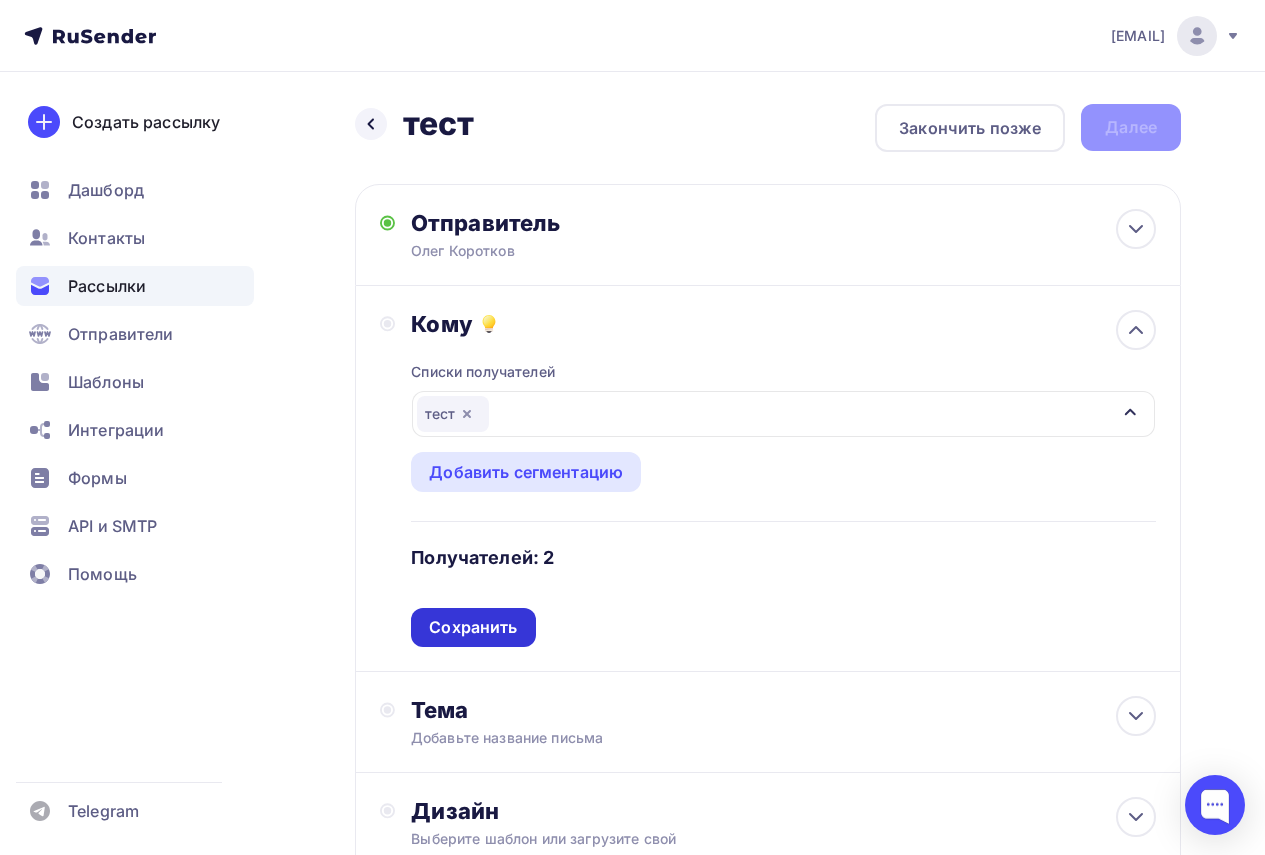 click on "Сохранить" at bounding box center (473, 627) 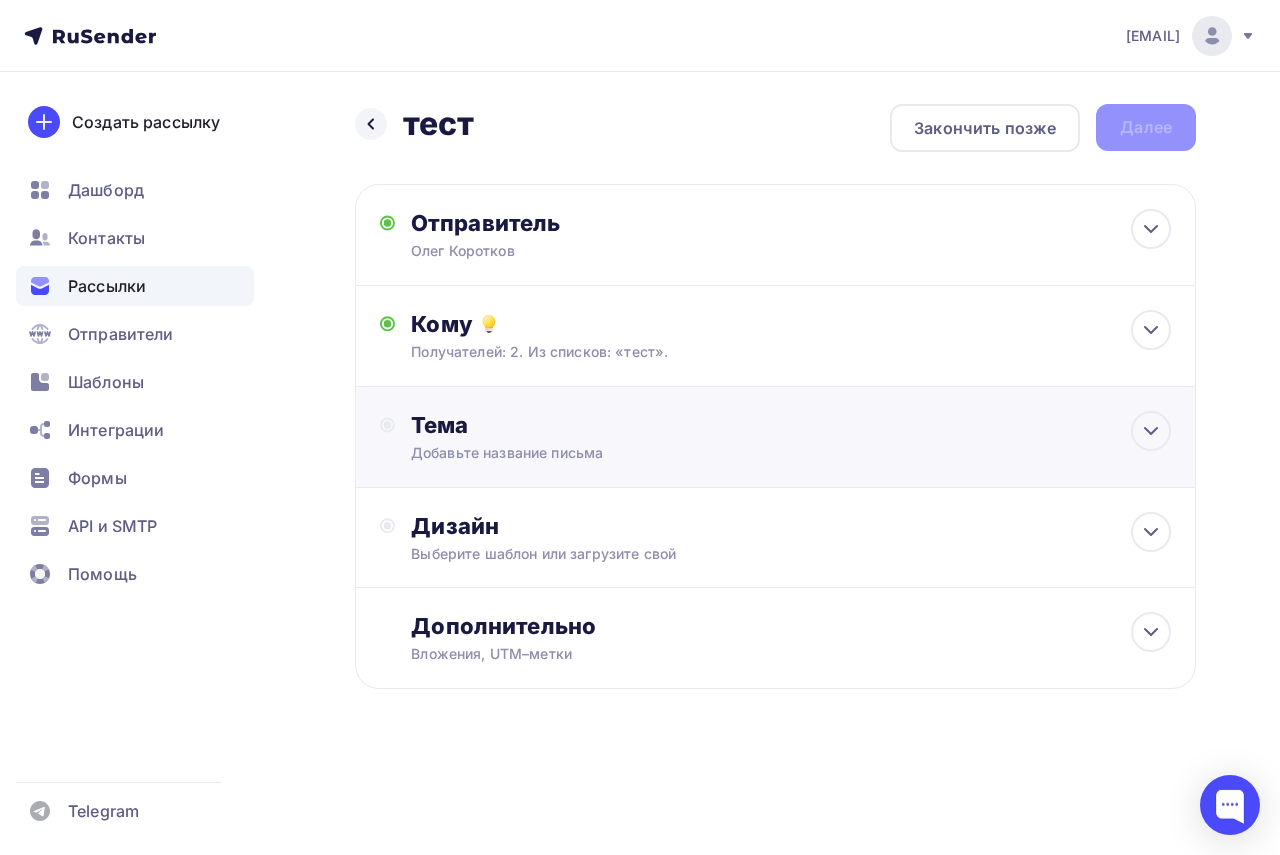 click on "Добавьте название письма" at bounding box center (589, 453) 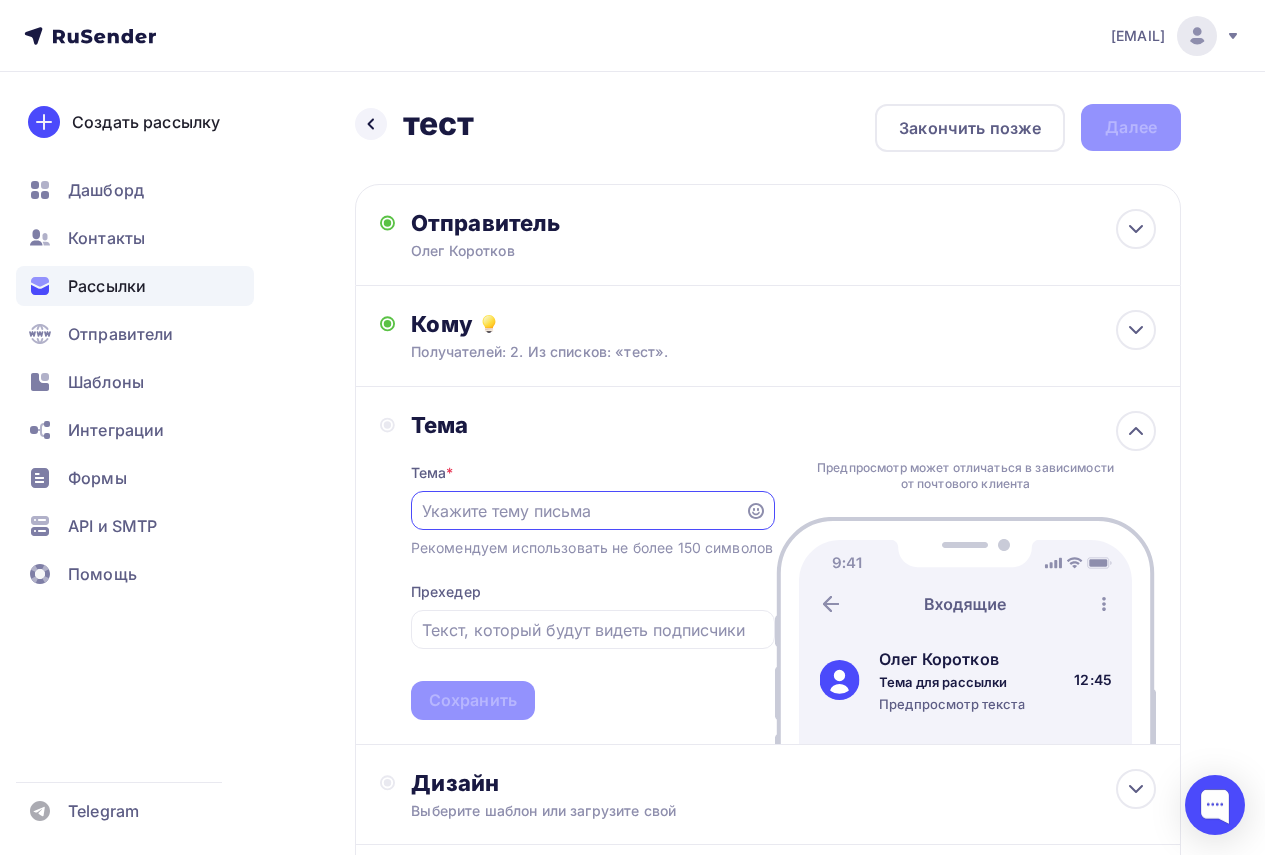 scroll, scrollTop: 0, scrollLeft: 0, axis: both 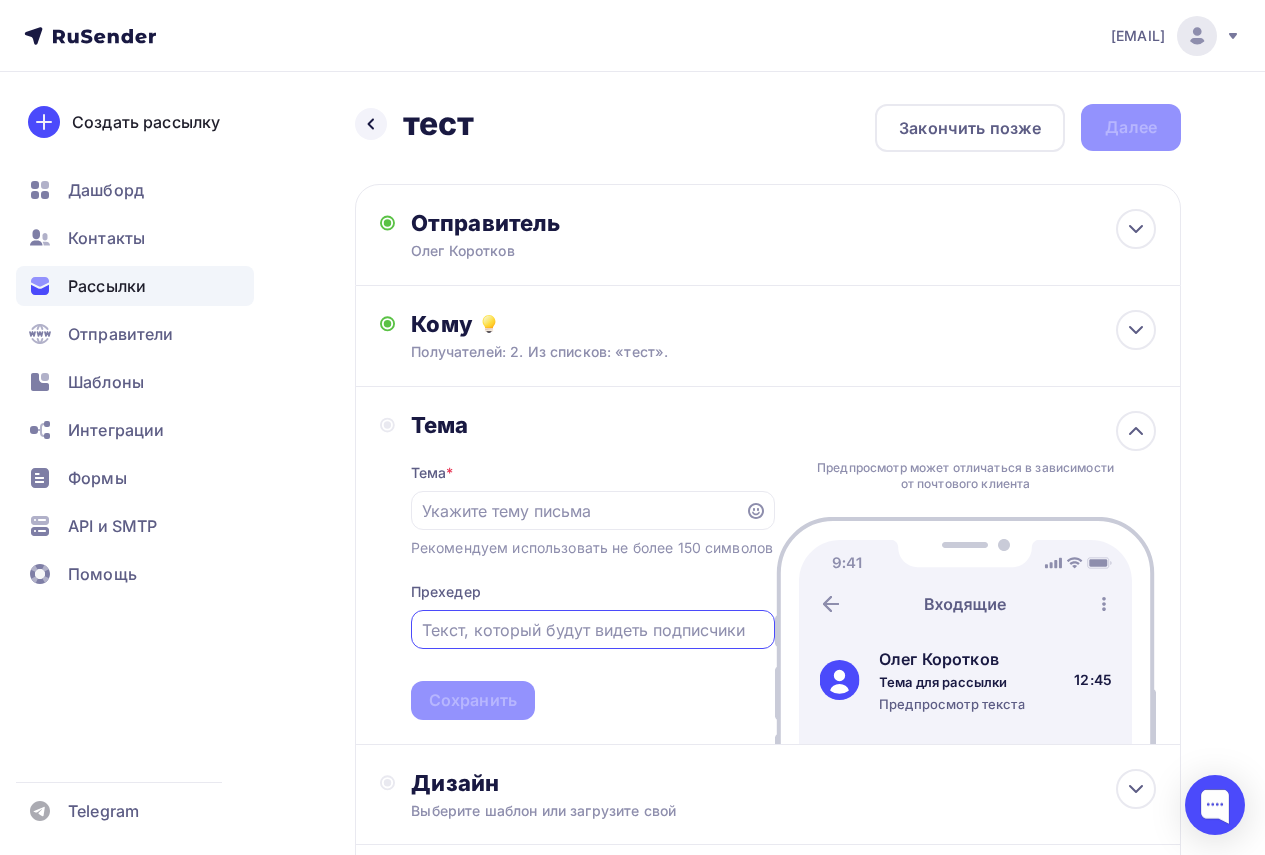 click at bounding box center [592, 630] 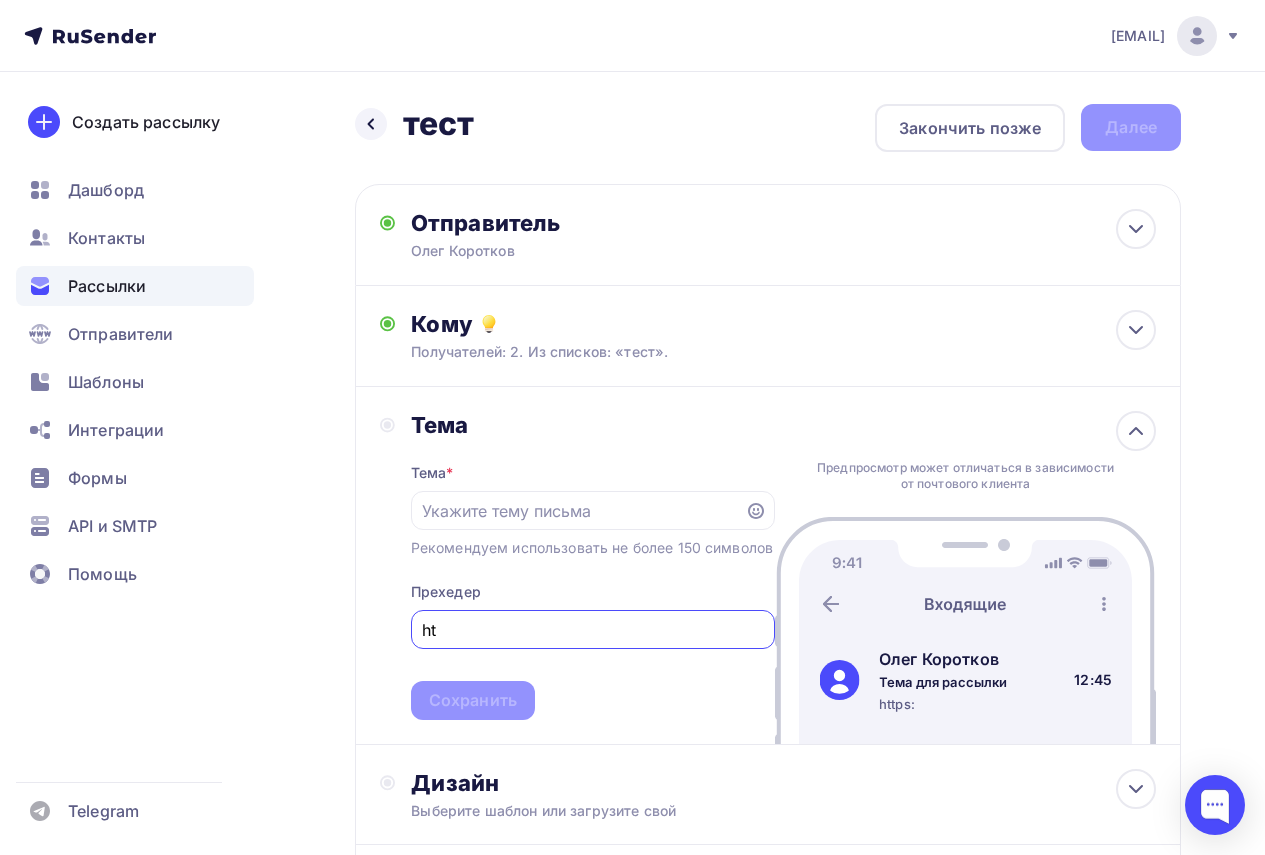 type on "h" 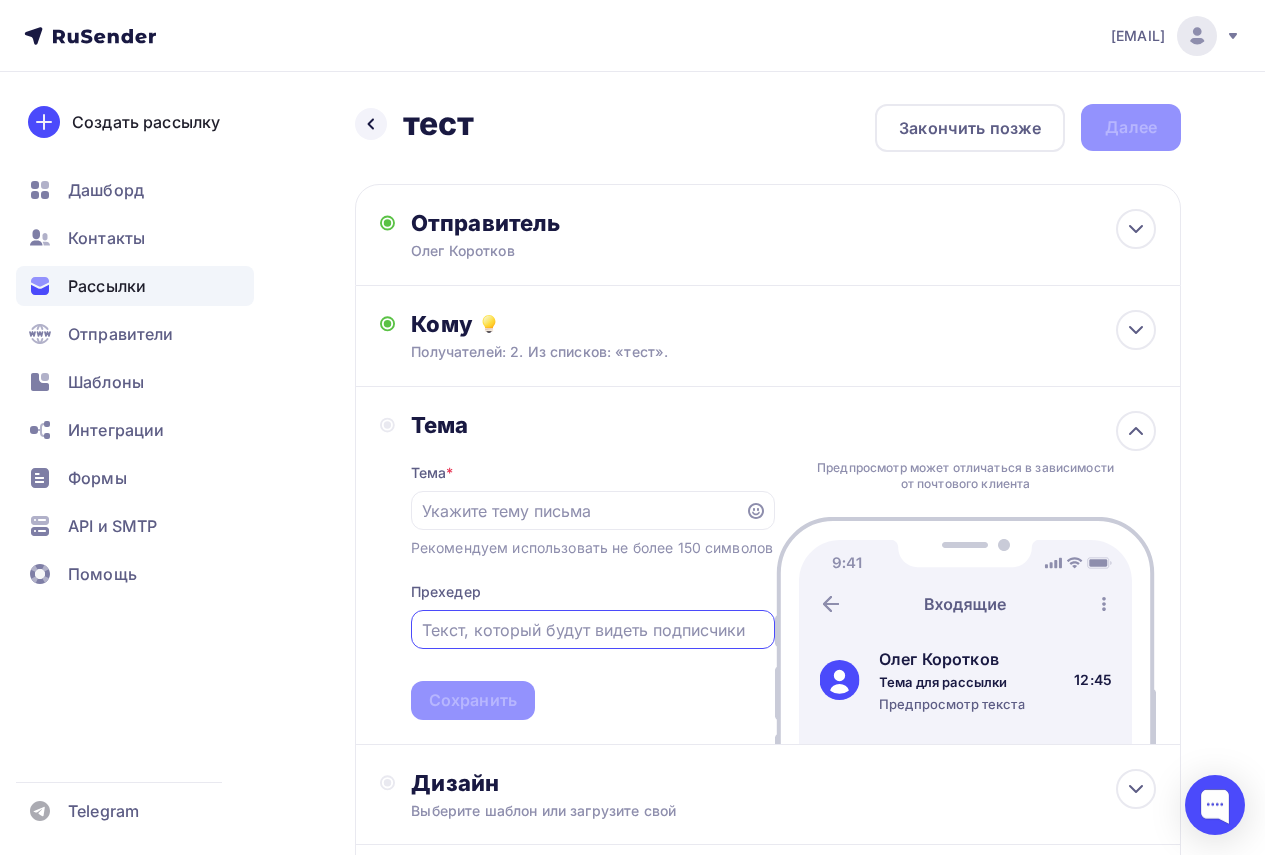 paste on "запускаем MVP от 2 недель до 3 месяцев, бюджетно — от 500 тыс." 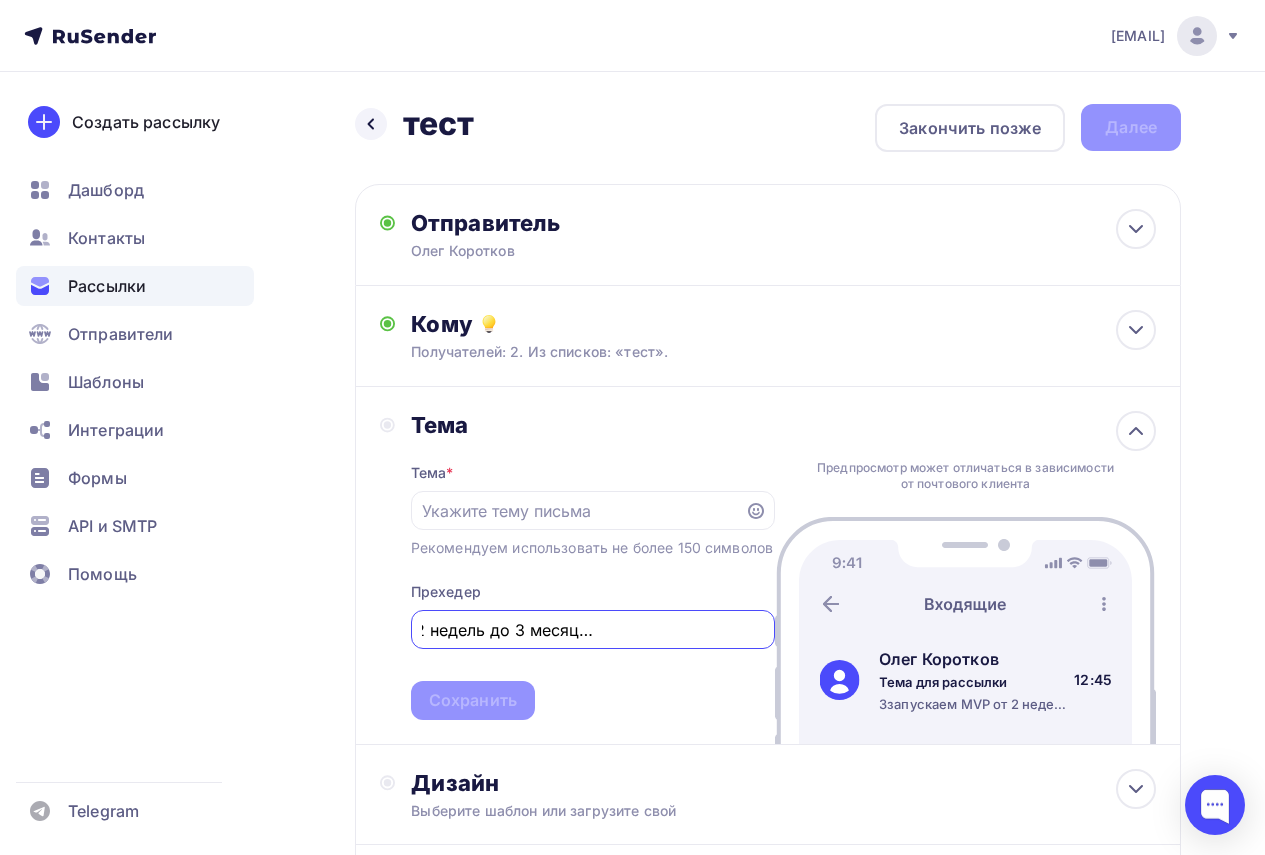 scroll, scrollTop: 0, scrollLeft: 163, axis: horizontal 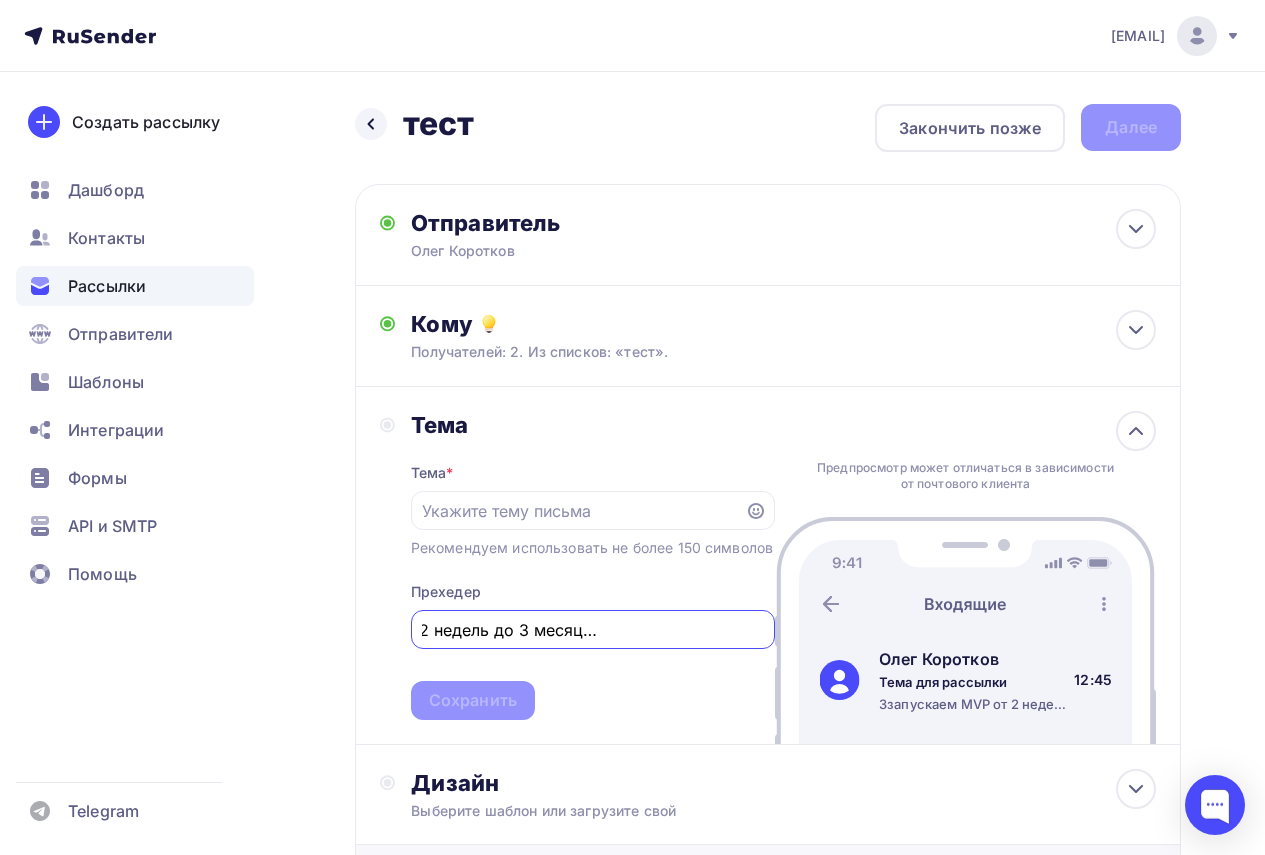 type on "Ззапускаем MVP от 2 недель до 3 месяцев, бюджет от 500 тыс." 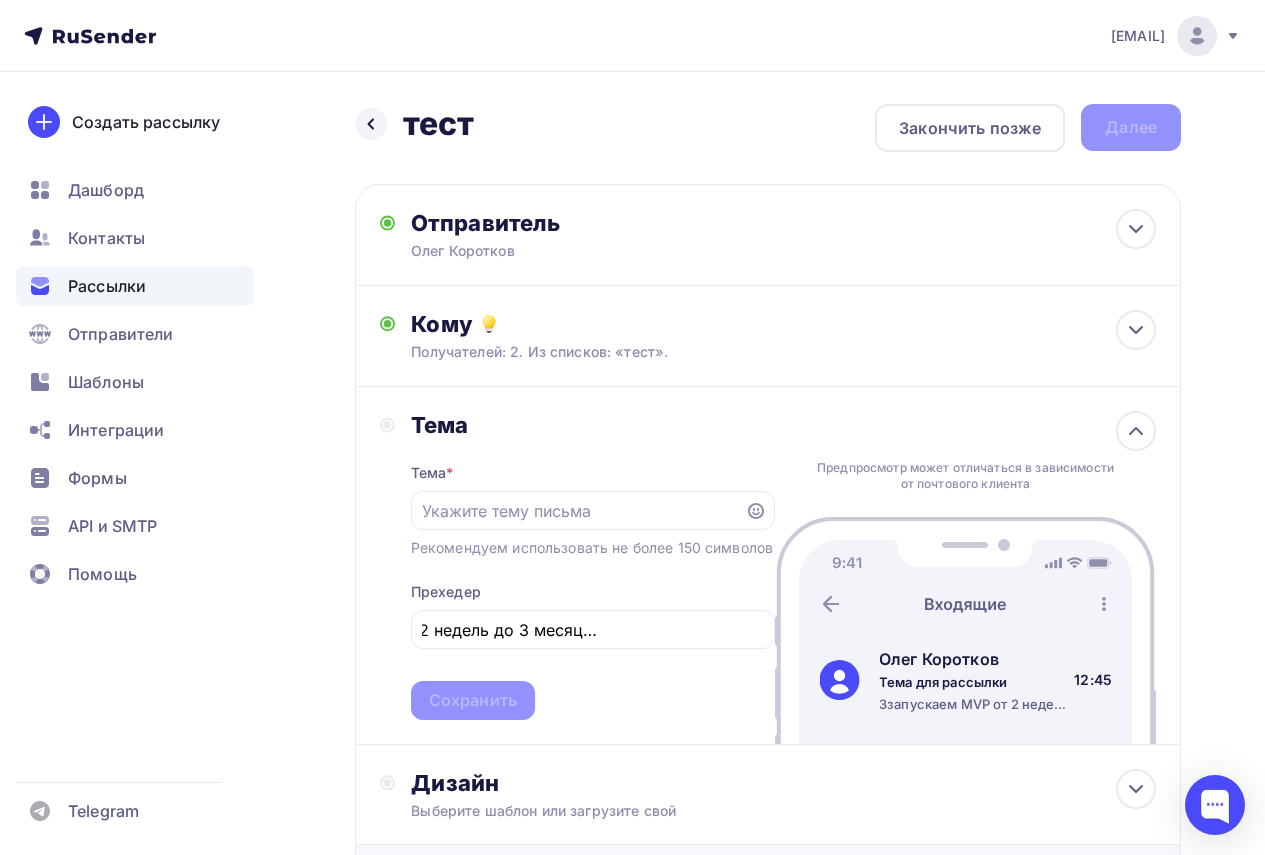 scroll, scrollTop: 0, scrollLeft: 0, axis: both 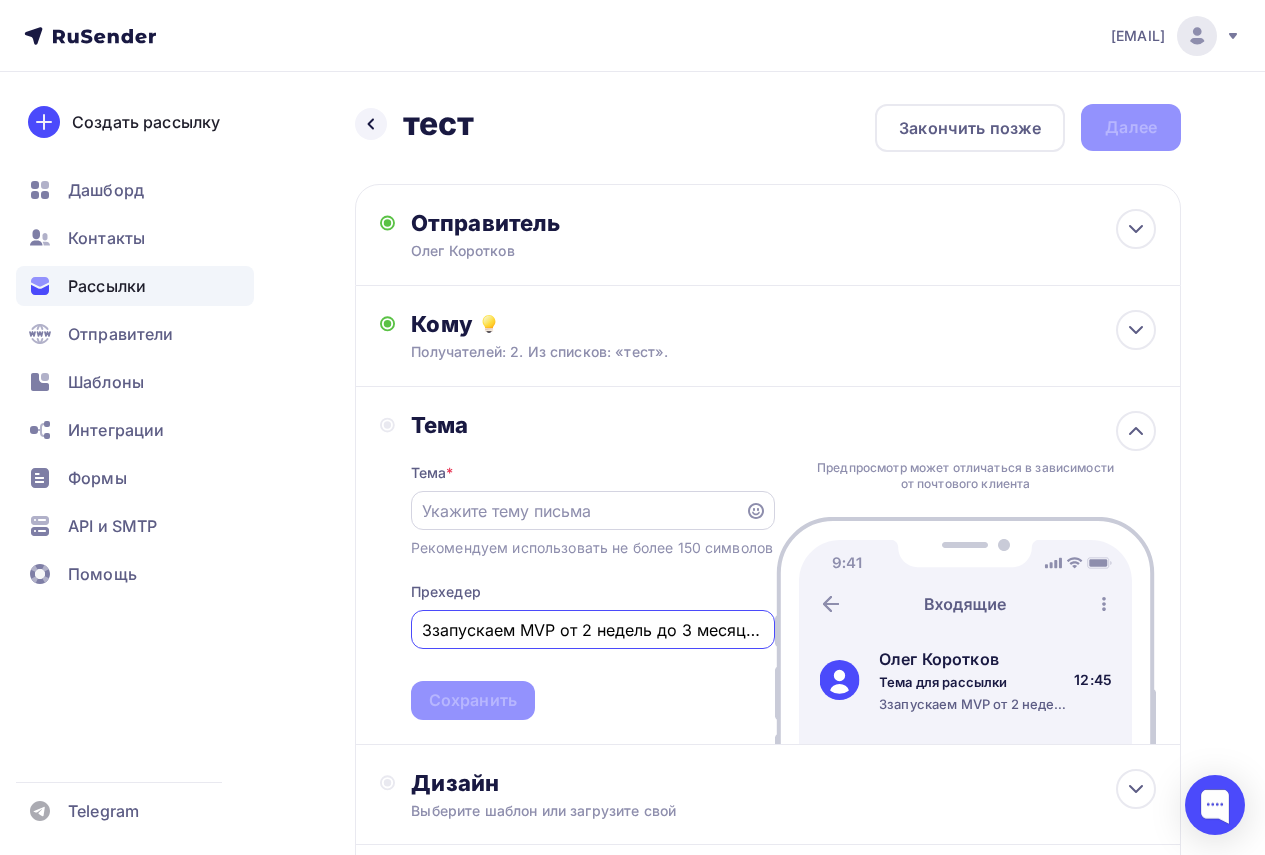 click at bounding box center (577, 511) 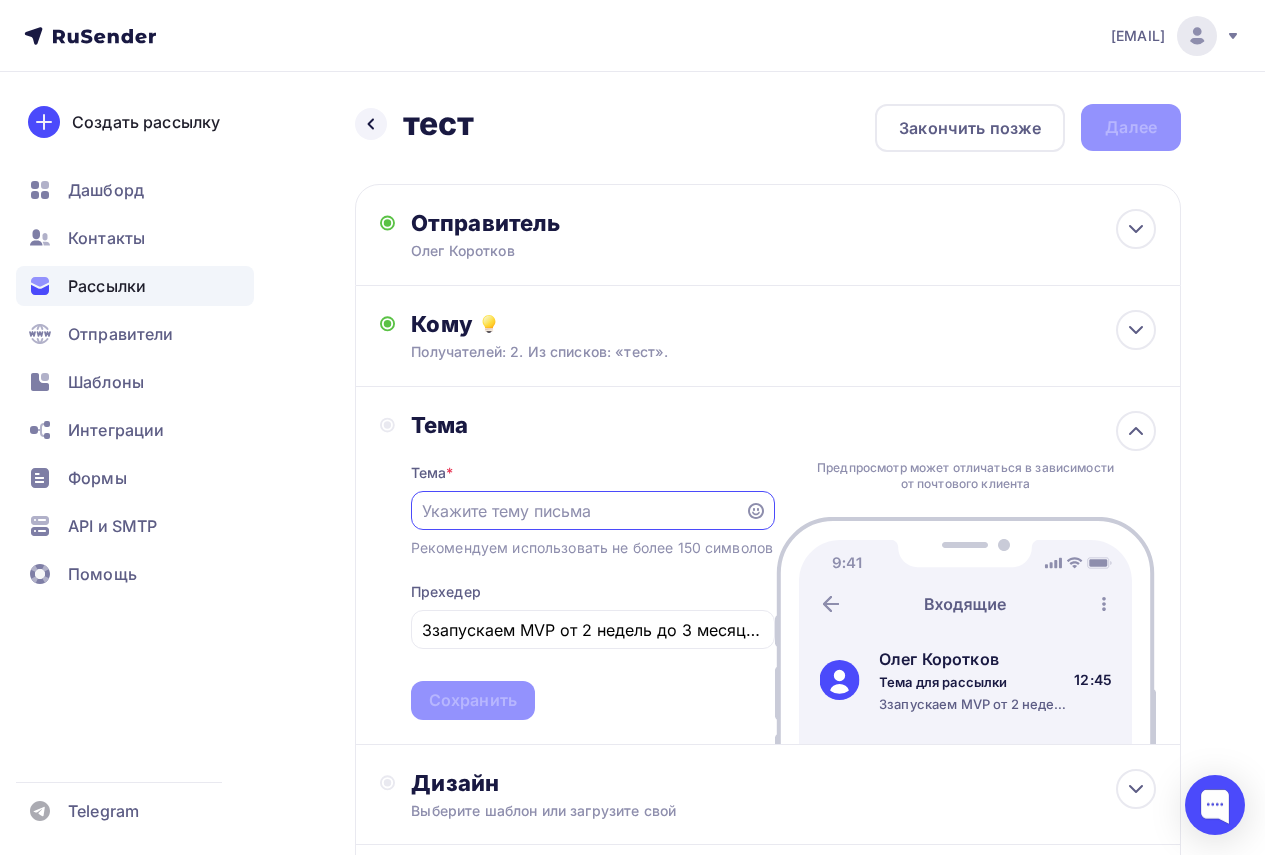 paste on "MVP-платформа под вашу задачу за 2–4 недели" 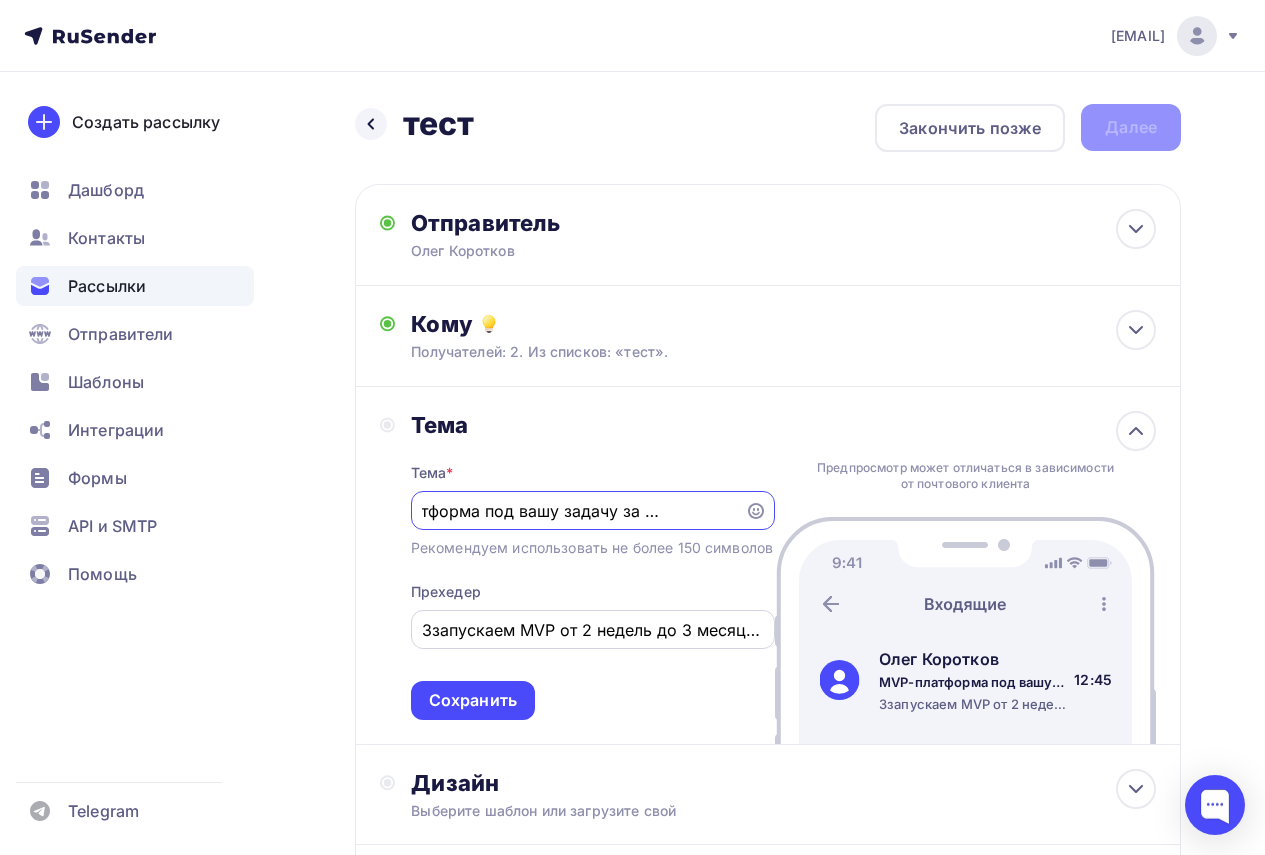 scroll, scrollTop: 0, scrollLeft: 0, axis: both 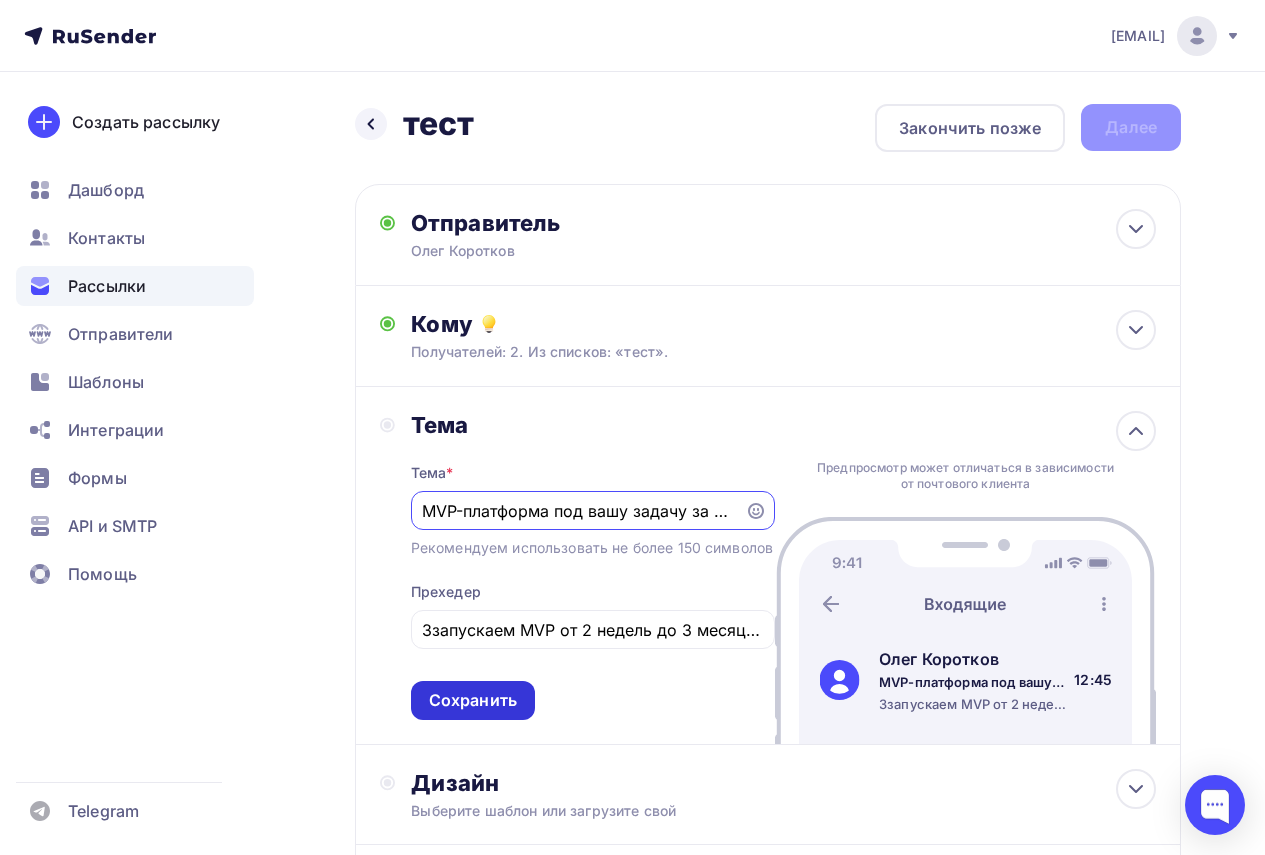 type on "MVP-платформа под вашу задачу за 2–4 недели" 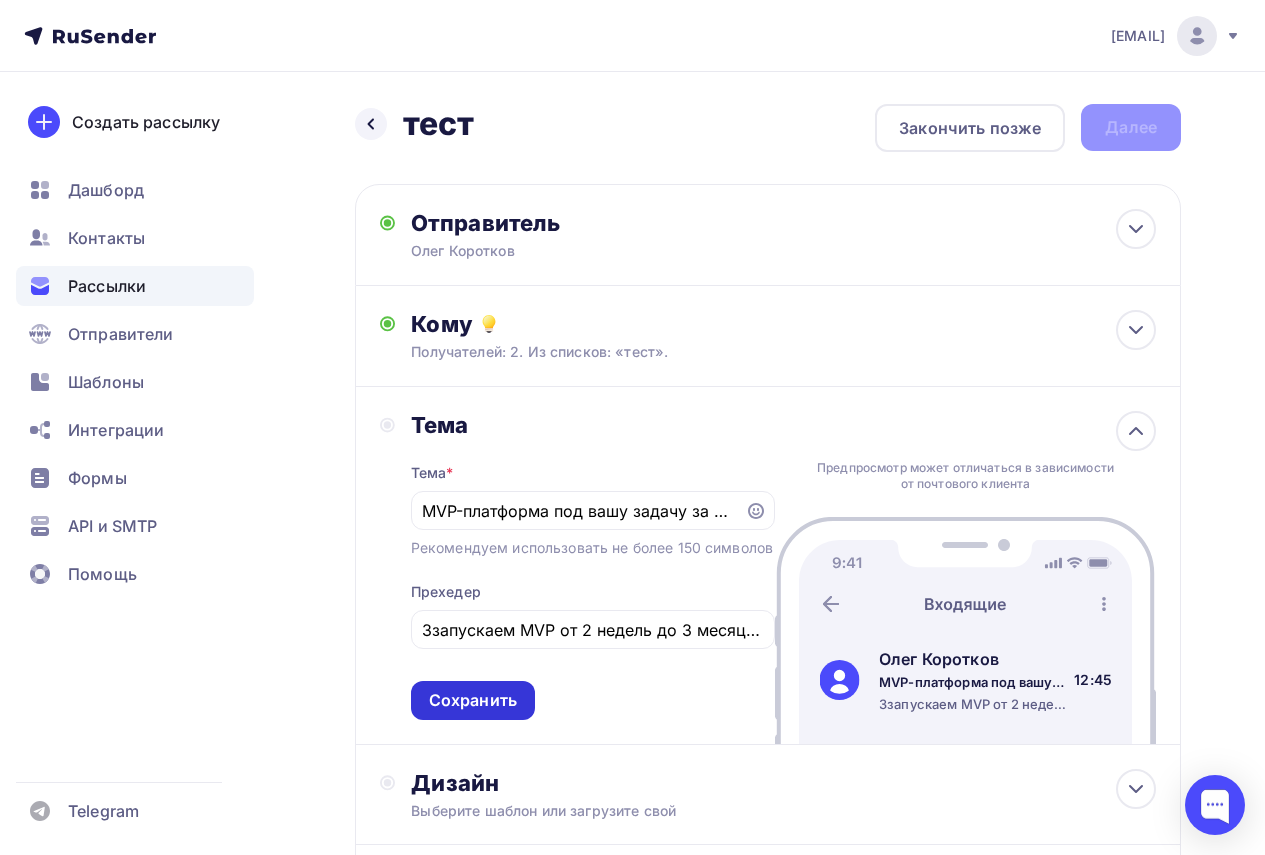 click on "Сохранить" at bounding box center [473, 700] 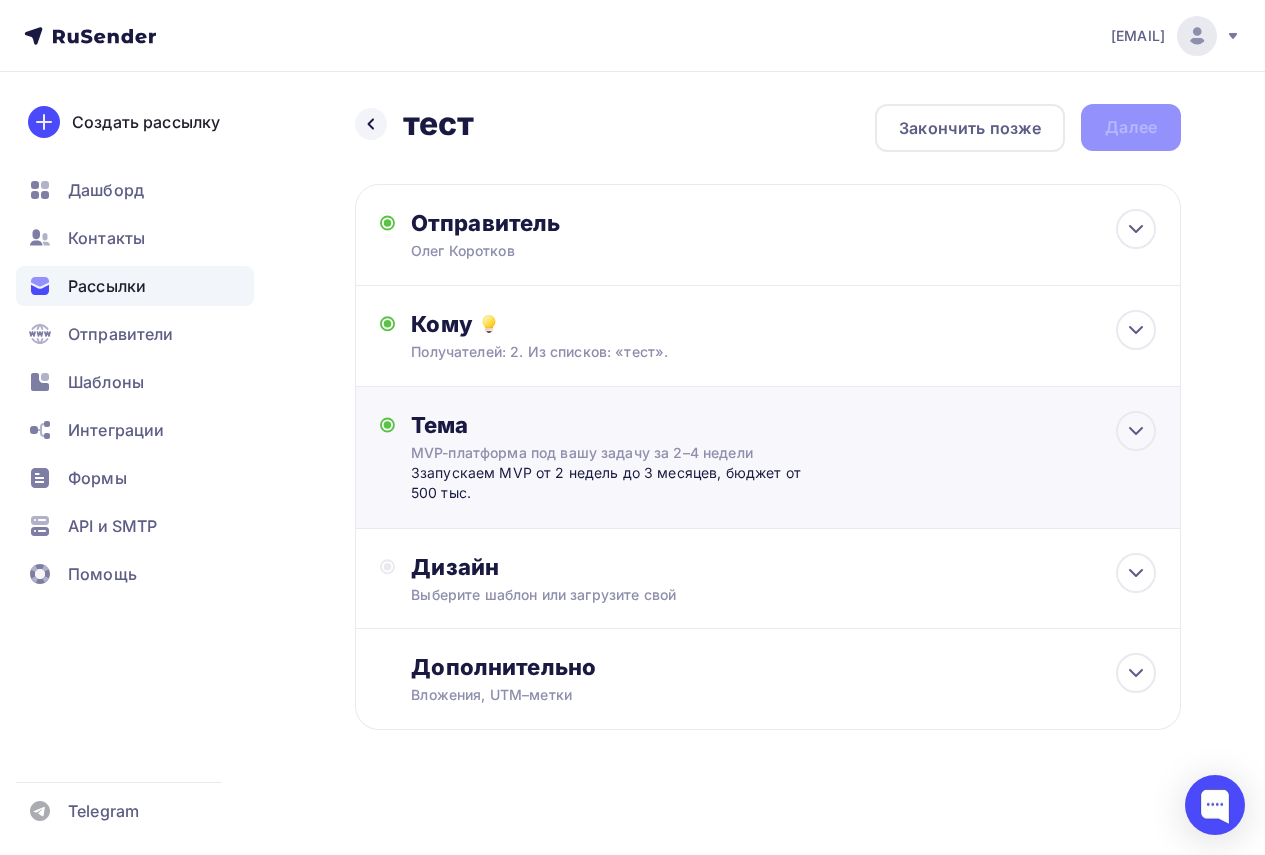 click on "Ззапускаем MVP от 2 недель до 3 месяцев, бюджет от 500 тыс." at bounding box center (608, 483) 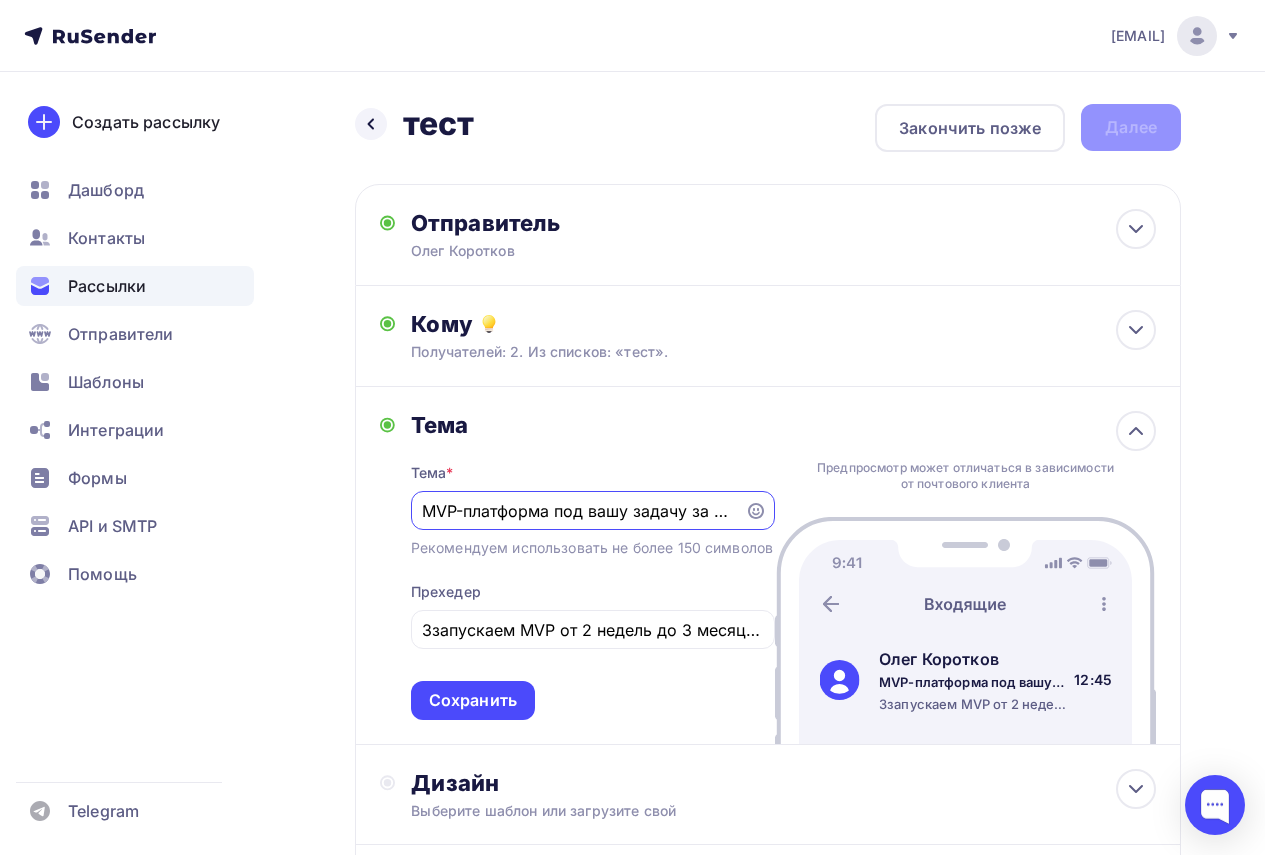 scroll, scrollTop: 0, scrollLeft: 0, axis: both 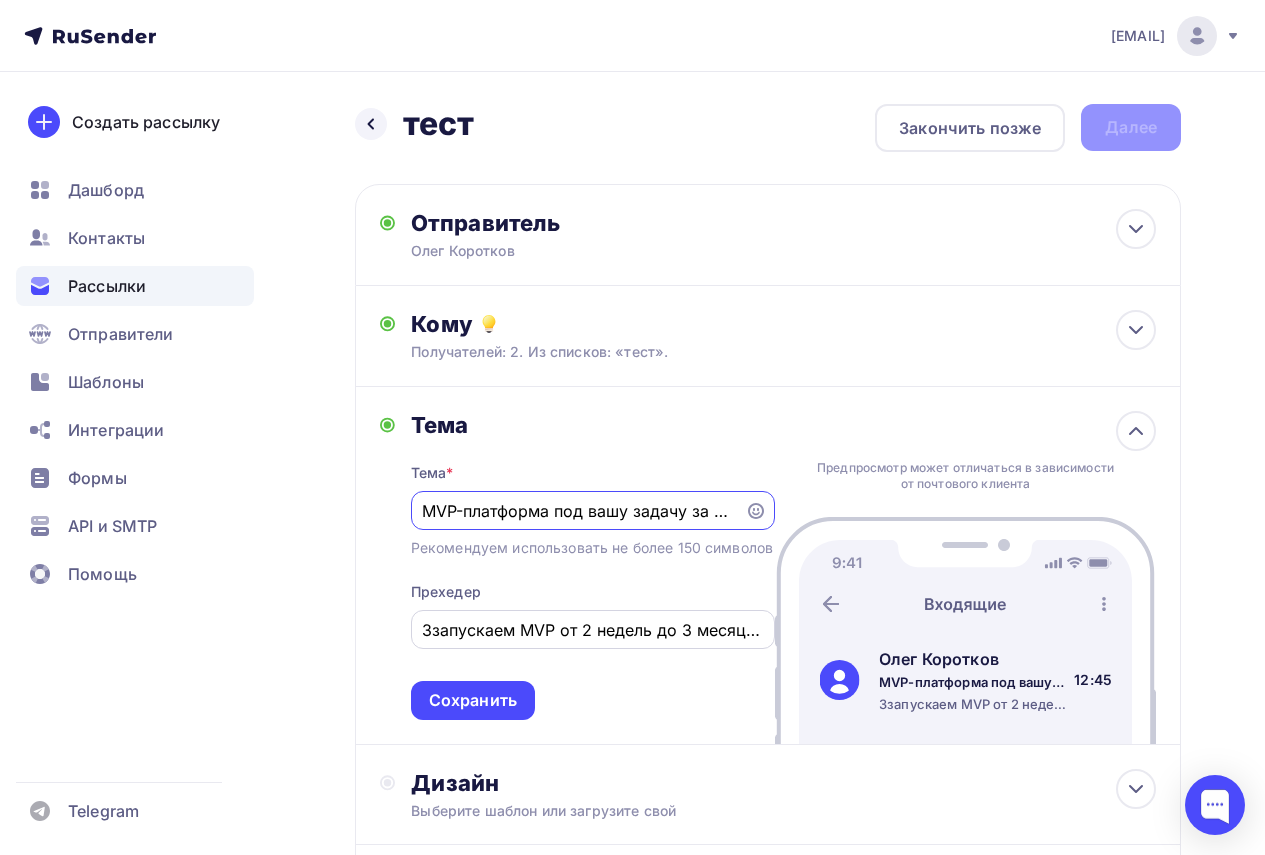 click on "Ззапускаем MVP от 2 недель до 3 месяцев, бюджет от 500 тыс." at bounding box center [592, 630] 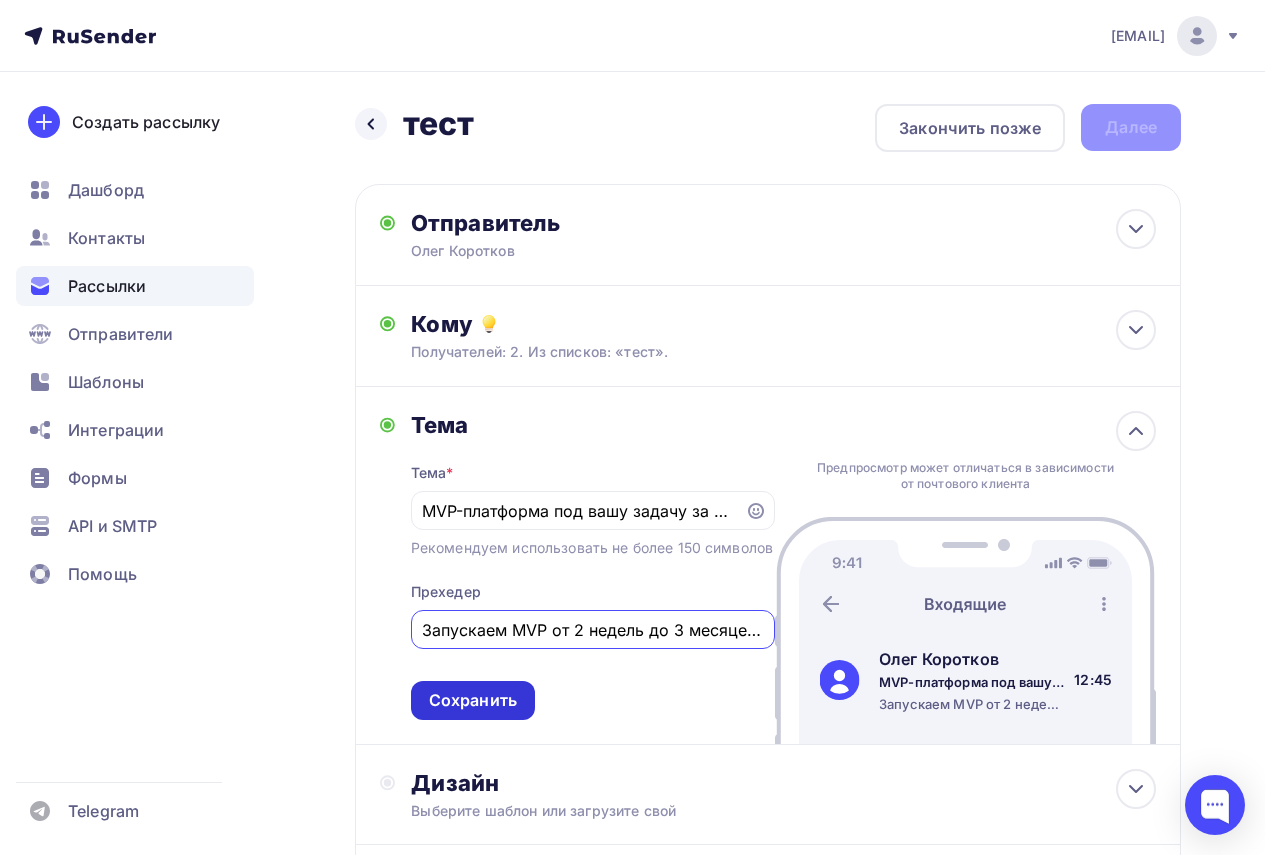 type on "Запускаем MVP от 2 недель до 3 месяцев, бюджет от 500 тыс." 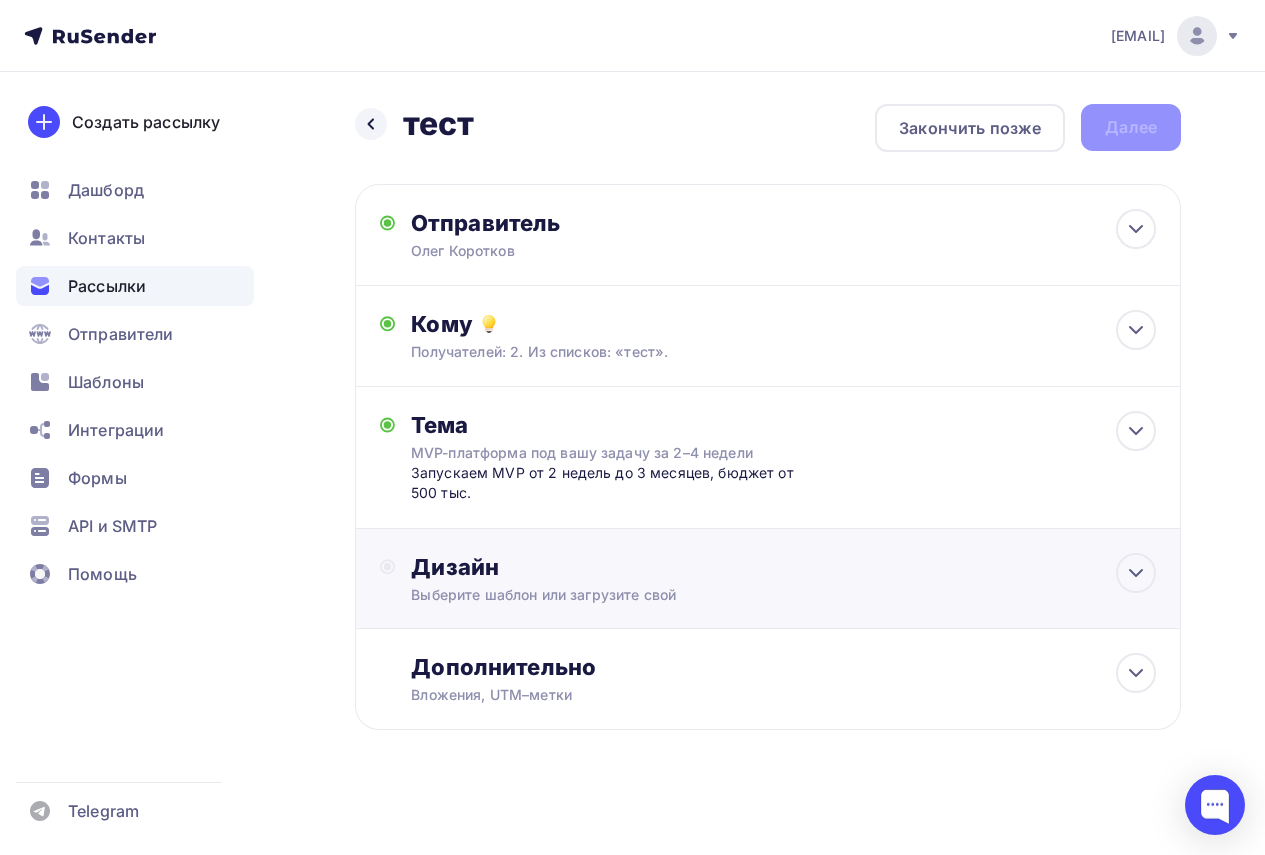click on "Выберите шаблон или загрузите свой" at bounding box center (746, 595) 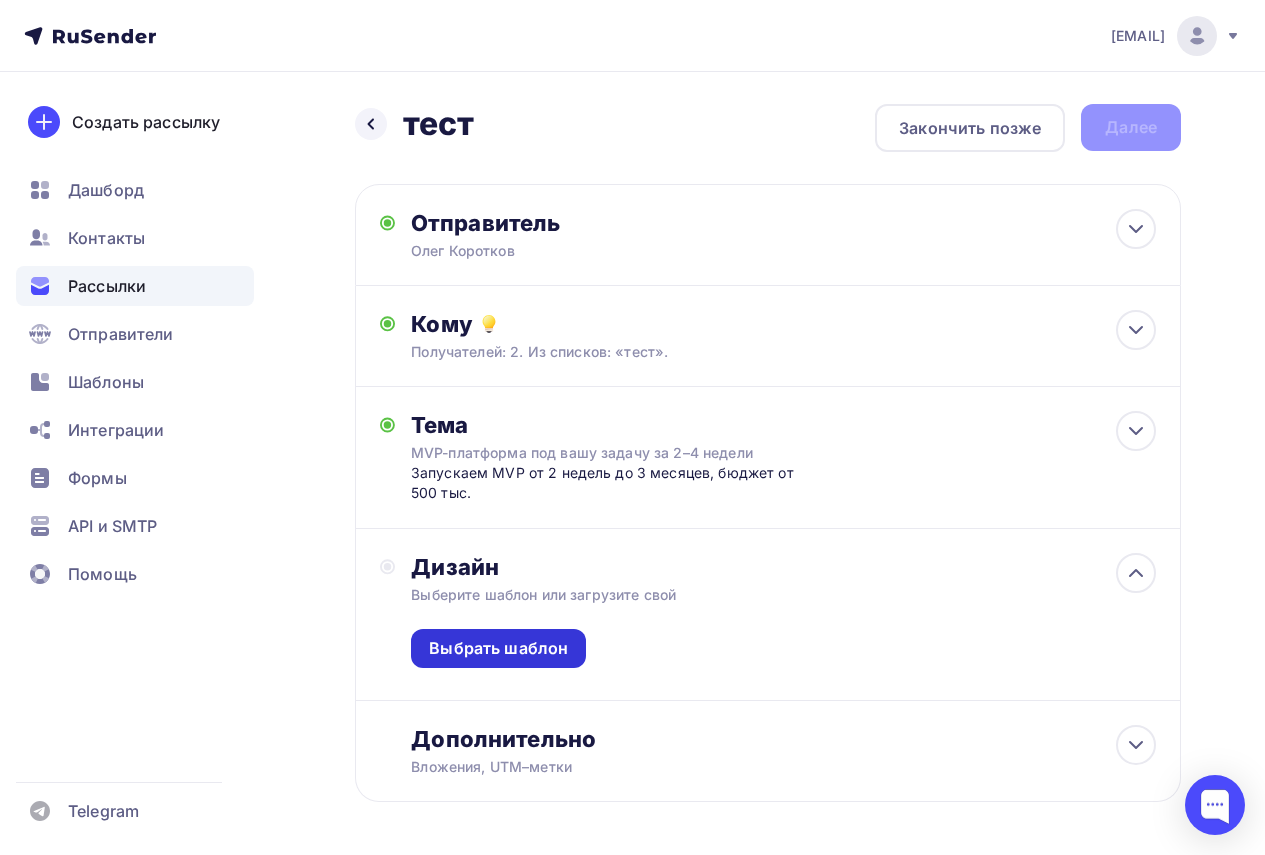 click on "Выбрать шаблон" at bounding box center [498, 648] 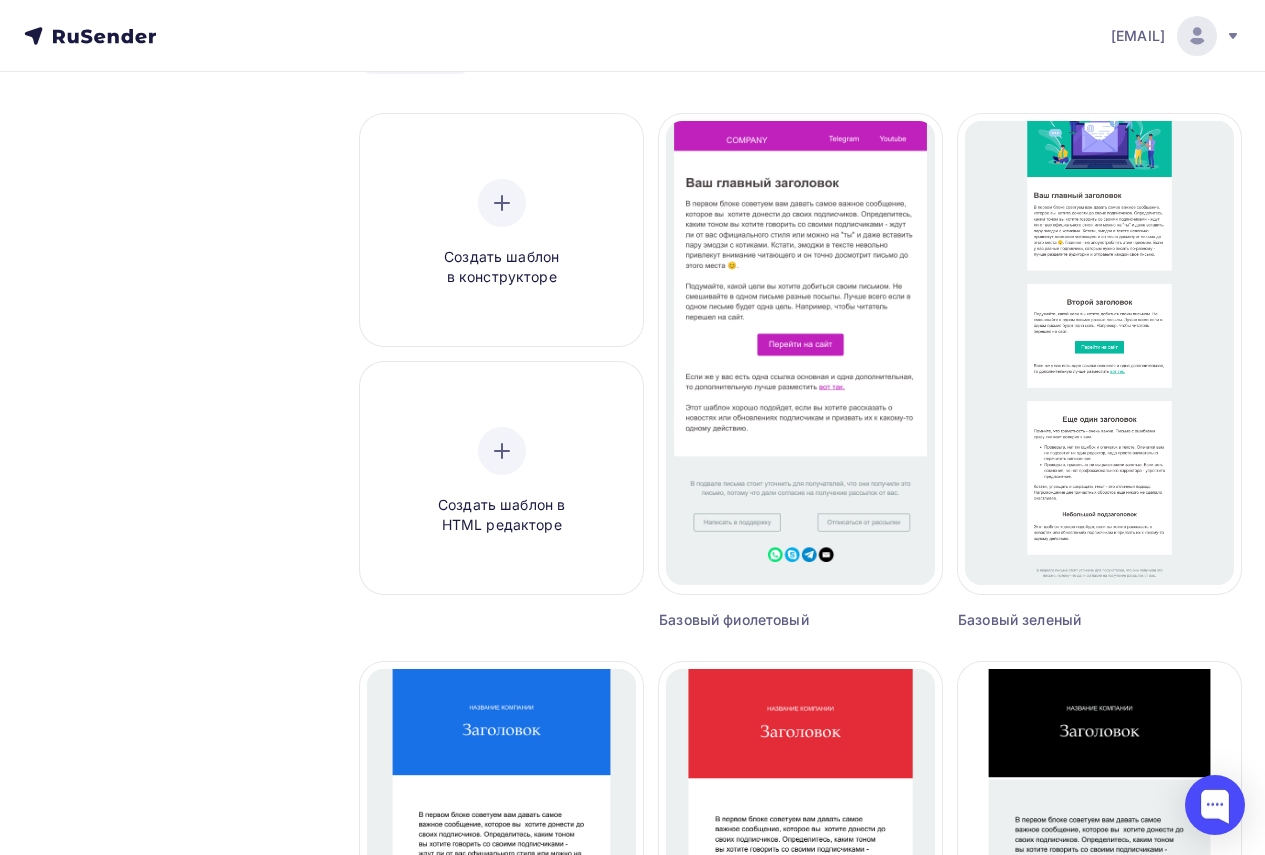 scroll, scrollTop: 0, scrollLeft: 0, axis: both 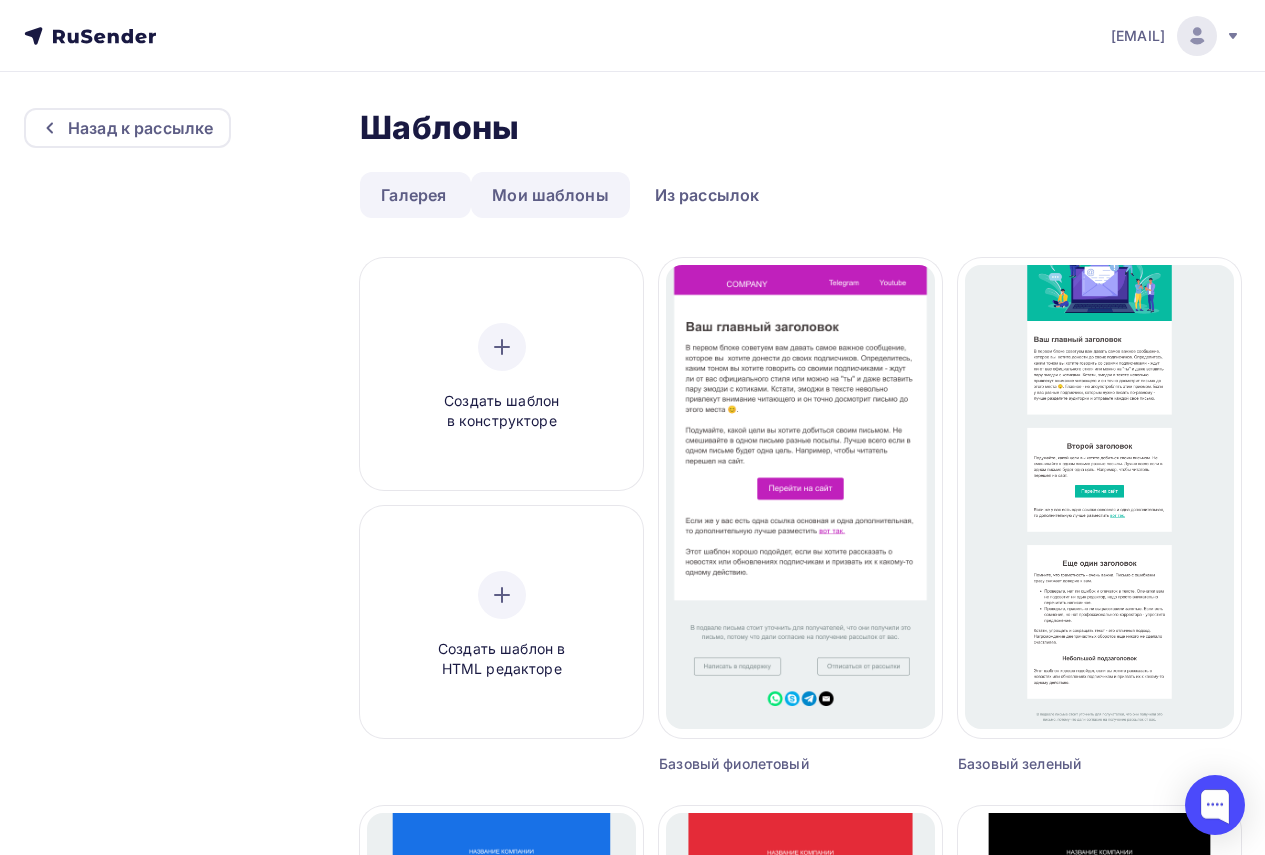 click on "Мои шаблоны" at bounding box center (550, 195) 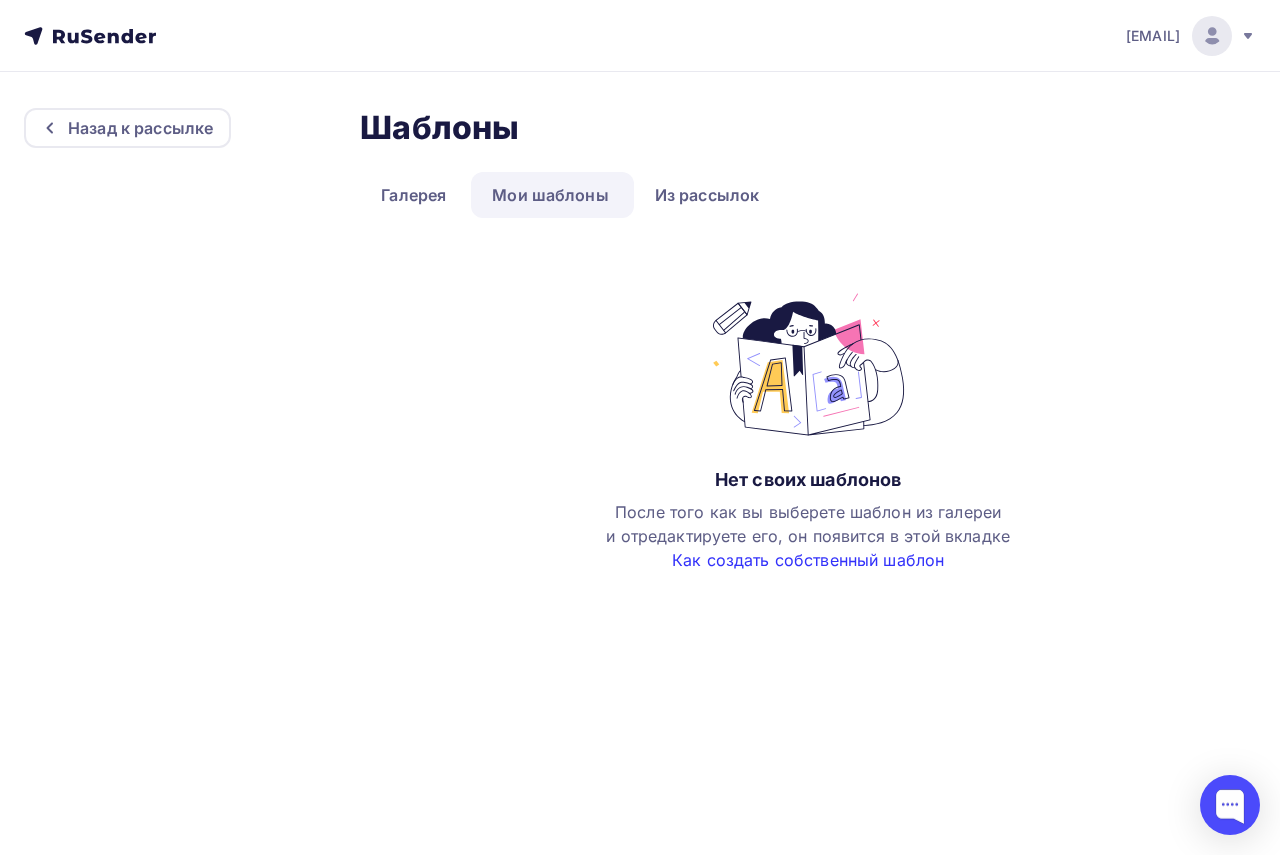 click on "Как создать собственный шаблон" at bounding box center (808, 560) 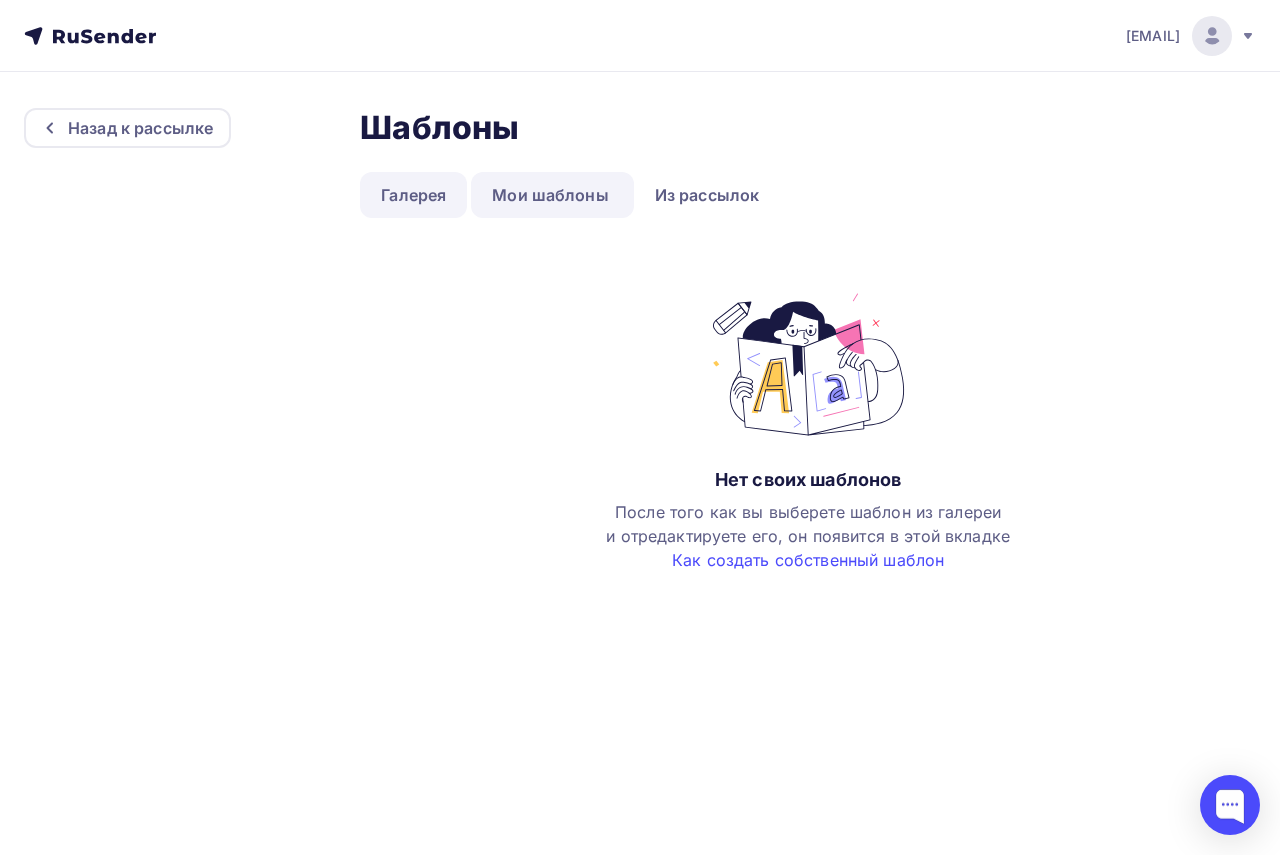 click on "Галерея" at bounding box center (413, 195) 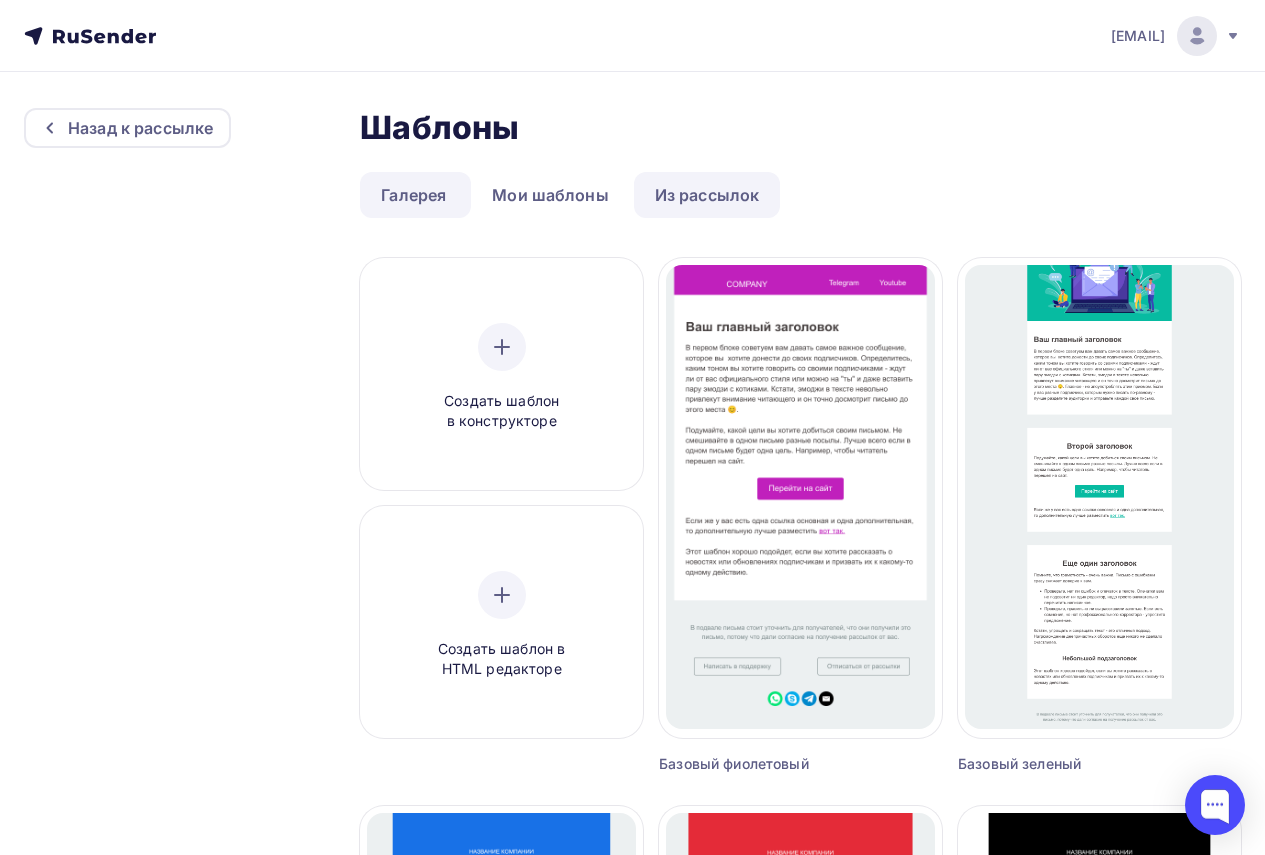 click on "Из рассылок" at bounding box center (707, 195) 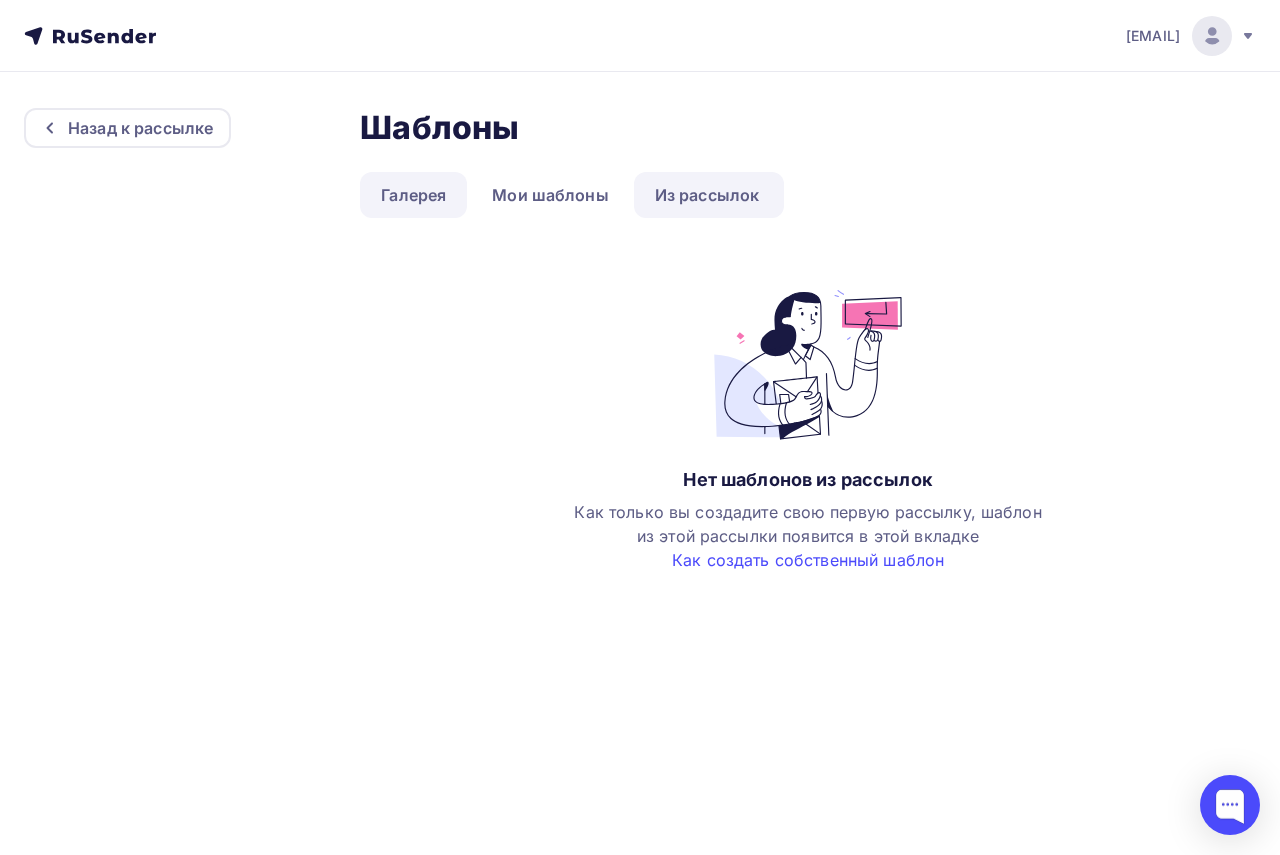 click on "Галерея" at bounding box center (413, 195) 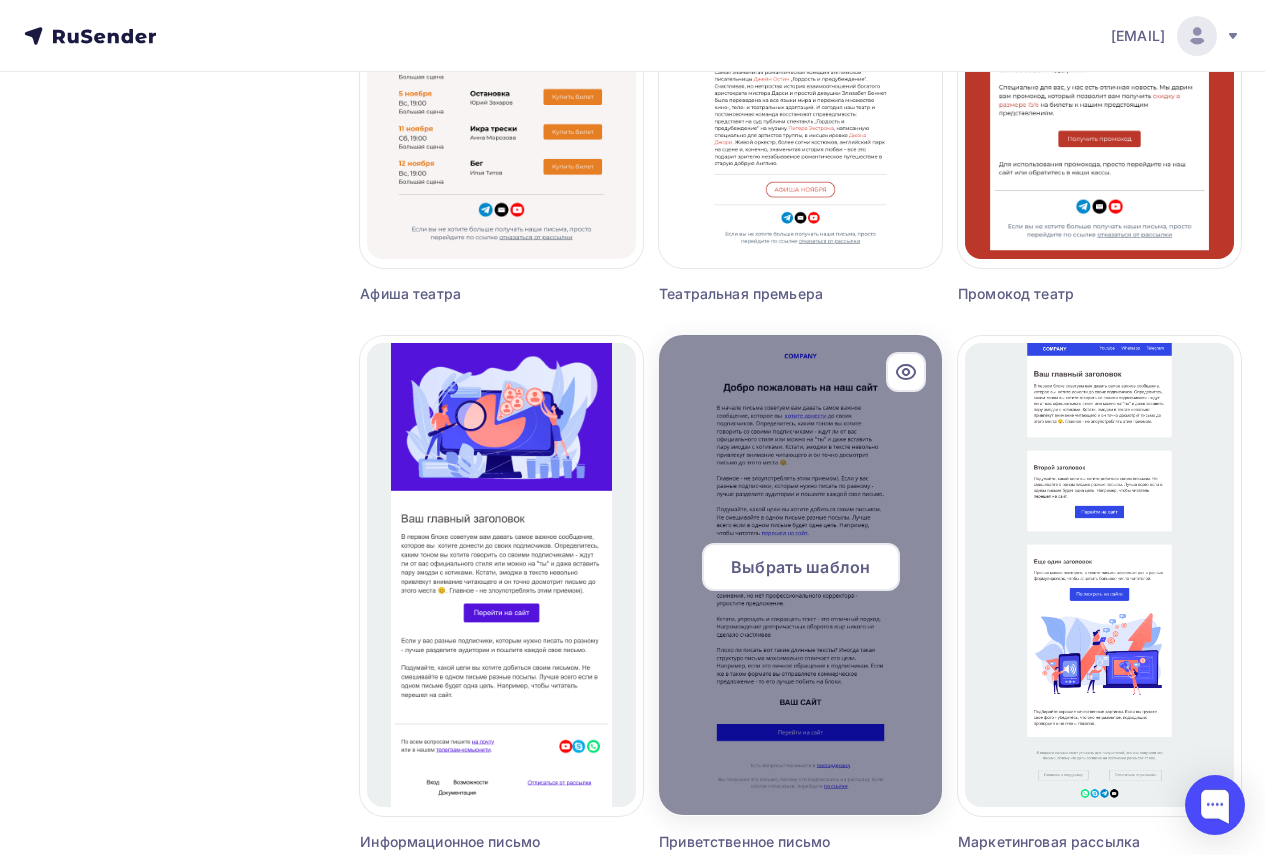 scroll, scrollTop: 1544, scrollLeft: 0, axis: vertical 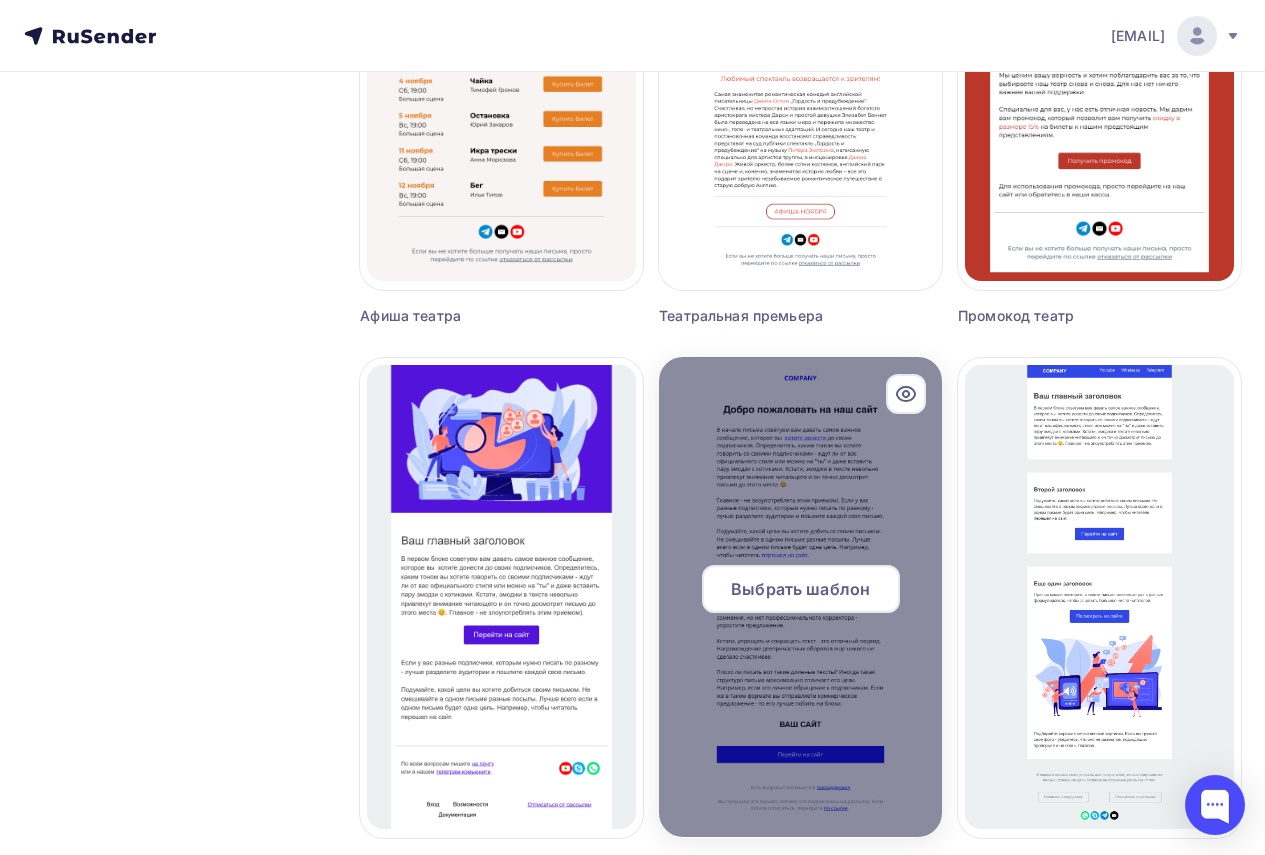 click on "Выбрать шаблон" at bounding box center [800, 589] 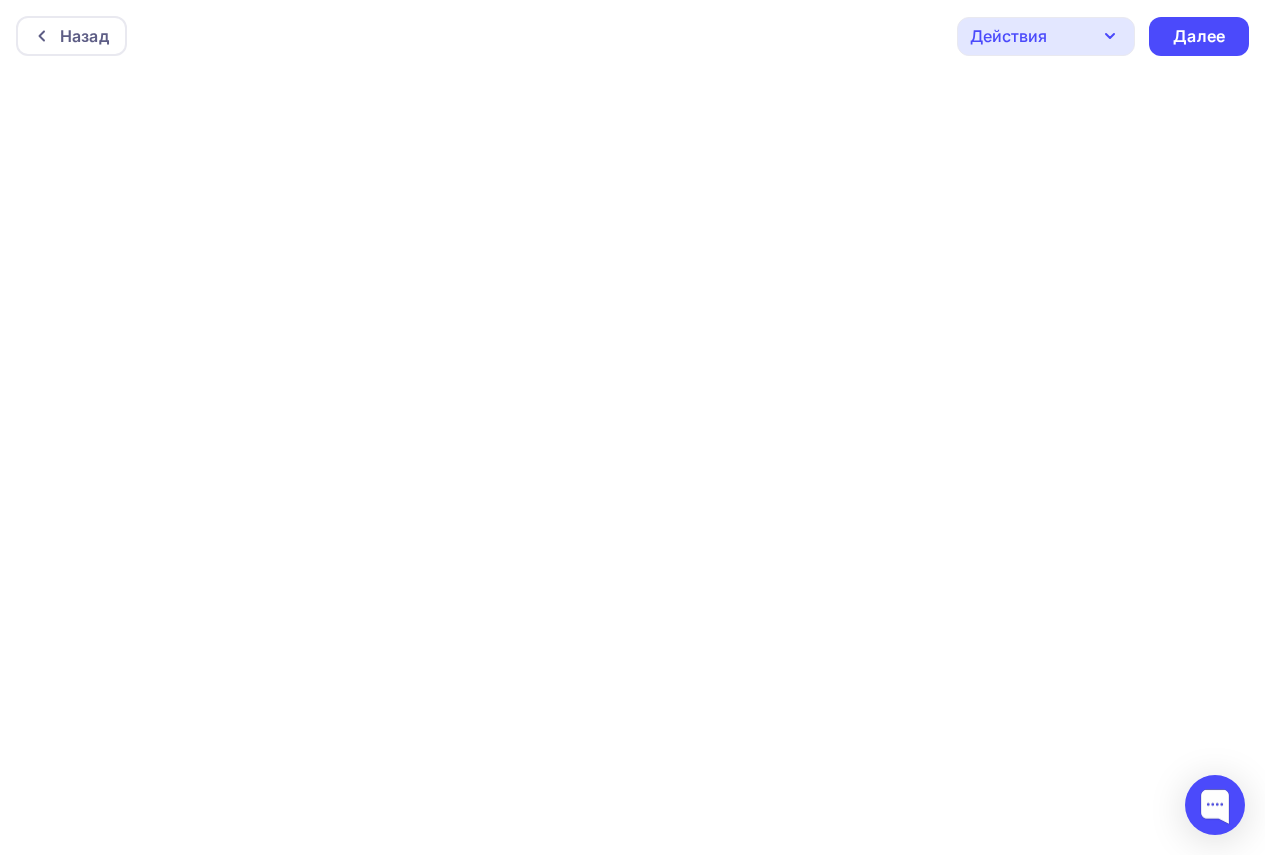 scroll, scrollTop: 5, scrollLeft: 0, axis: vertical 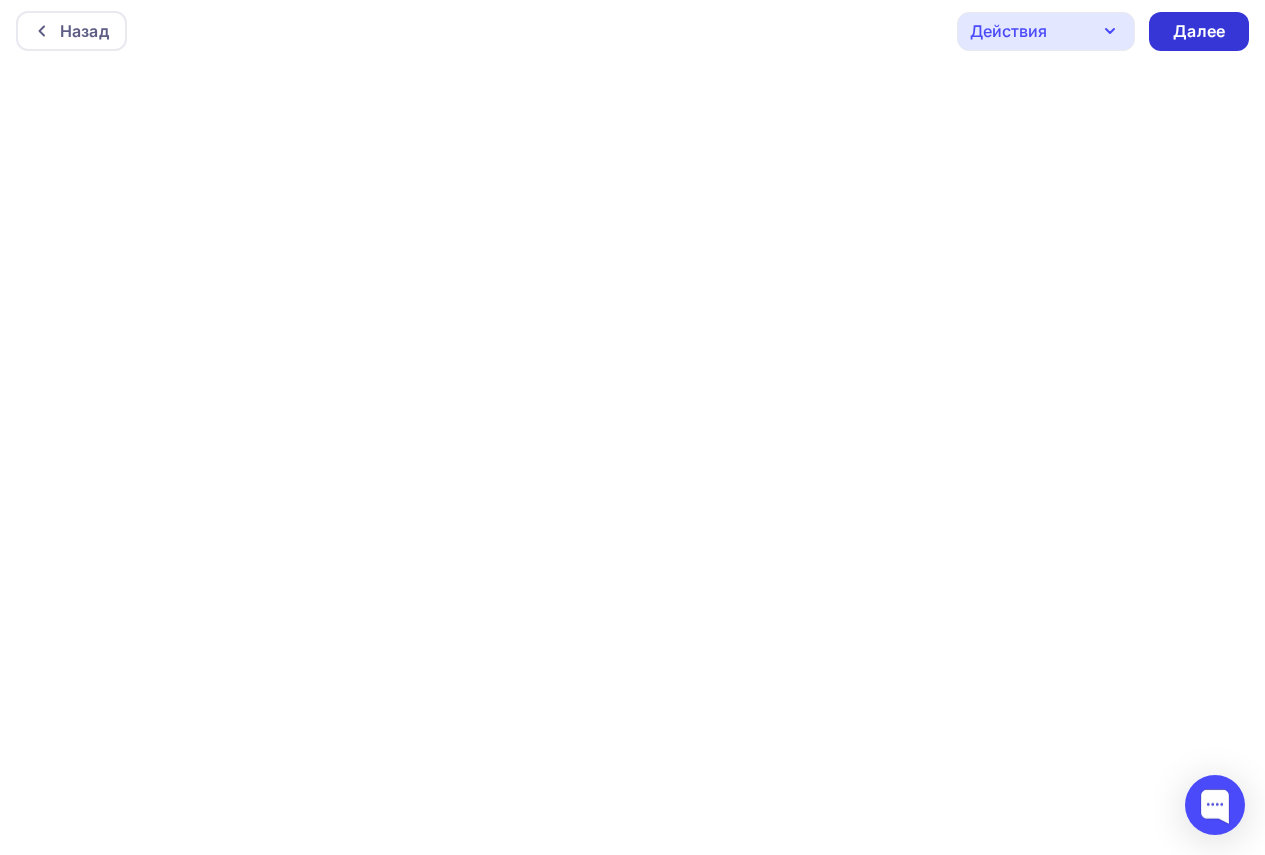 click on "Далее" at bounding box center [1199, 31] 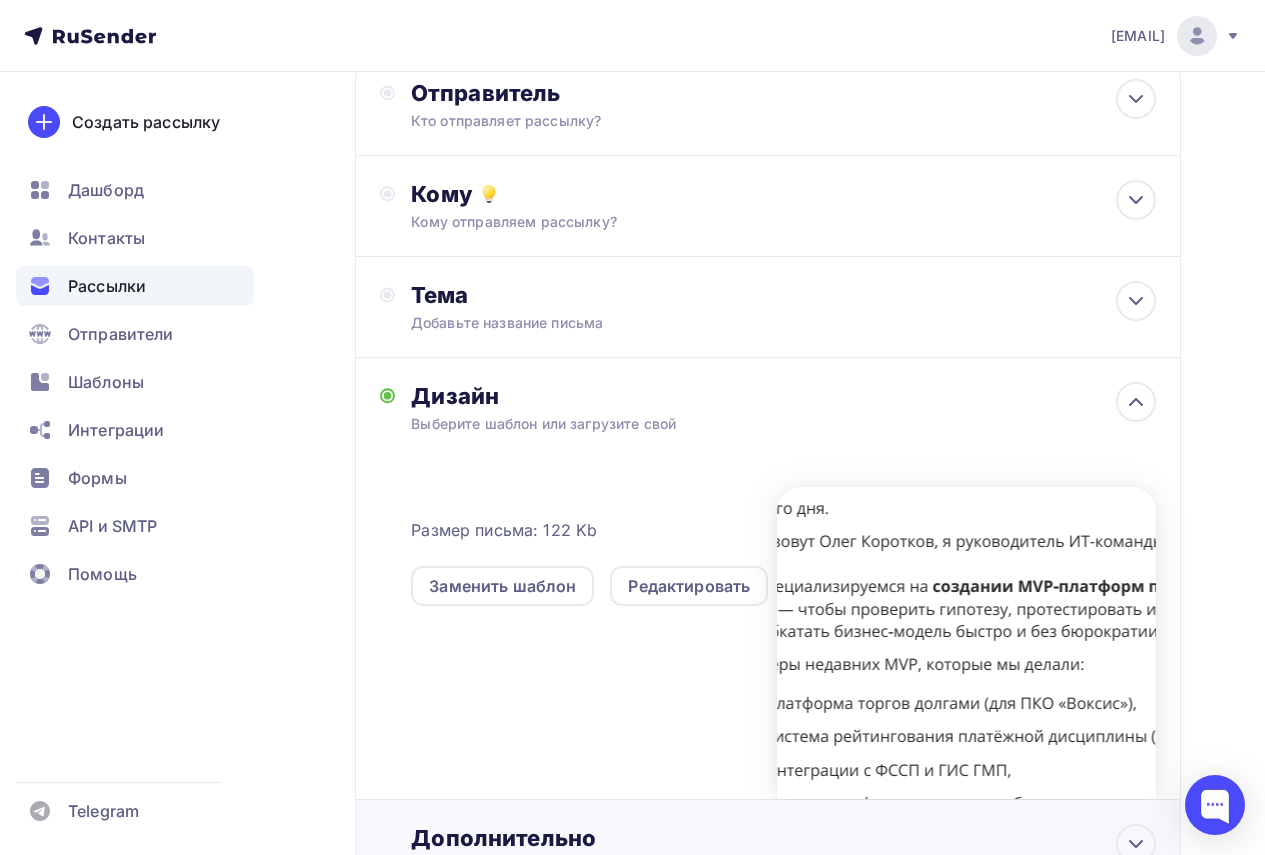 scroll, scrollTop: 305, scrollLeft: 0, axis: vertical 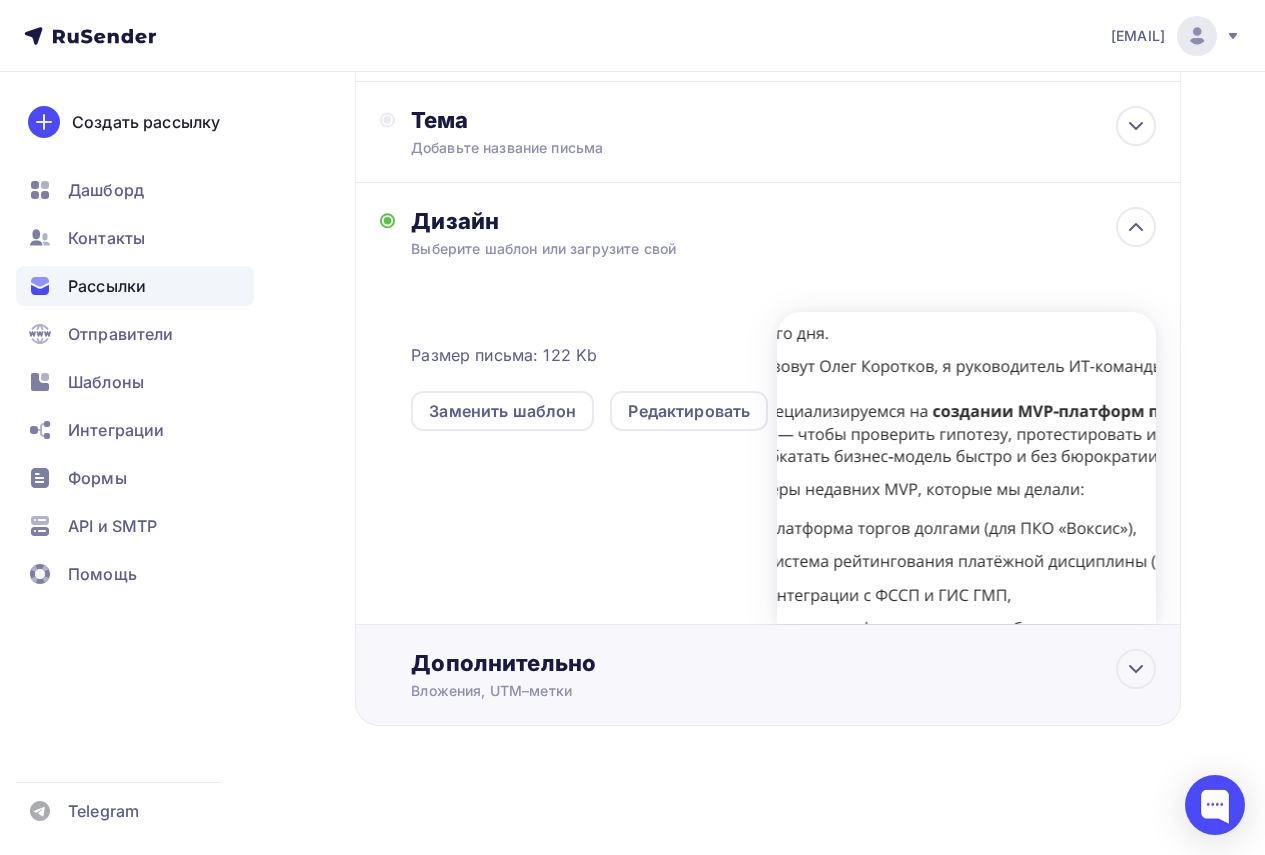 click on "Вложения, UTM–метки" at bounding box center (746, 691) 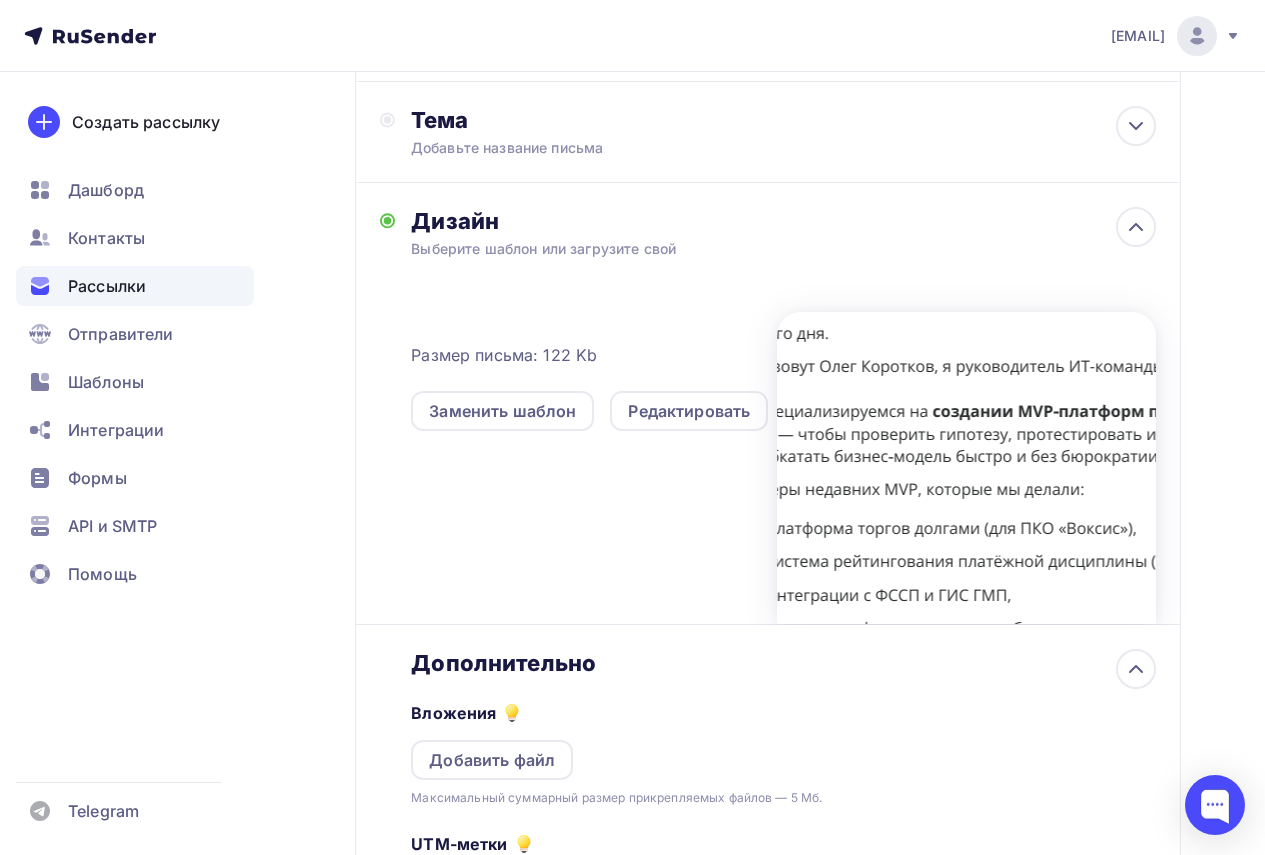 scroll, scrollTop: 304, scrollLeft: 0, axis: vertical 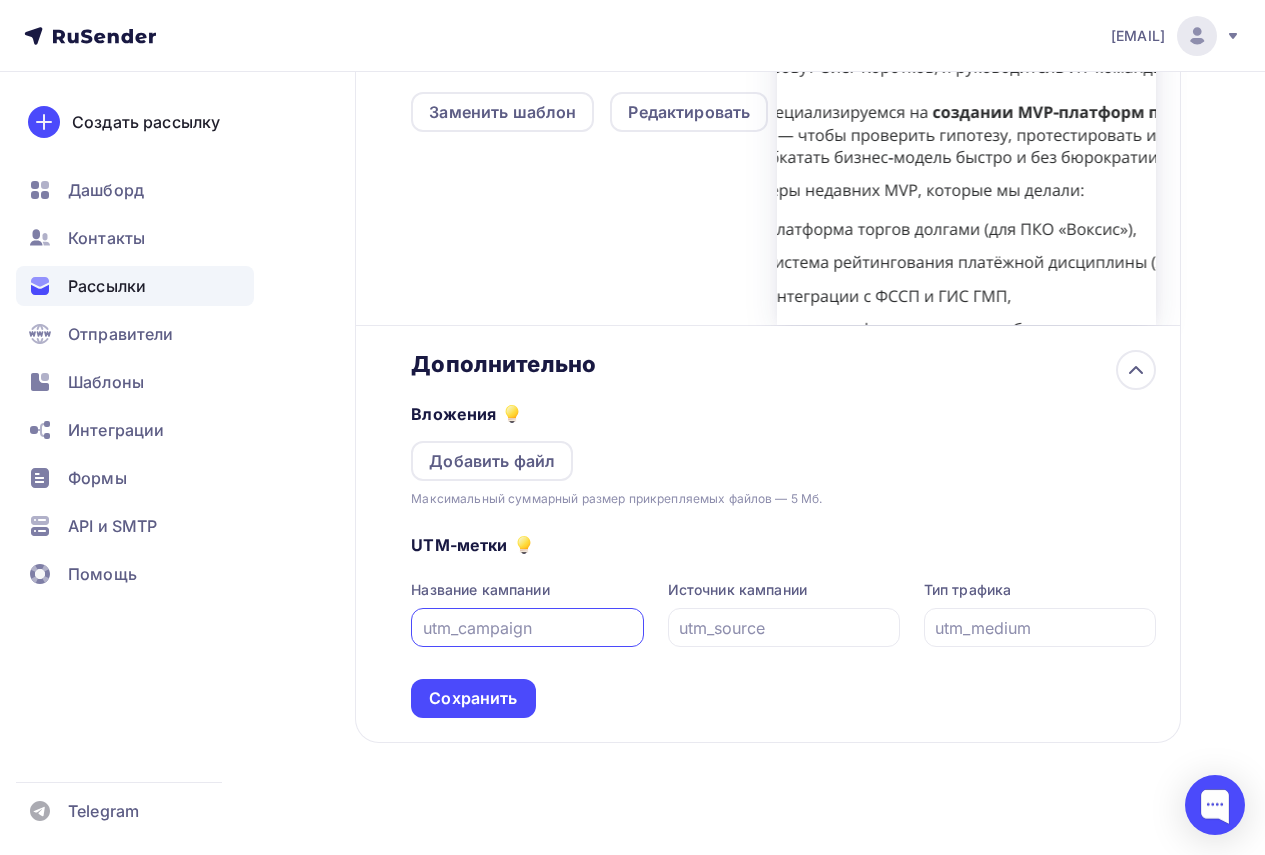 click at bounding box center [527, 628] 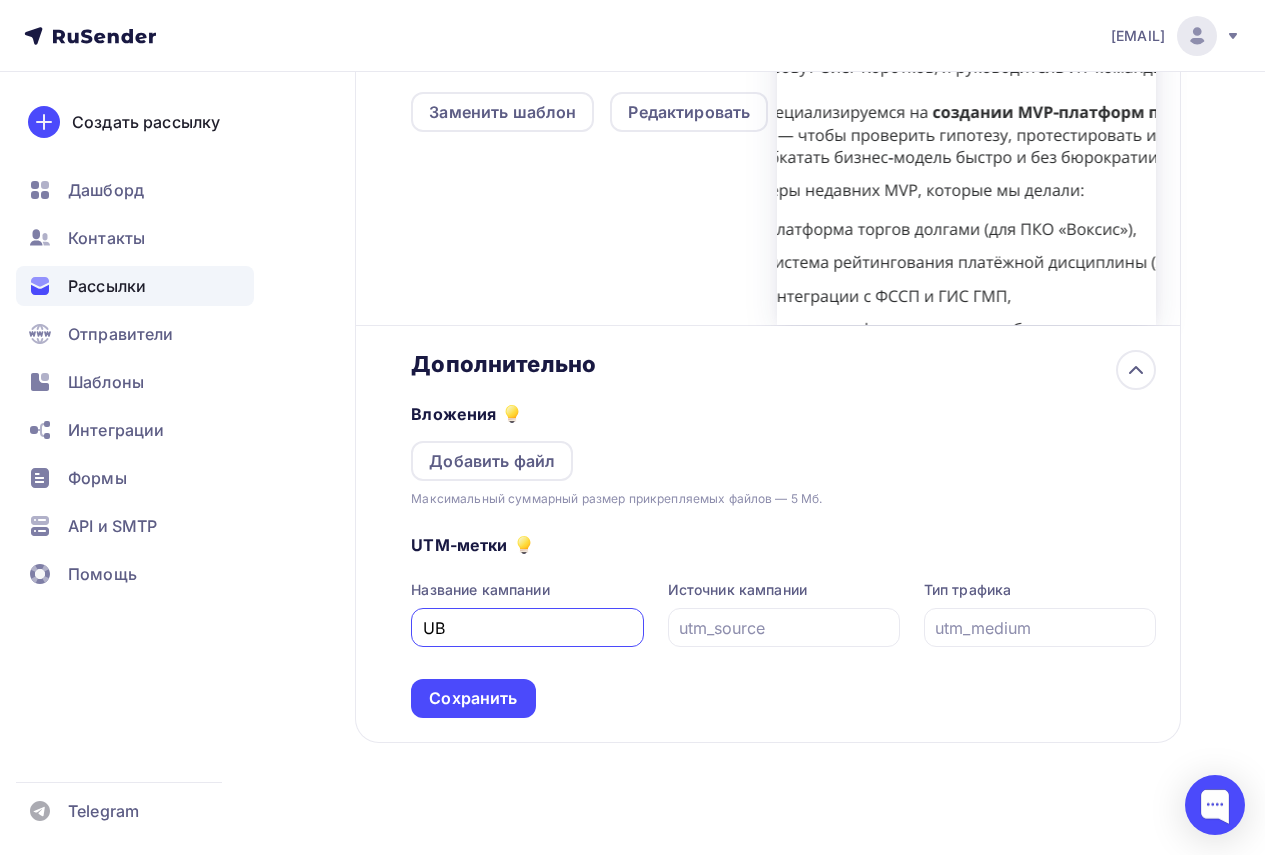 type on "U" 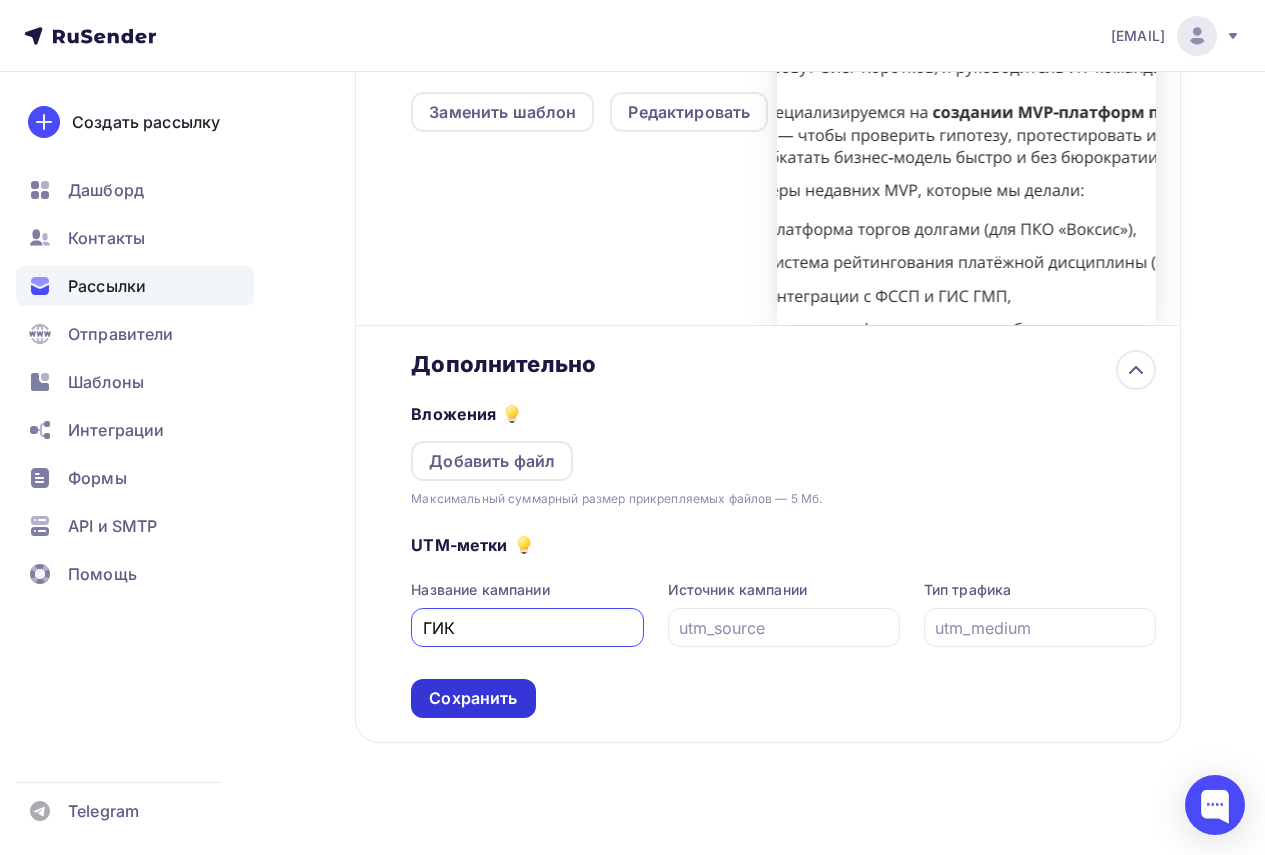 type on "ГИК" 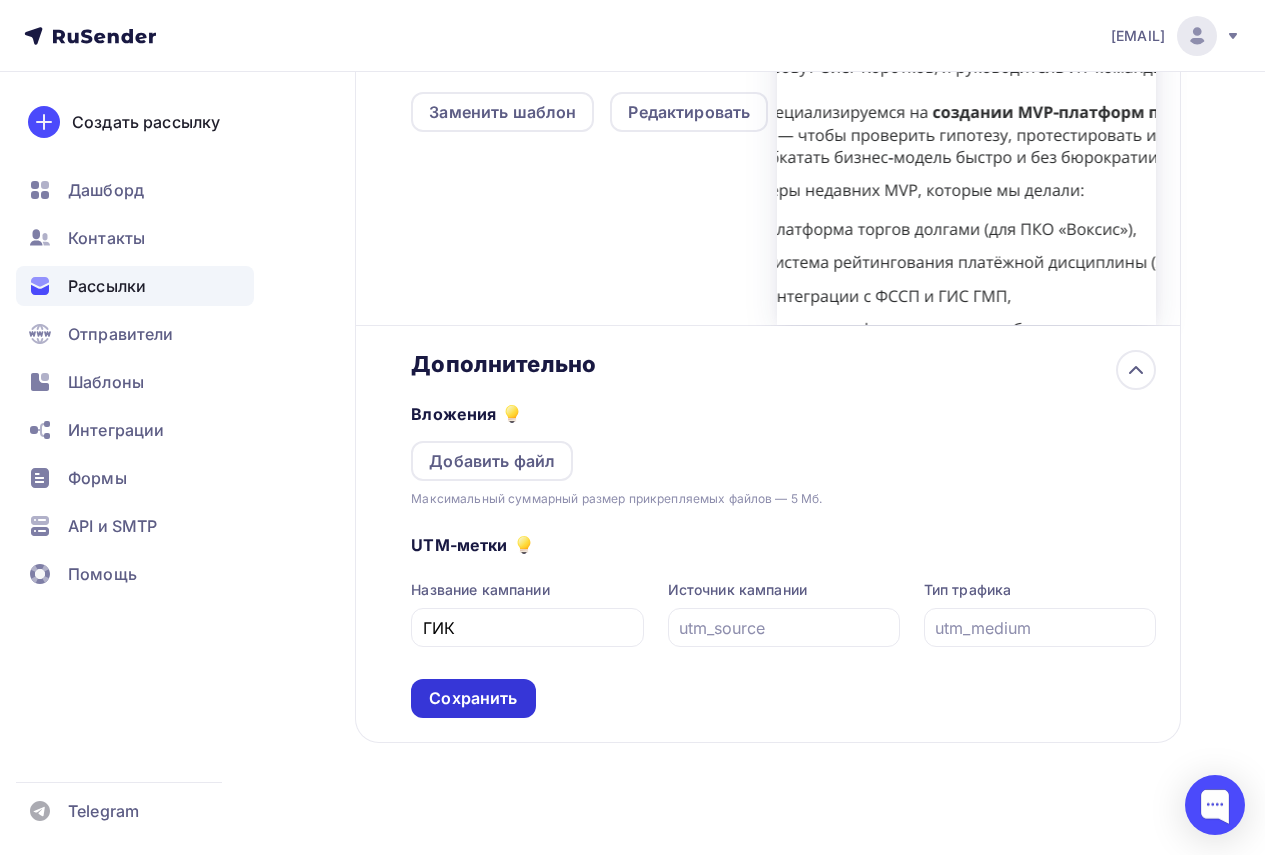 click on "Сохранить" at bounding box center (473, 698) 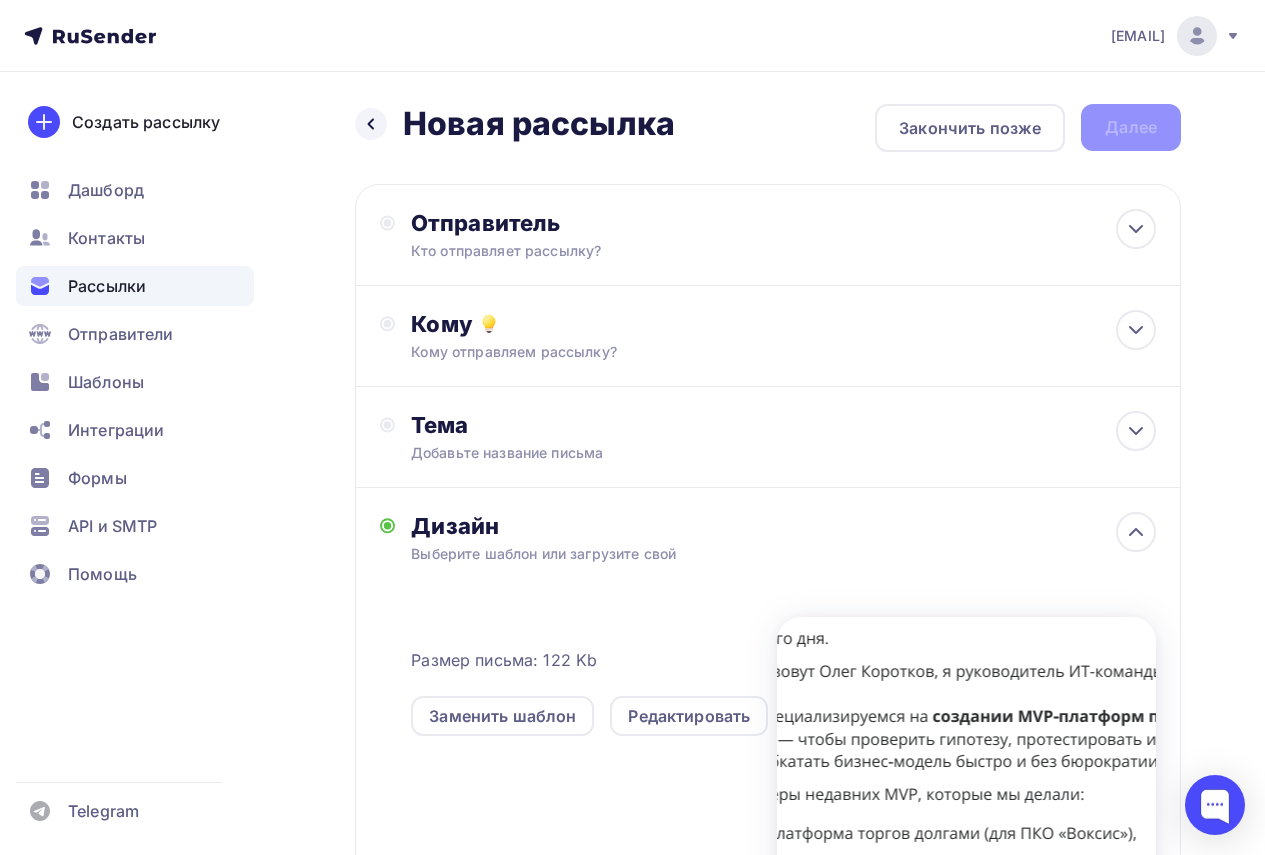 scroll, scrollTop: 305, scrollLeft: 0, axis: vertical 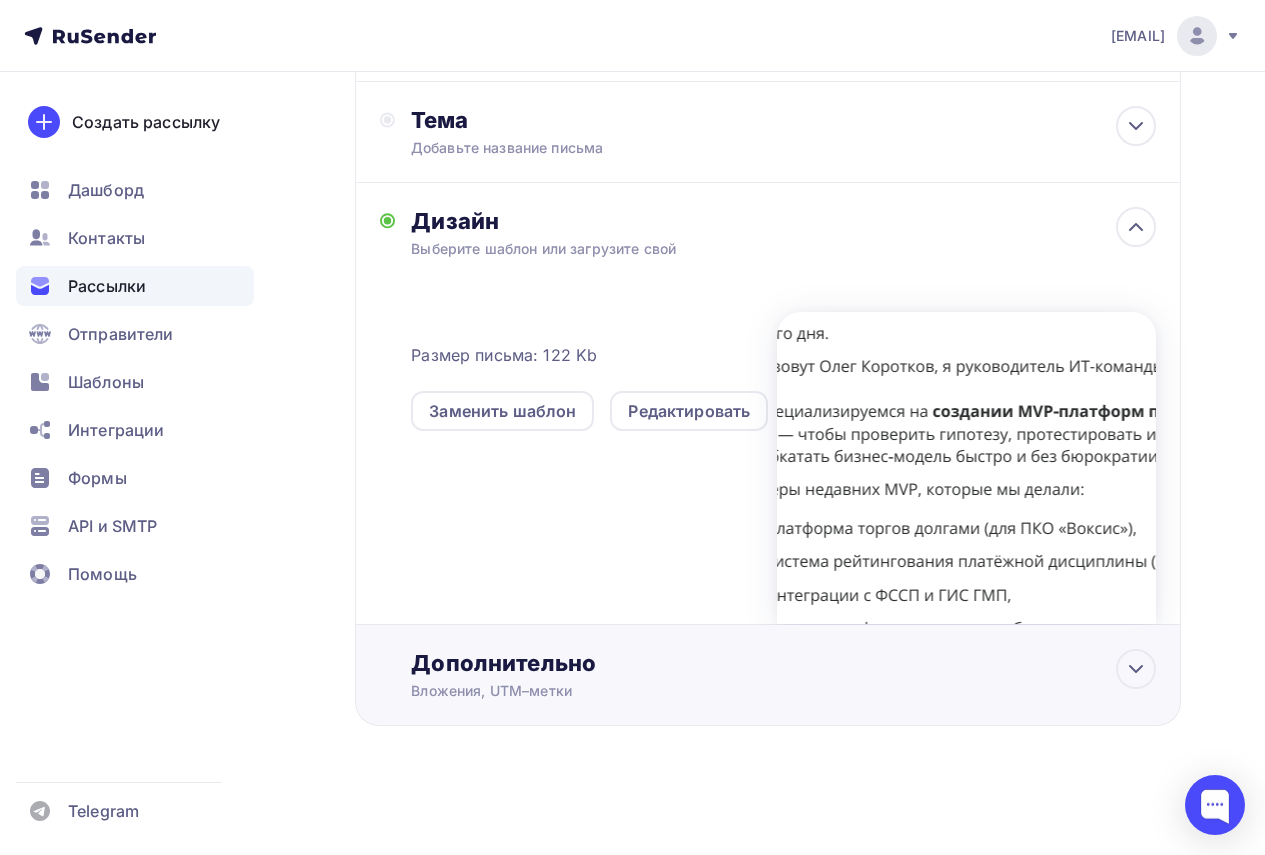 click on "Вложения, UTM–метки" at bounding box center [746, 691] 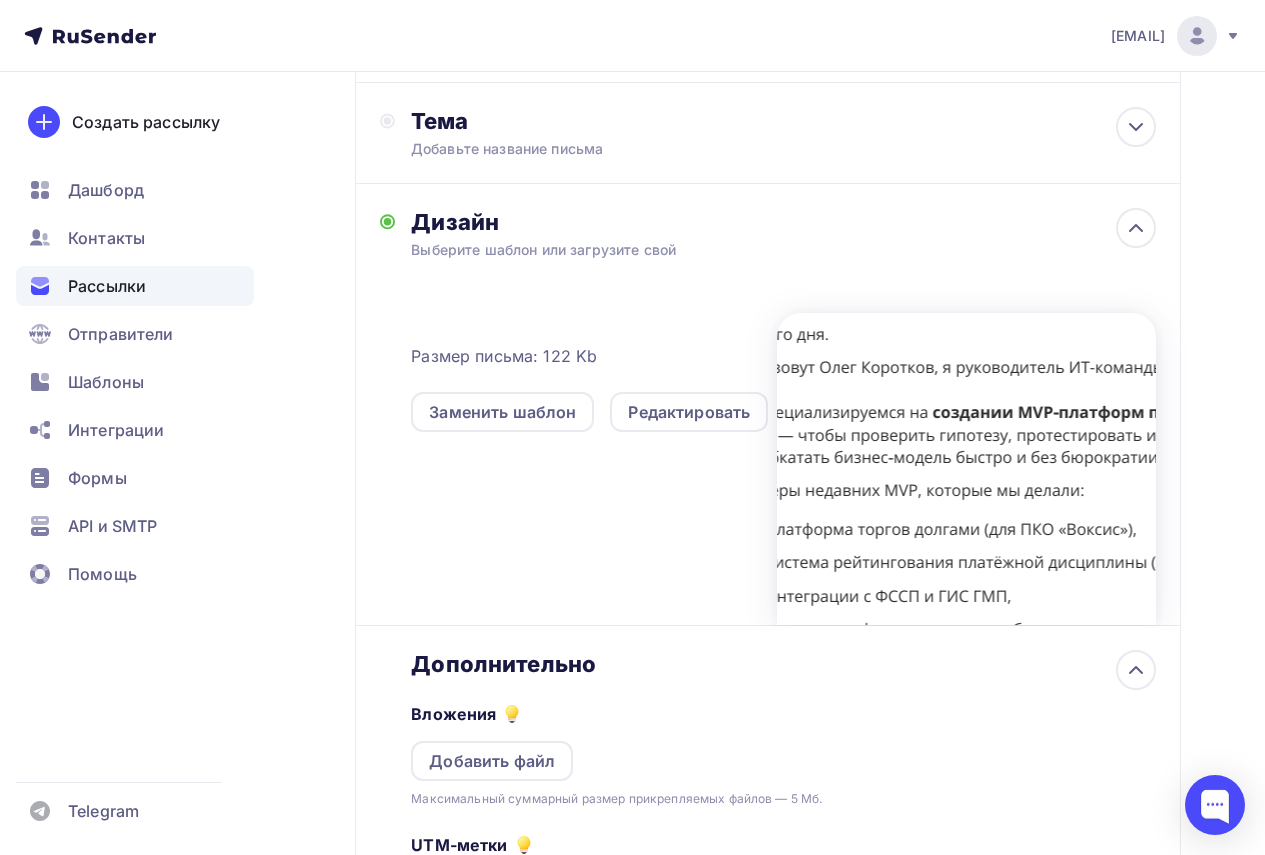 scroll, scrollTop: 0, scrollLeft: 0, axis: both 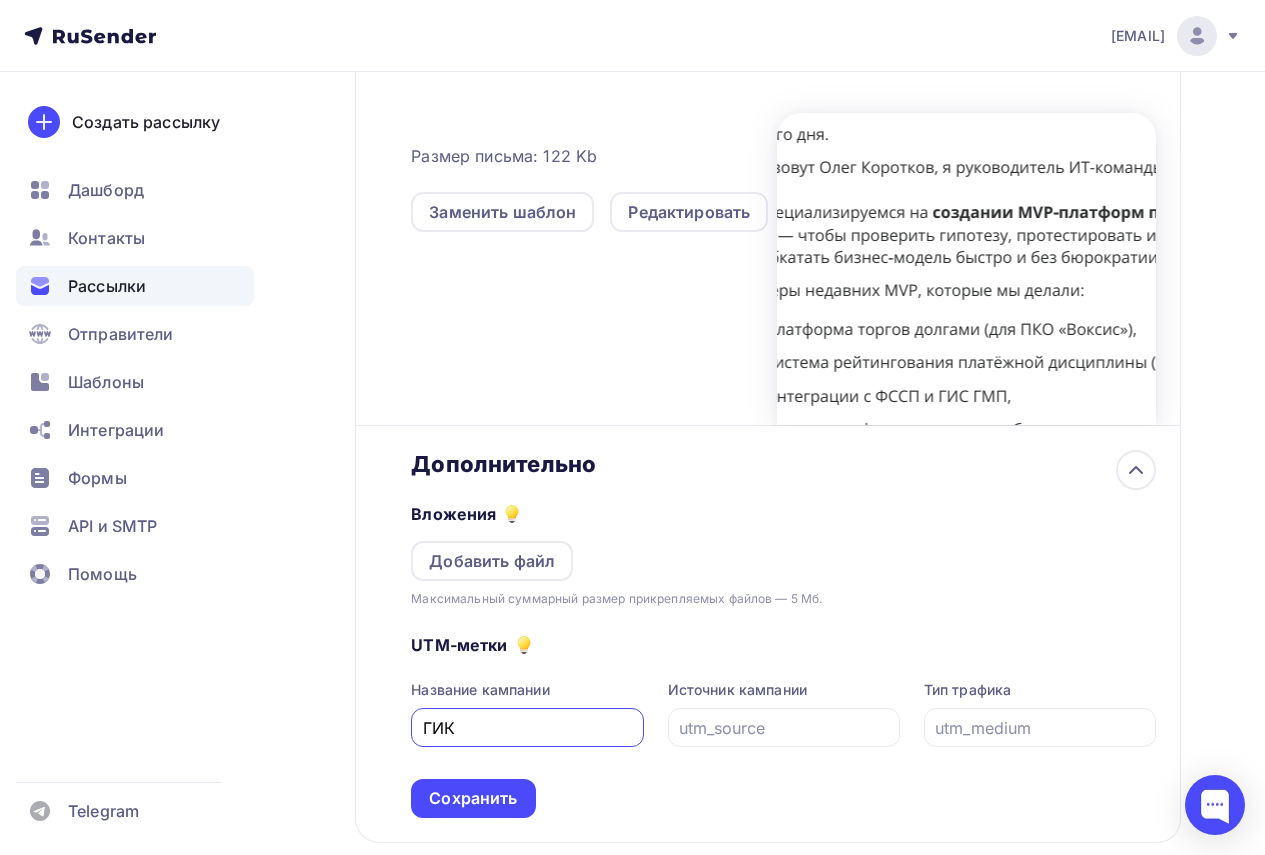 drag, startPoint x: 464, startPoint y: 730, endPoint x: 405, endPoint y: 732, distance: 59.03389 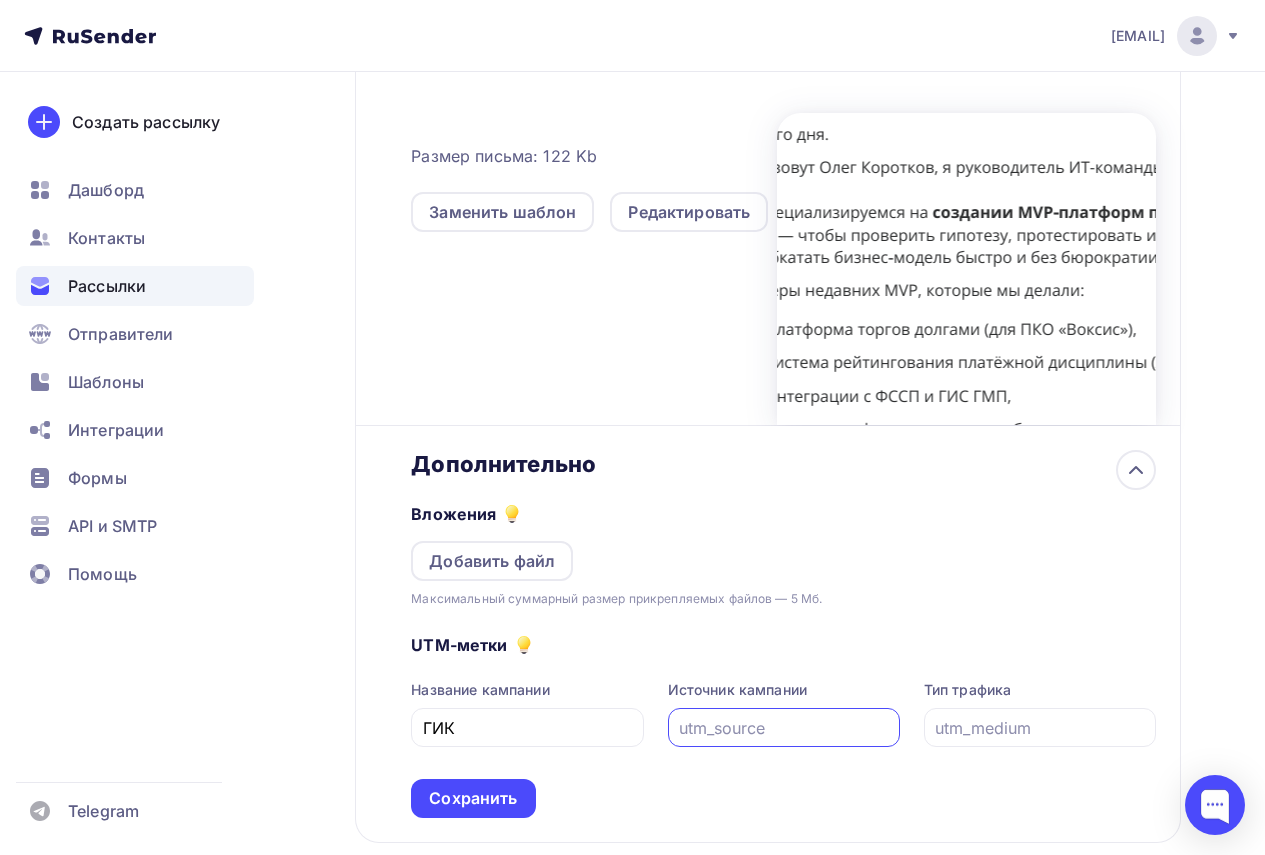click at bounding box center [783, 728] 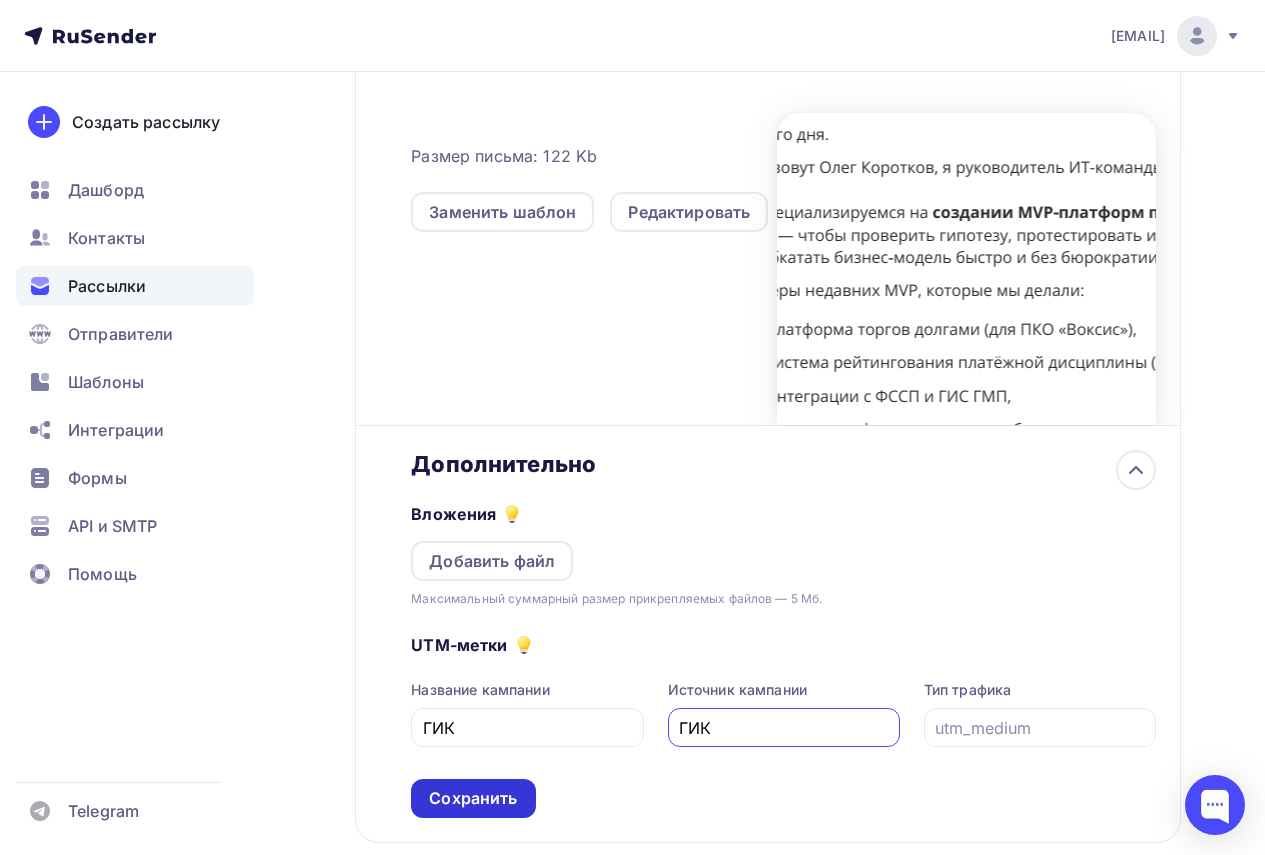 type on "ГИК" 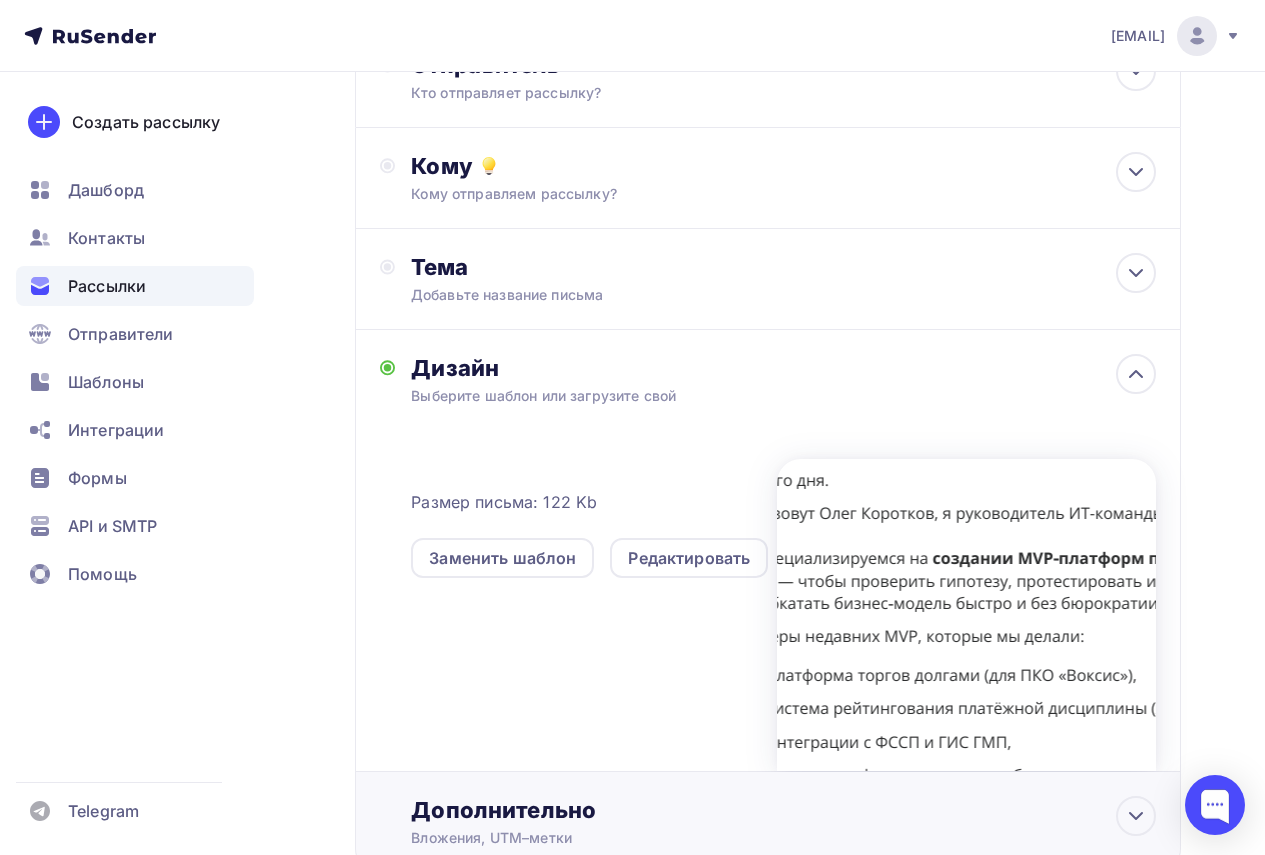 scroll, scrollTop: 0, scrollLeft: 0, axis: both 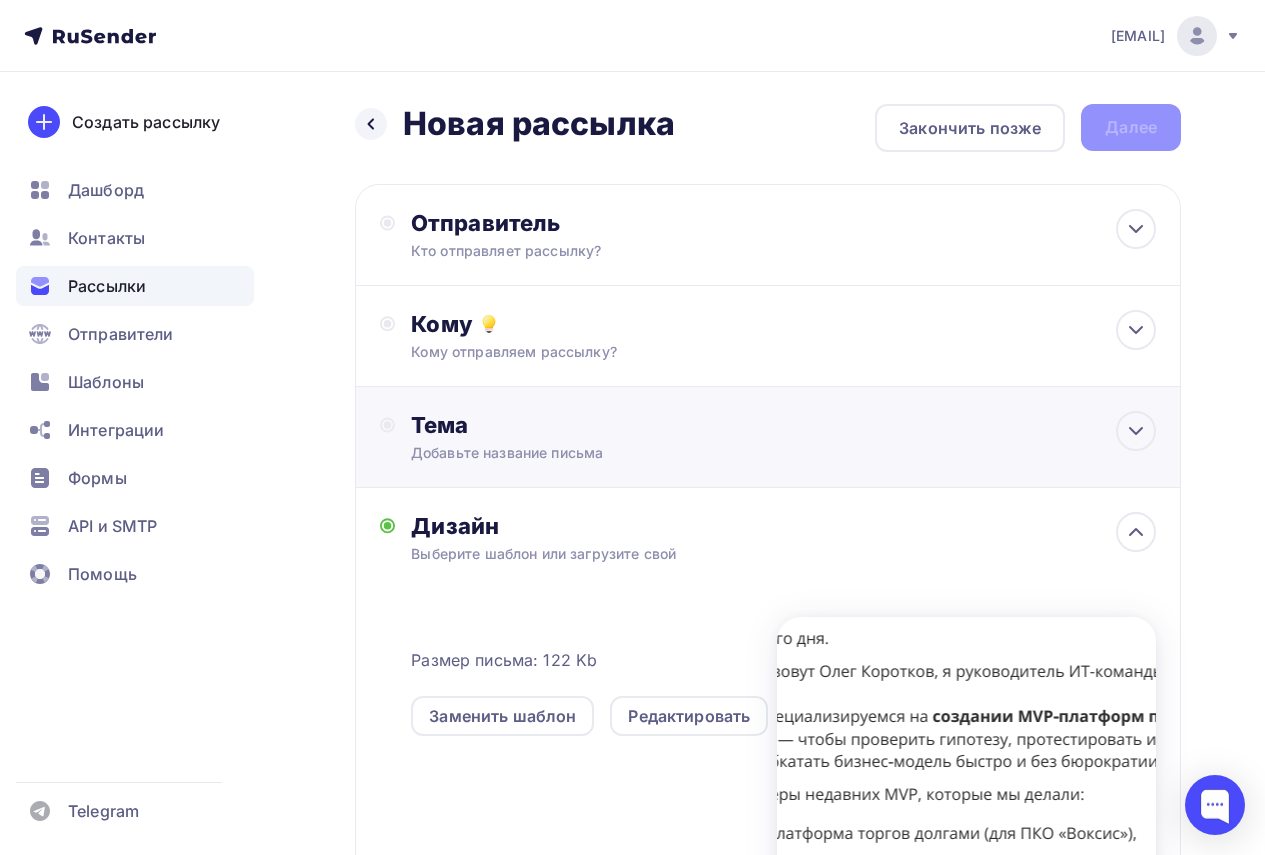 click on "Тема" at bounding box center [608, 425] 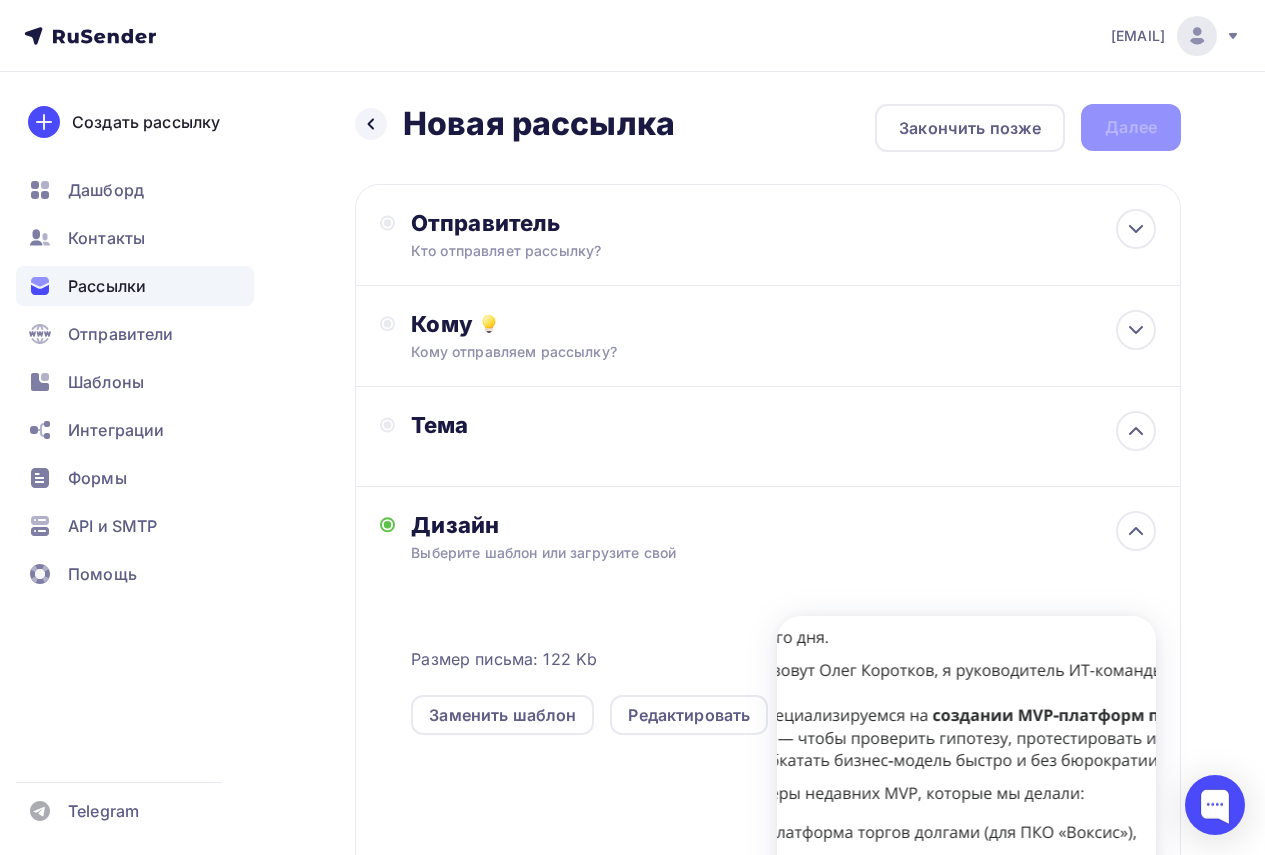 click on "Тема" at bounding box center (608, 425) 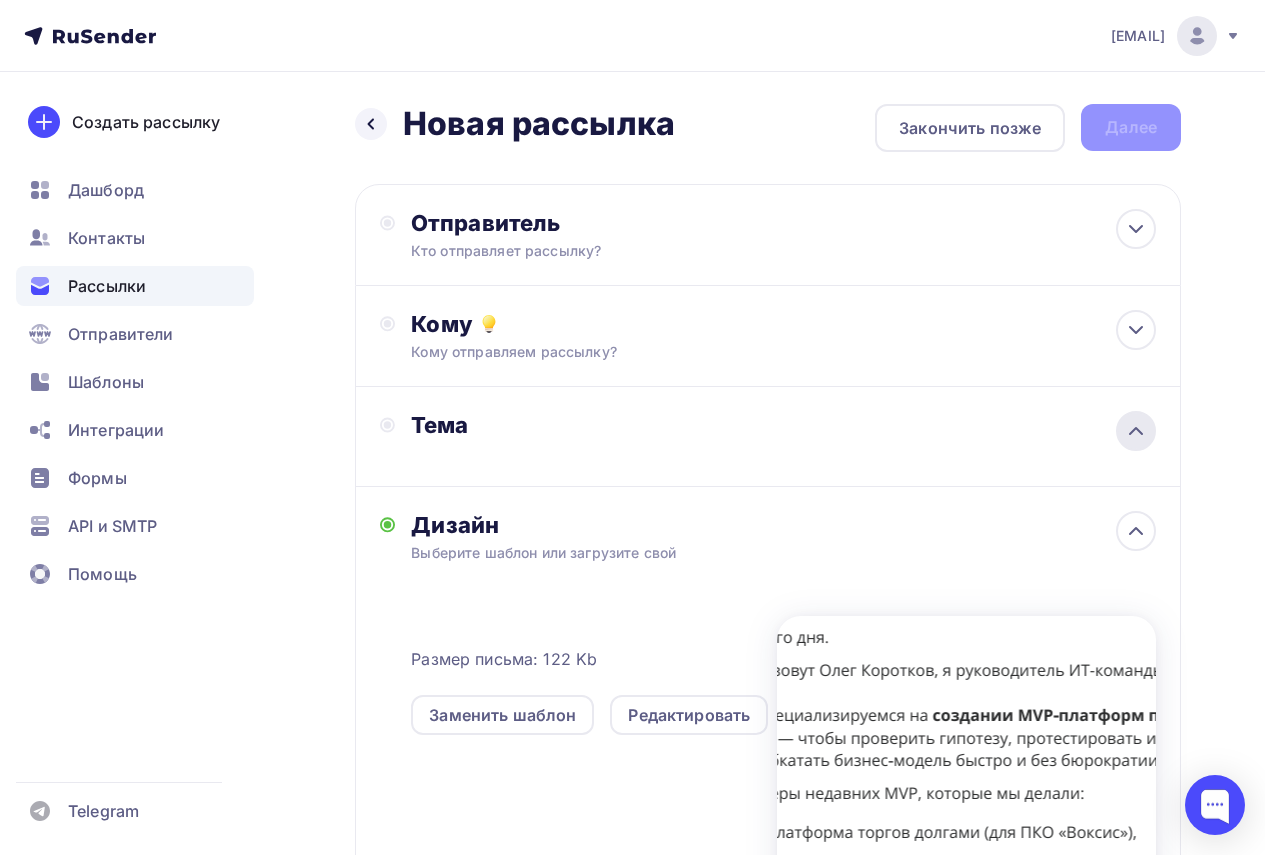 click 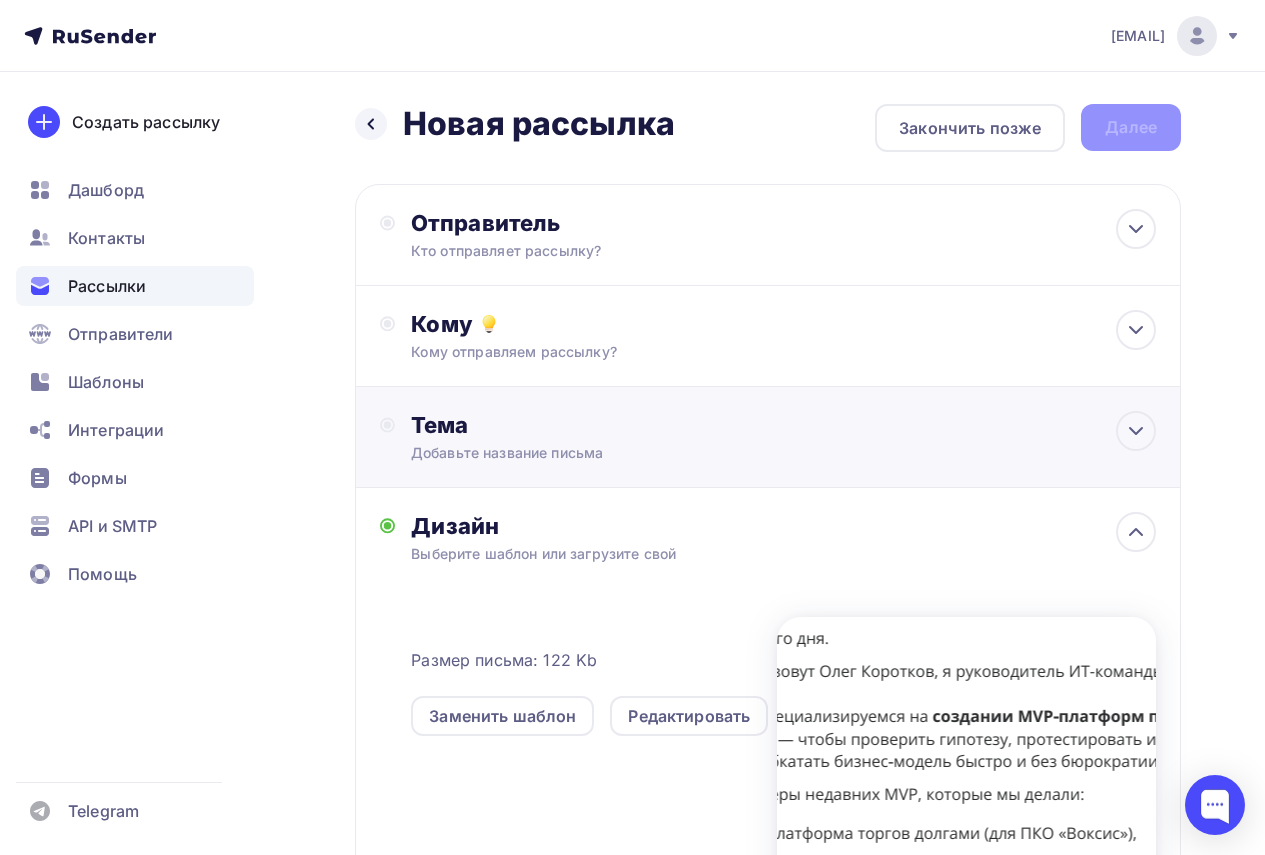 click on "Добавьте название письма" at bounding box center (589, 453) 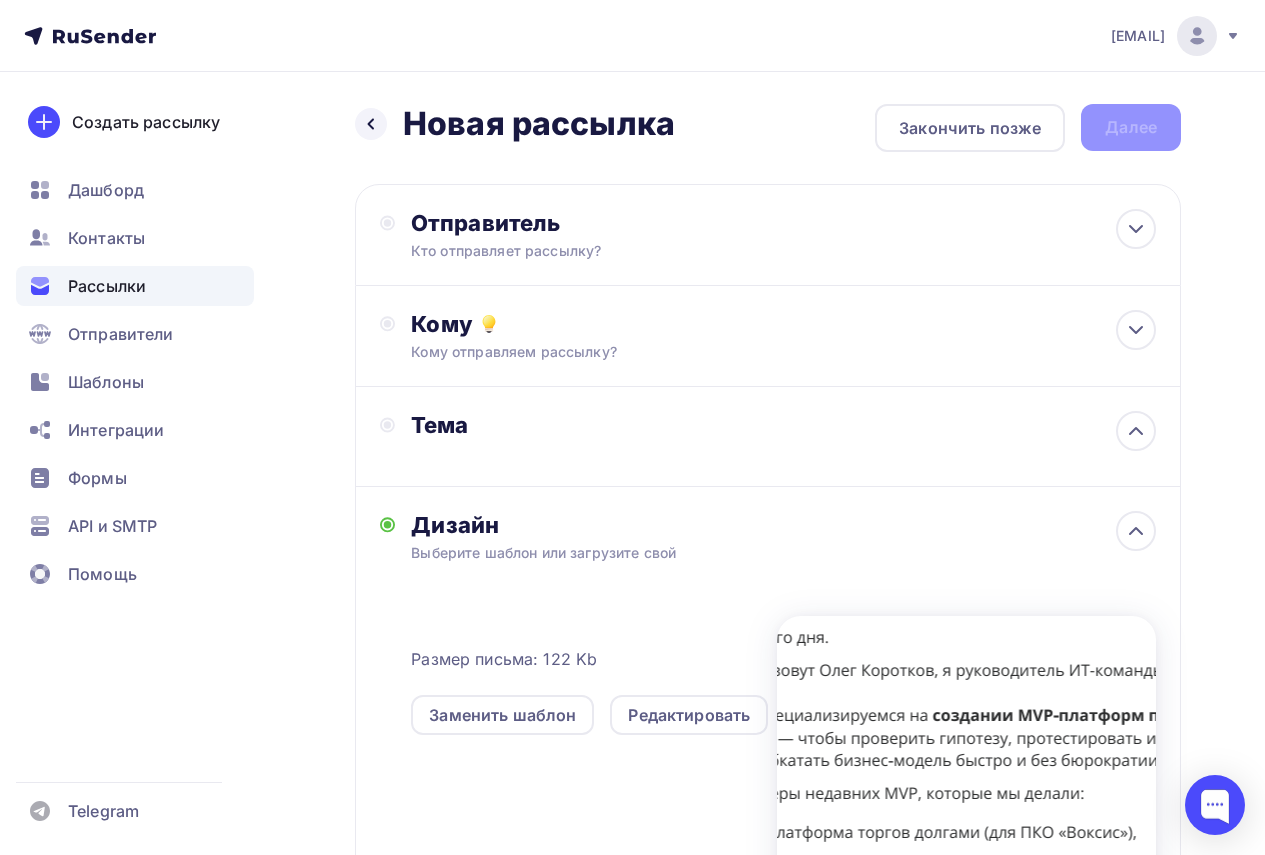 click on "Тема" at bounding box center (593, 436) 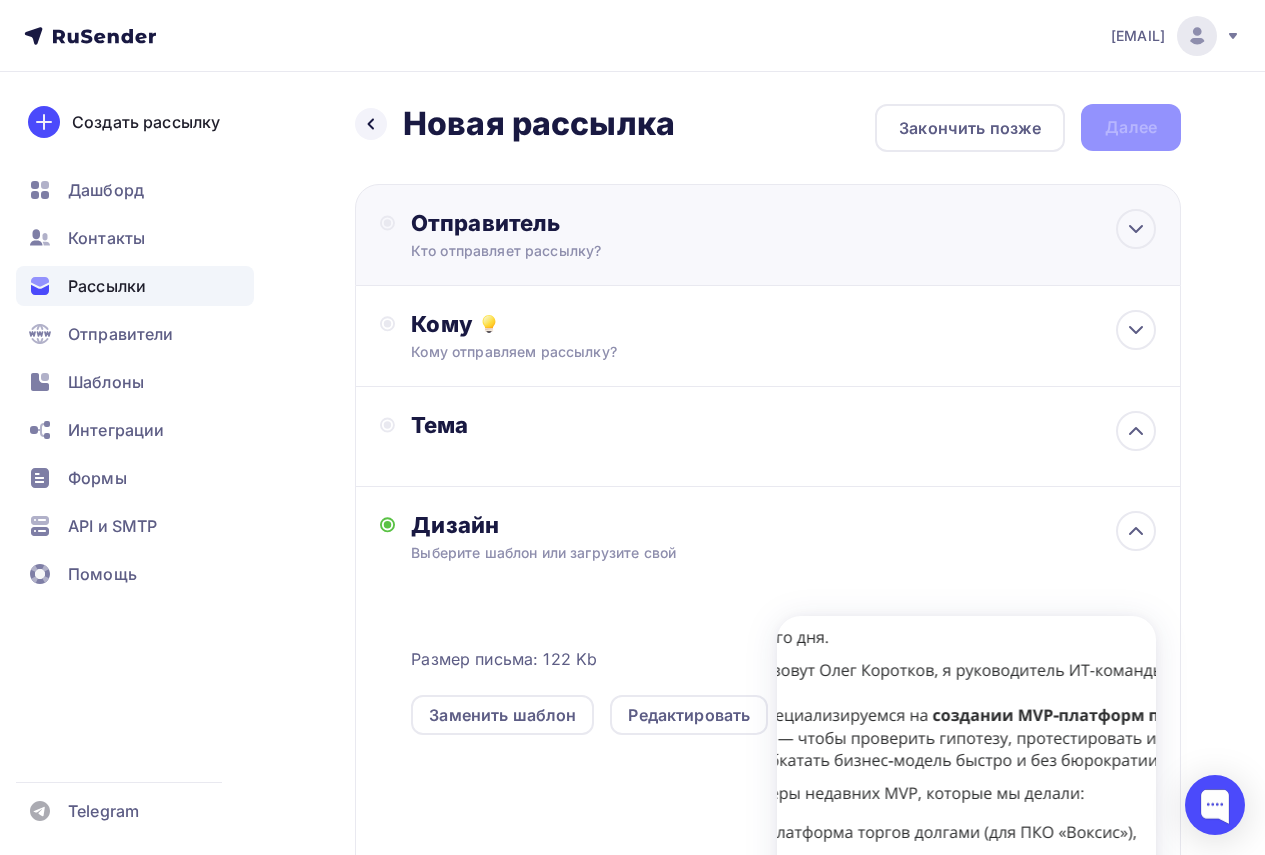 click on "Отправитель
Кто отправляет рассылку?
Email  *
korotkov@geek-soft.ru
korotkov@geek-soft.ru               Добавить отправителя
Рекомендуем  добавить почту на домене , чтобы рассылка не попала в «Спам»
Имя                 Сохранить" at bounding box center (612, 235) 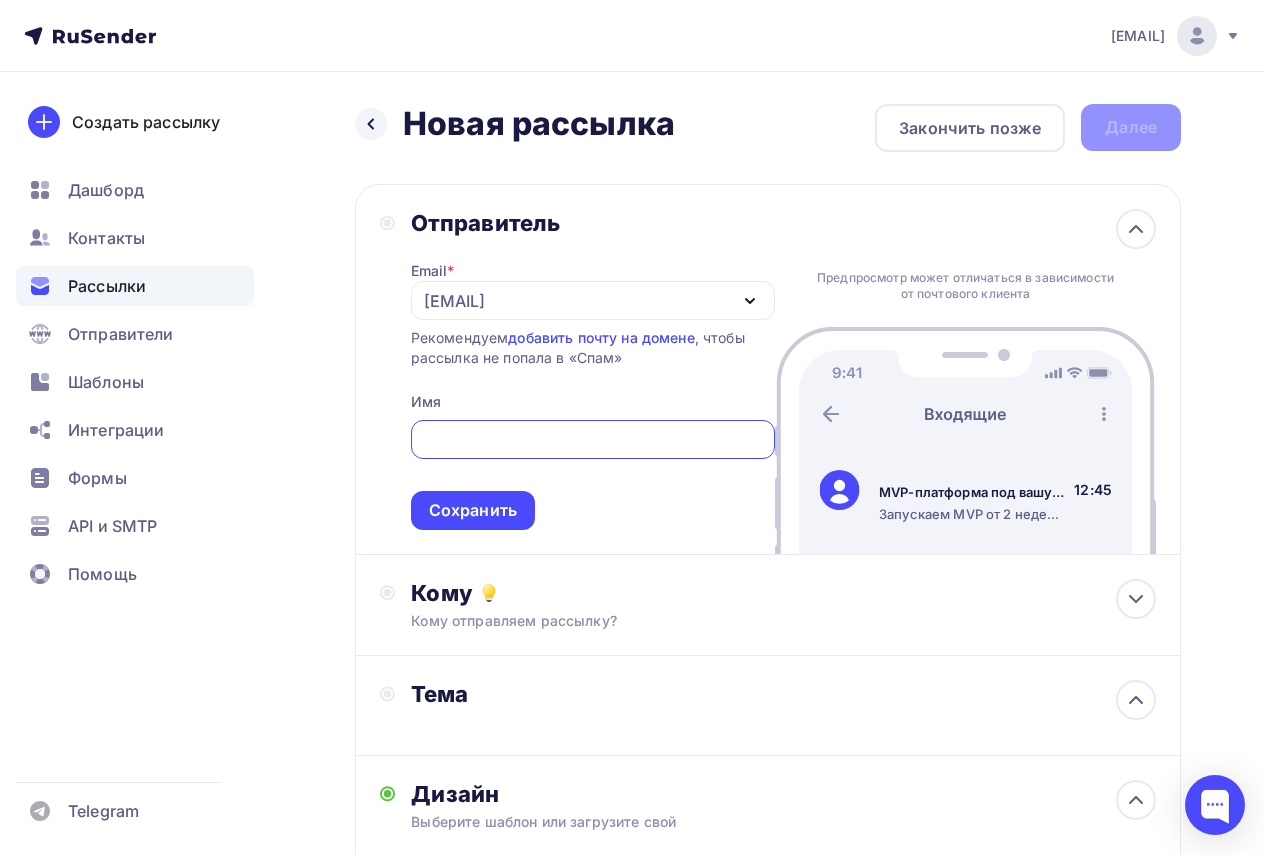scroll, scrollTop: 0, scrollLeft: 0, axis: both 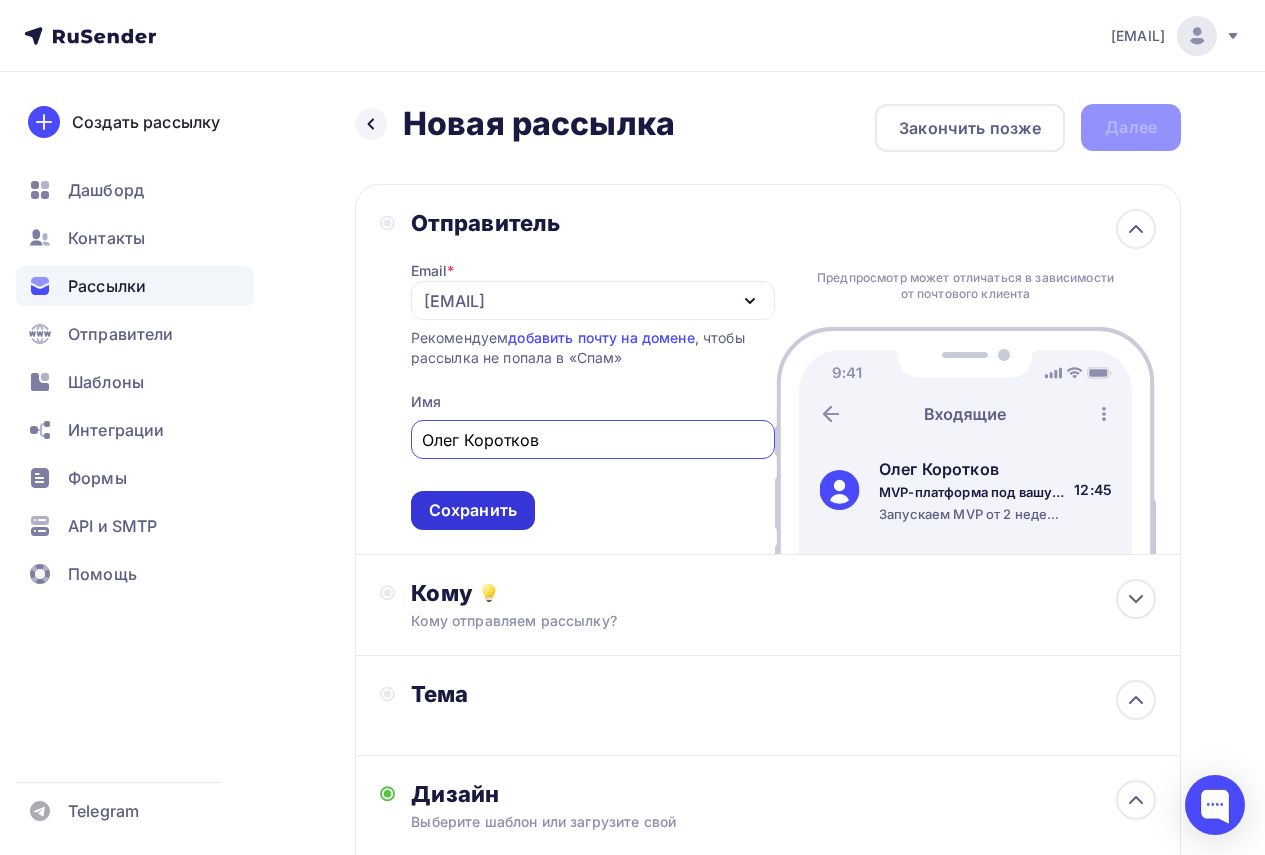 type on "Олег Коротков" 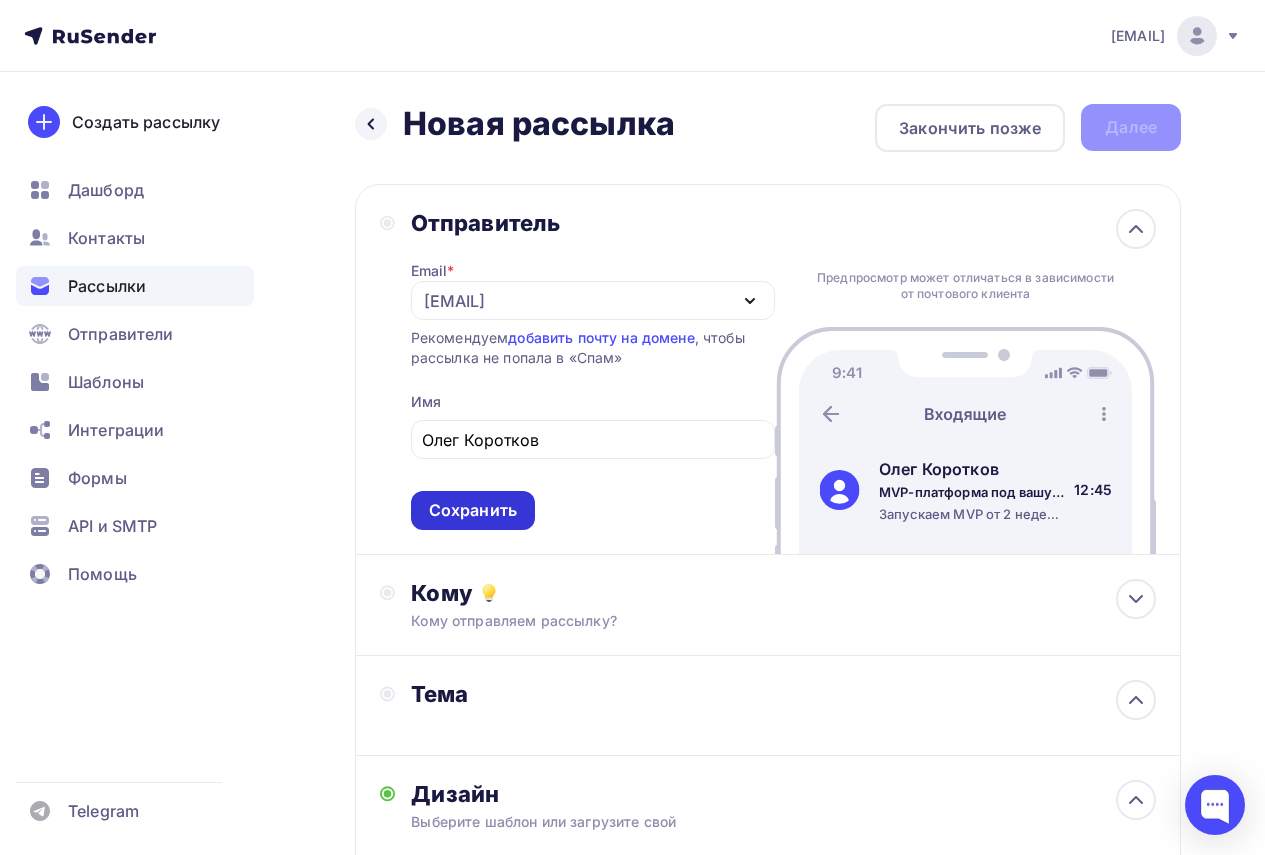 click on "Сохранить" at bounding box center (473, 510) 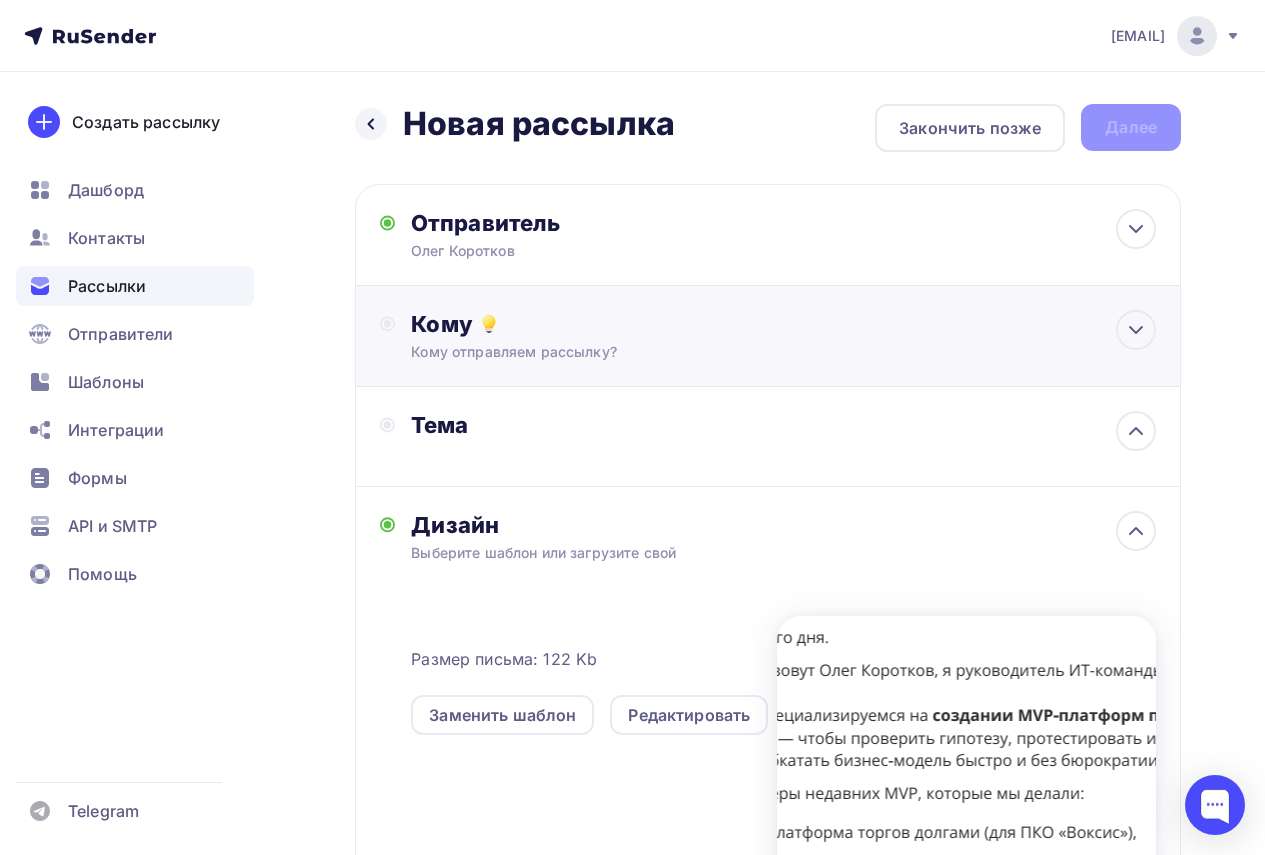 click on "Кому отправляем рассылку?" at bounding box center [746, 352] 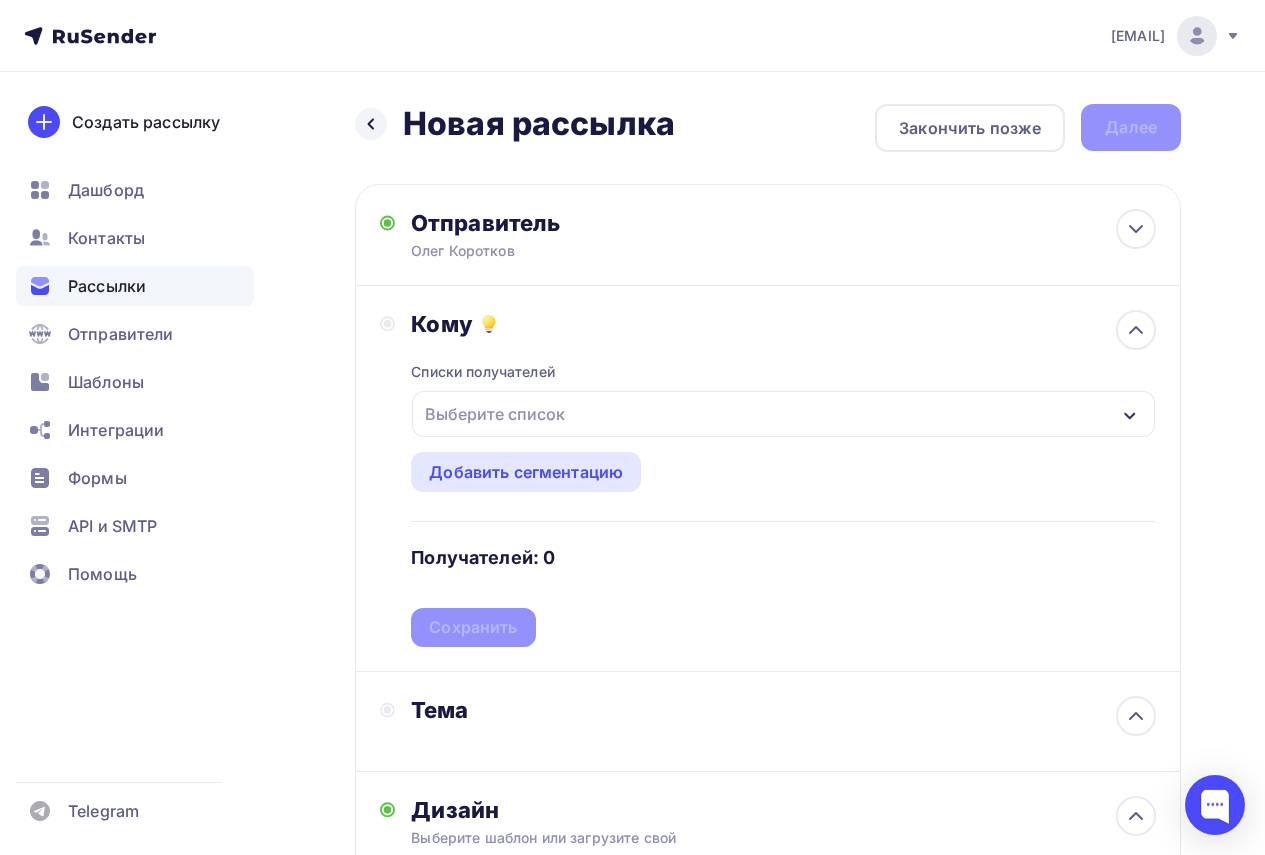 click on "Выберите список" at bounding box center (495, 414) 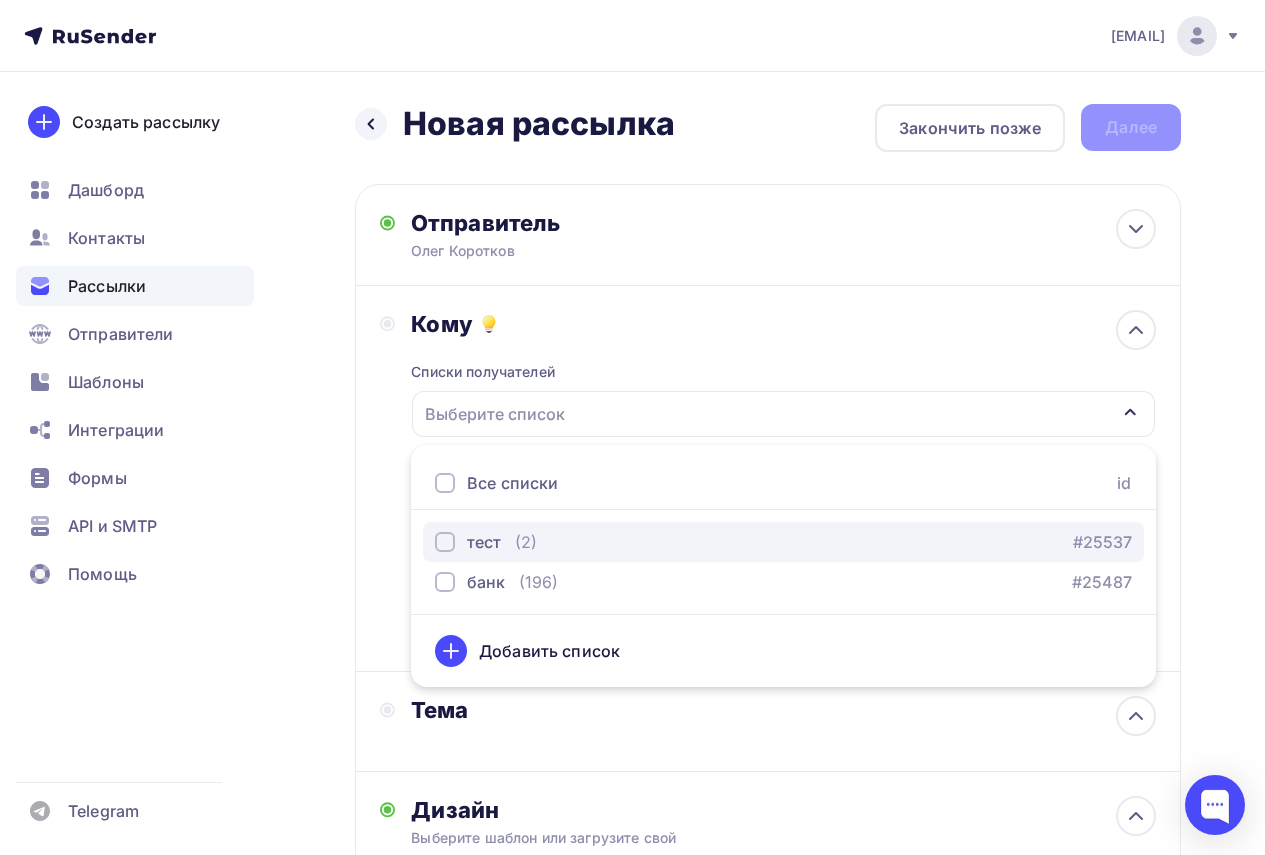 click at bounding box center [445, 542] 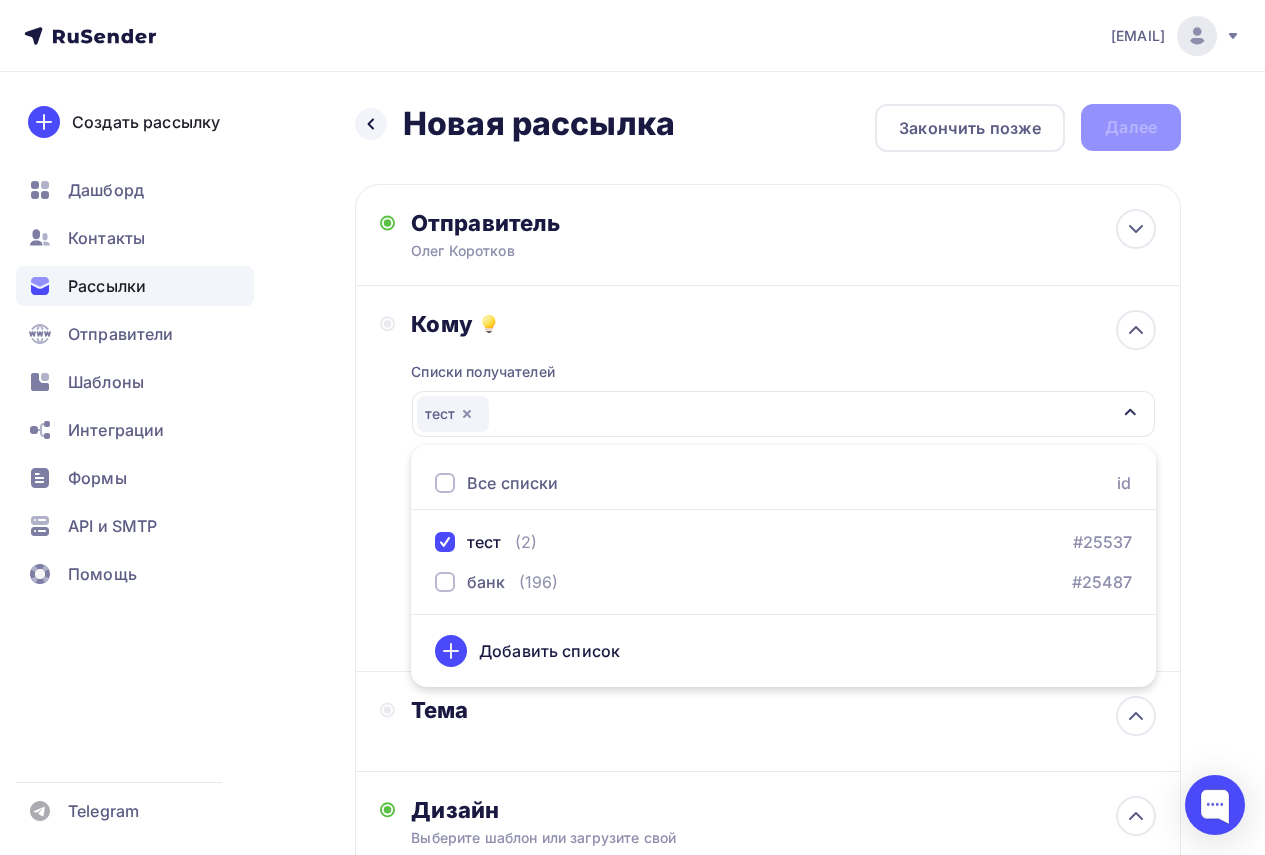 click on "Назад
Новая рассылка
Новая рассылка
Закончить позже
Далее
Отправитель
Олег Коротков
Email  *
korotkov@geek-soft.ru
korotkov@geek-soft.ru               Добавить отправителя
Рекомендуем  добавить почту на домене , чтобы рассылка не попала в «Спам»
Имя     Олег Коротков             Сохранить
Предпросмотр может отличаться  в зависимости от почтового клиента
Олег Коротков
12:45
Кому" at bounding box center [632, 758] 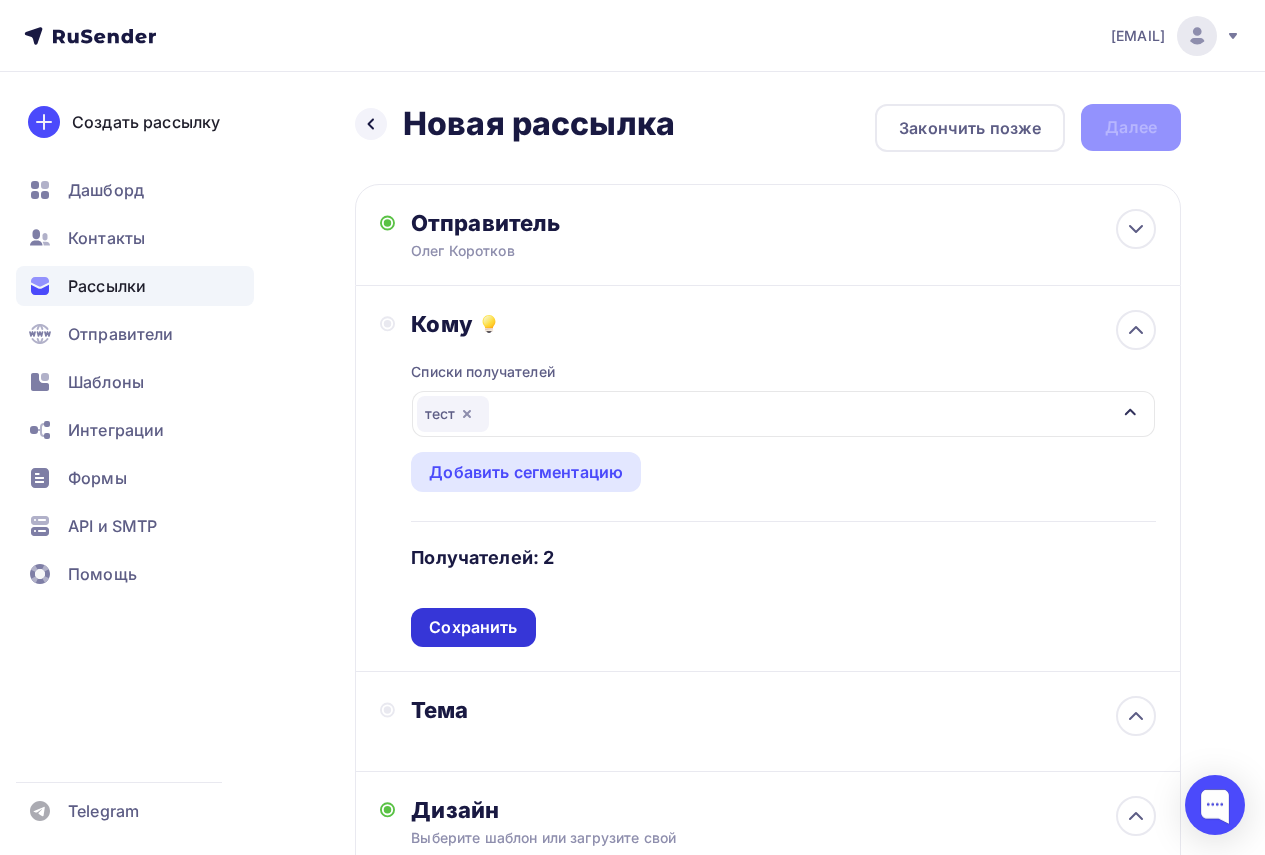 click on "Сохранить" at bounding box center [473, 627] 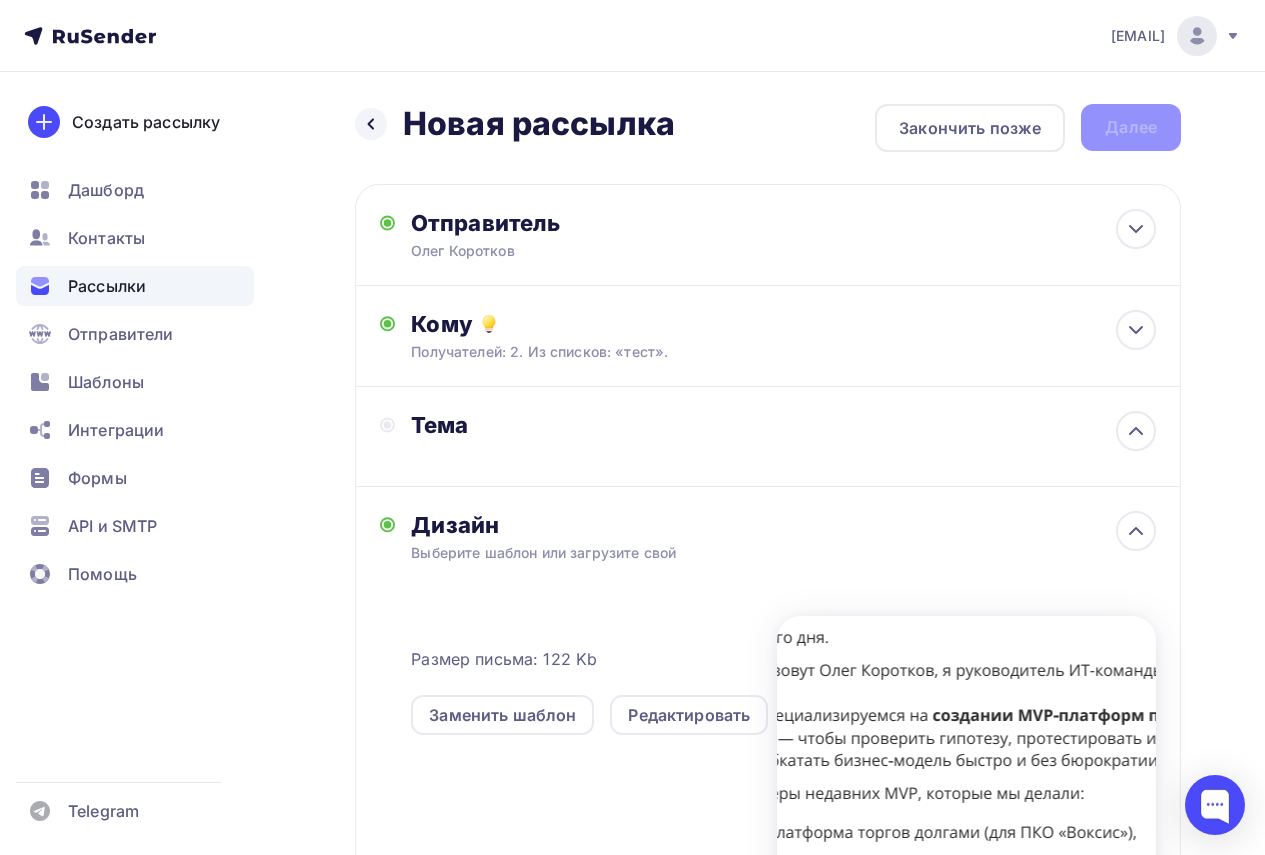 click on "Тема" at bounding box center (608, 425) 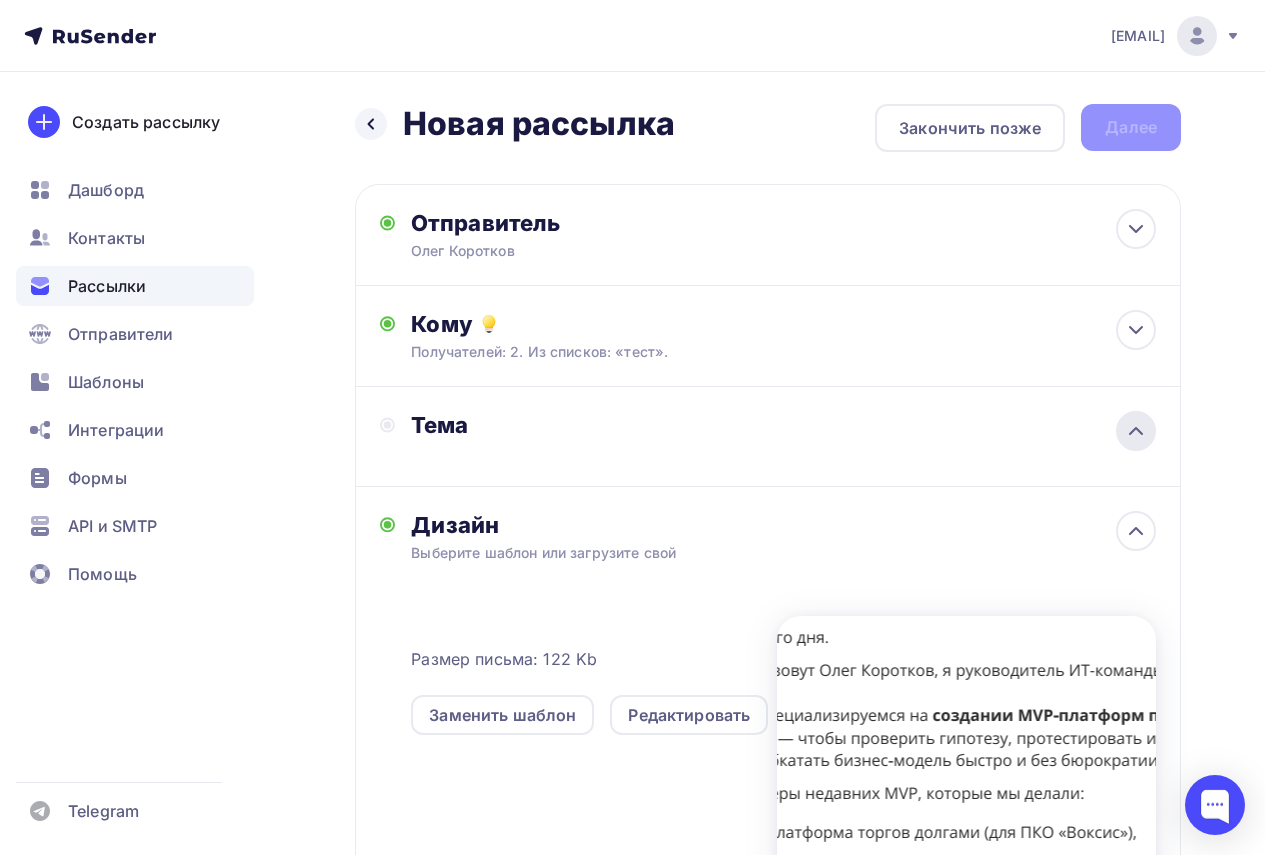 click 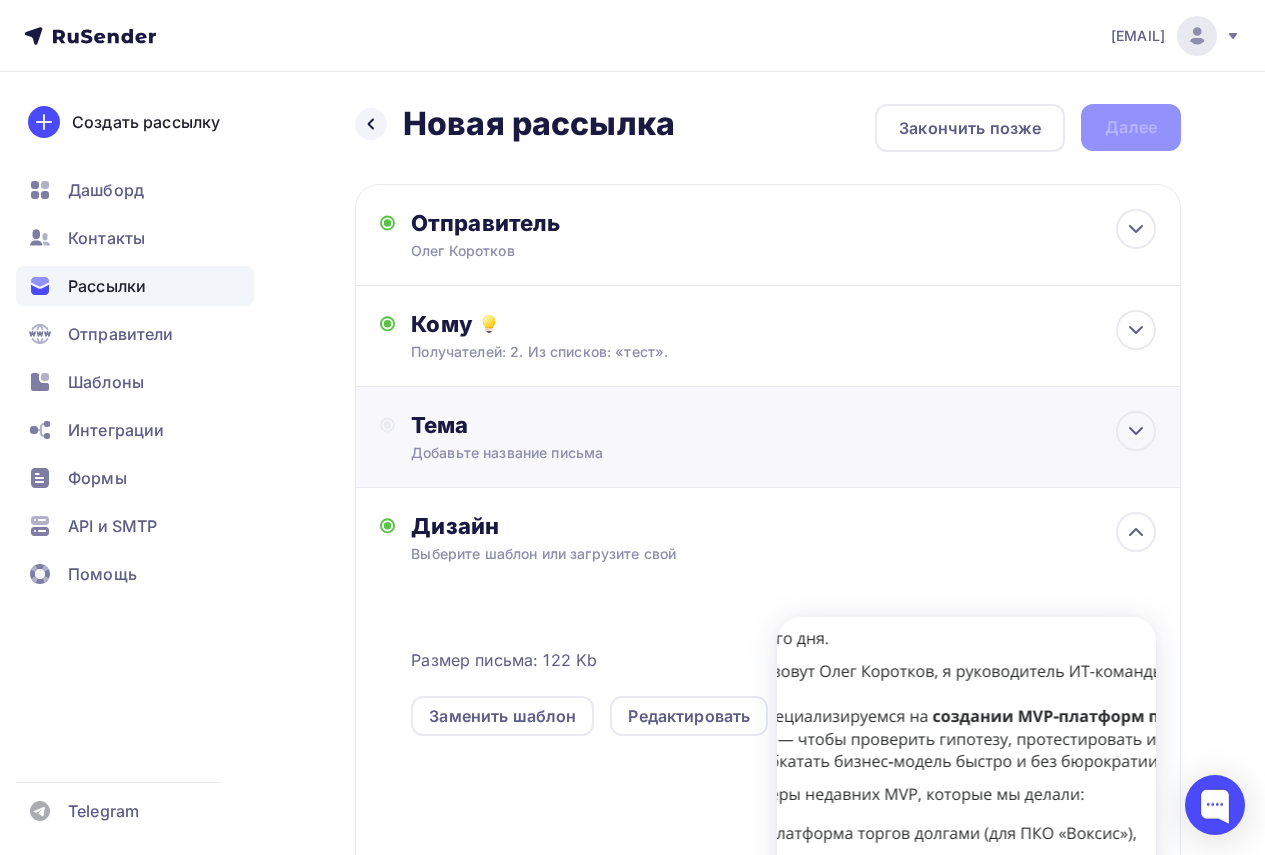 click on "Добавьте название письма" at bounding box center (589, 453) 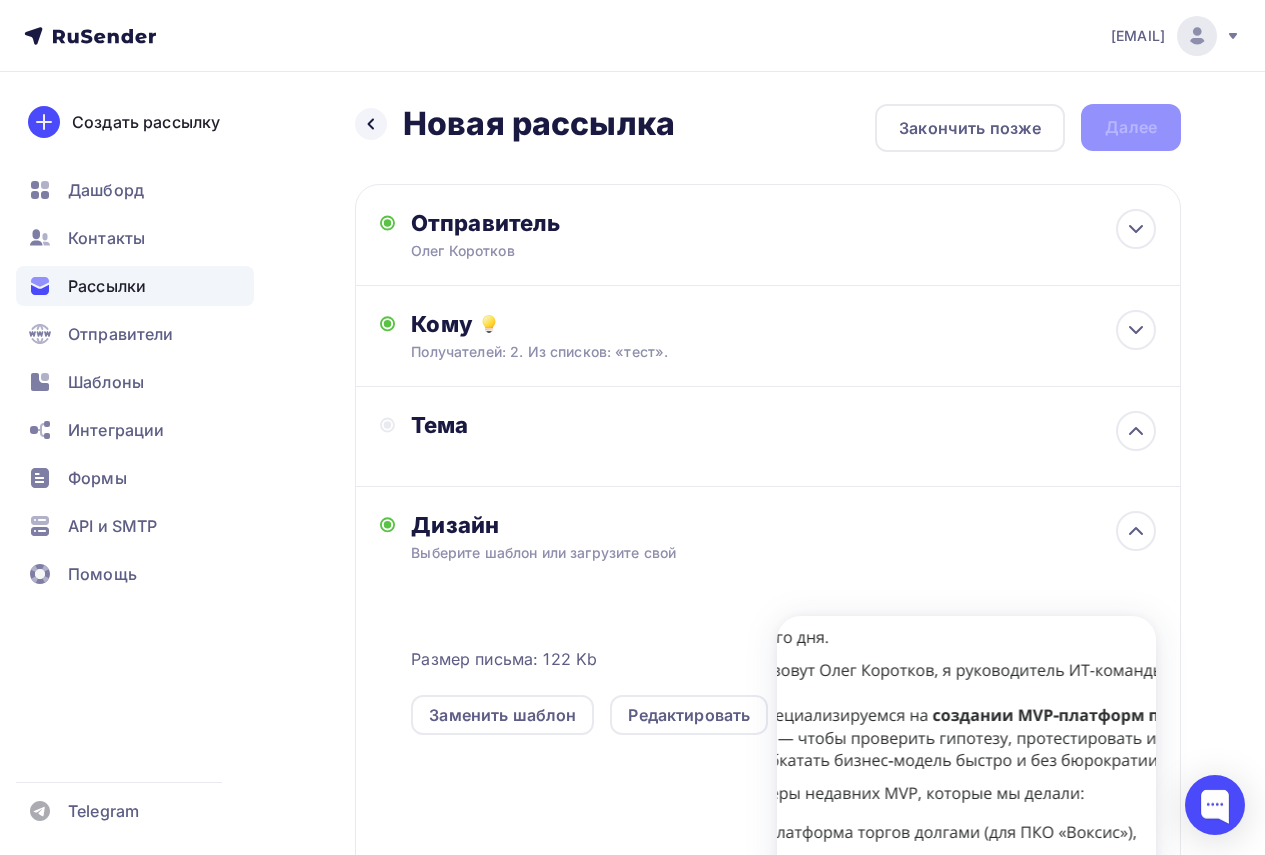 click on "Тема" at bounding box center [593, 436] 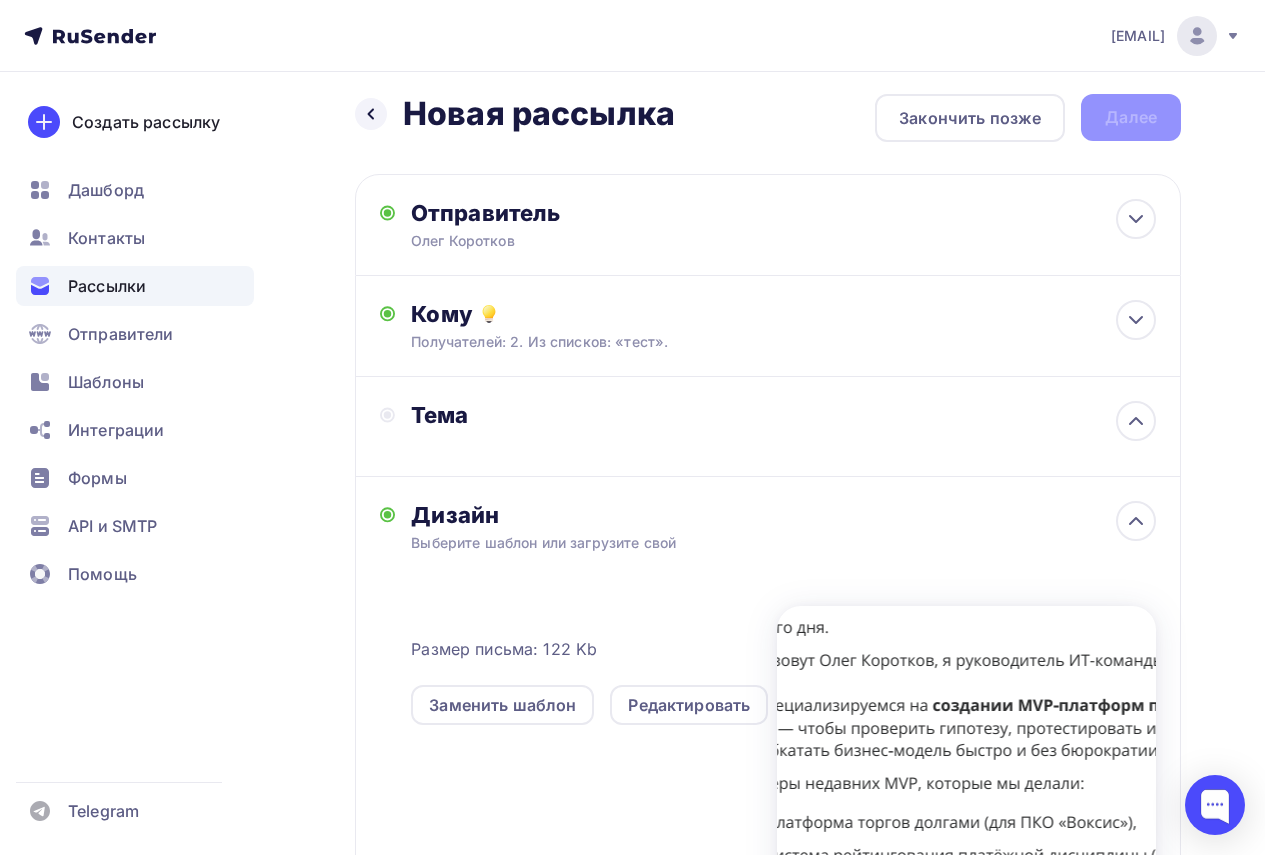 scroll, scrollTop: 0, scrollLeft: 0, axis: both 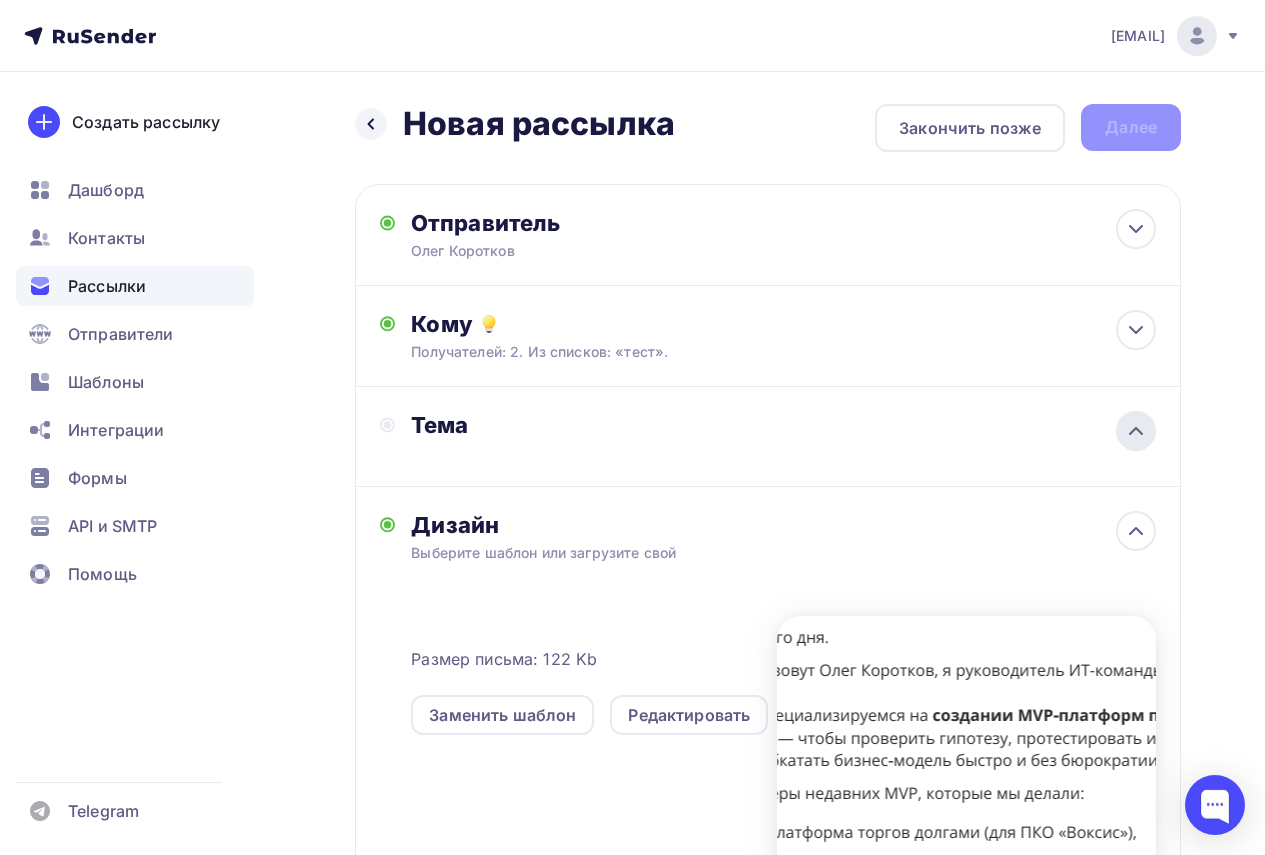 click 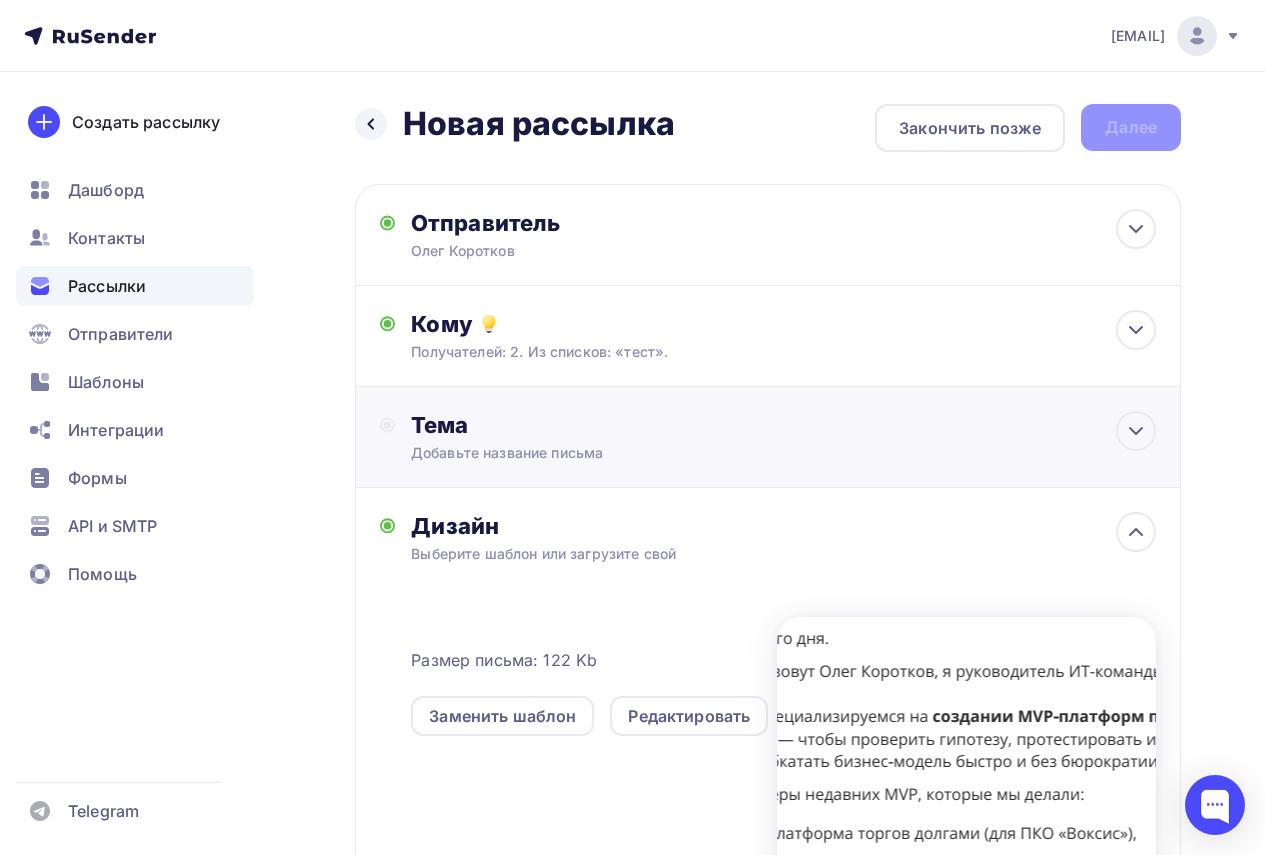 click 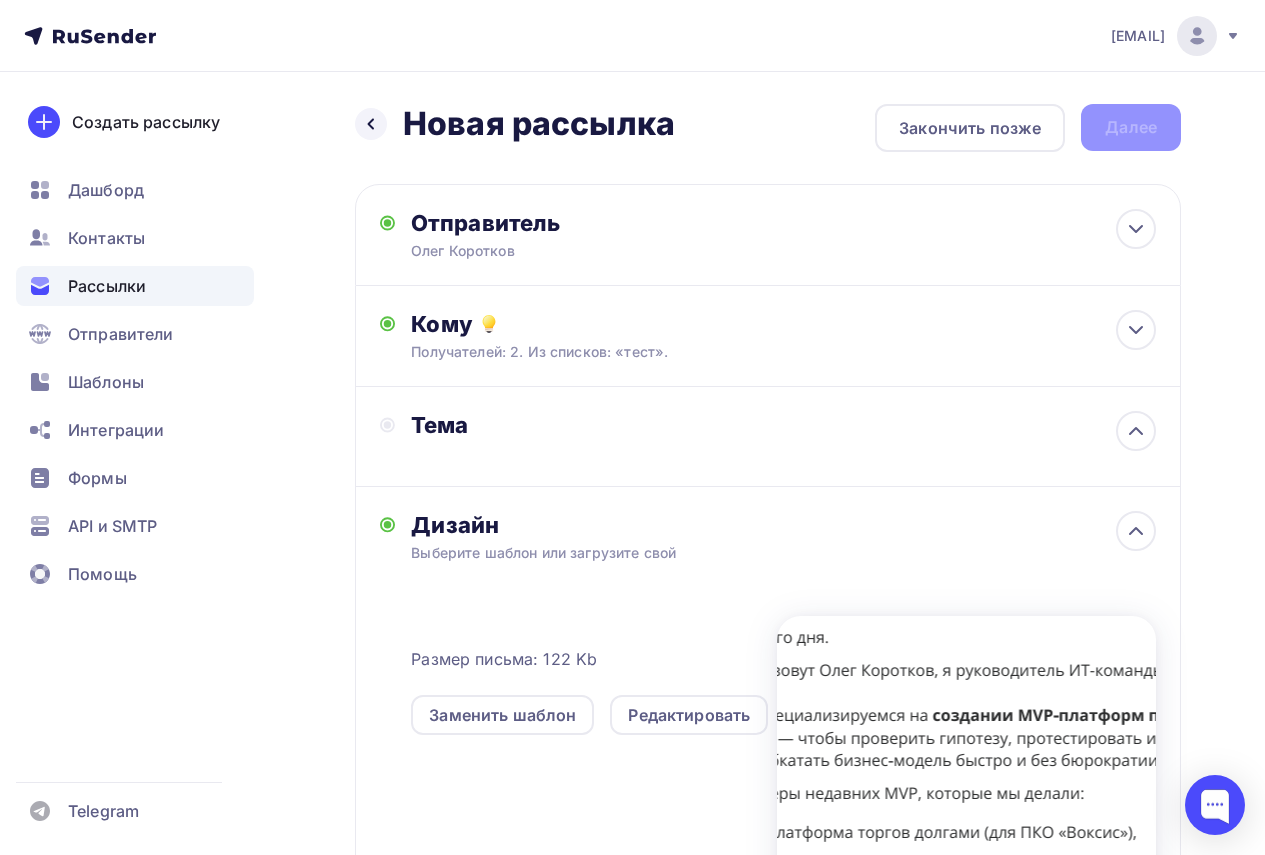 click 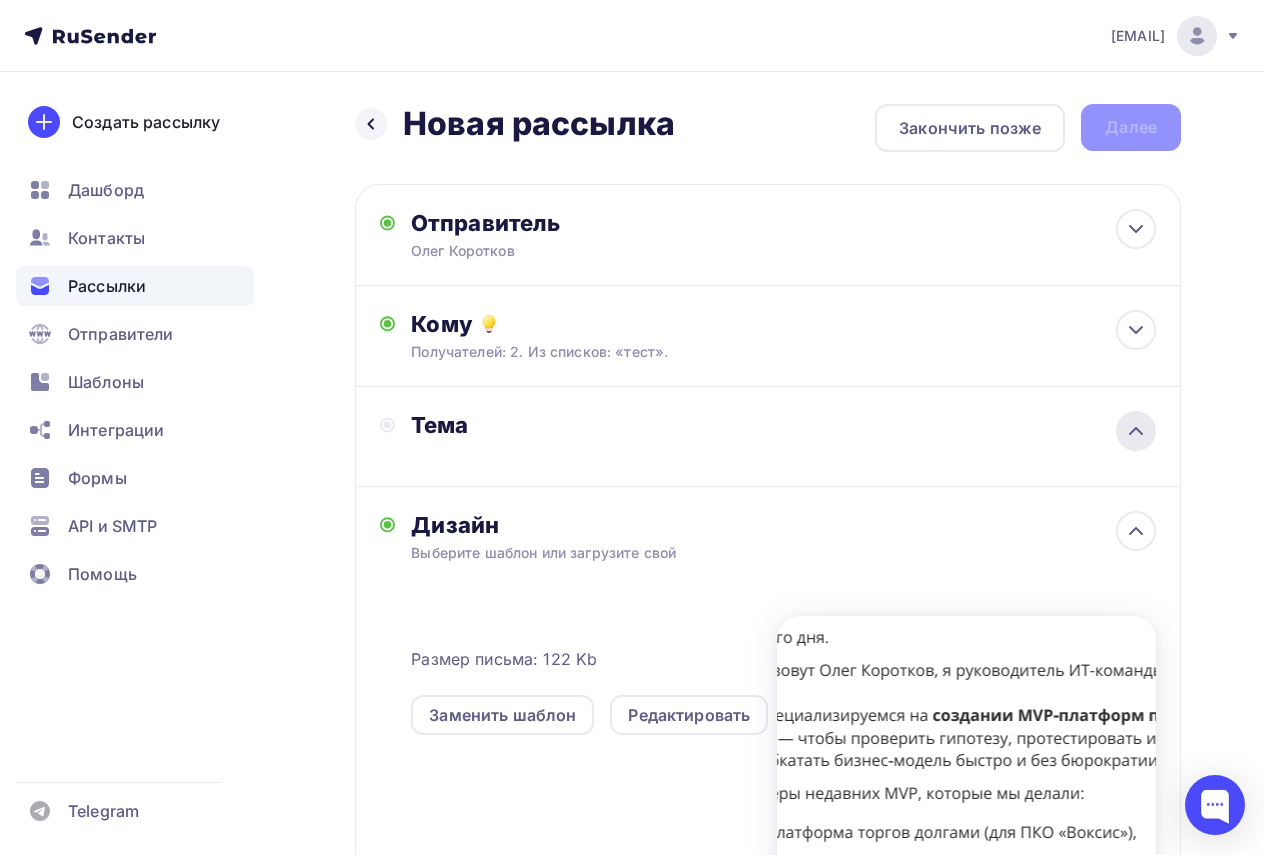 click at bounding box center (1136, 431) 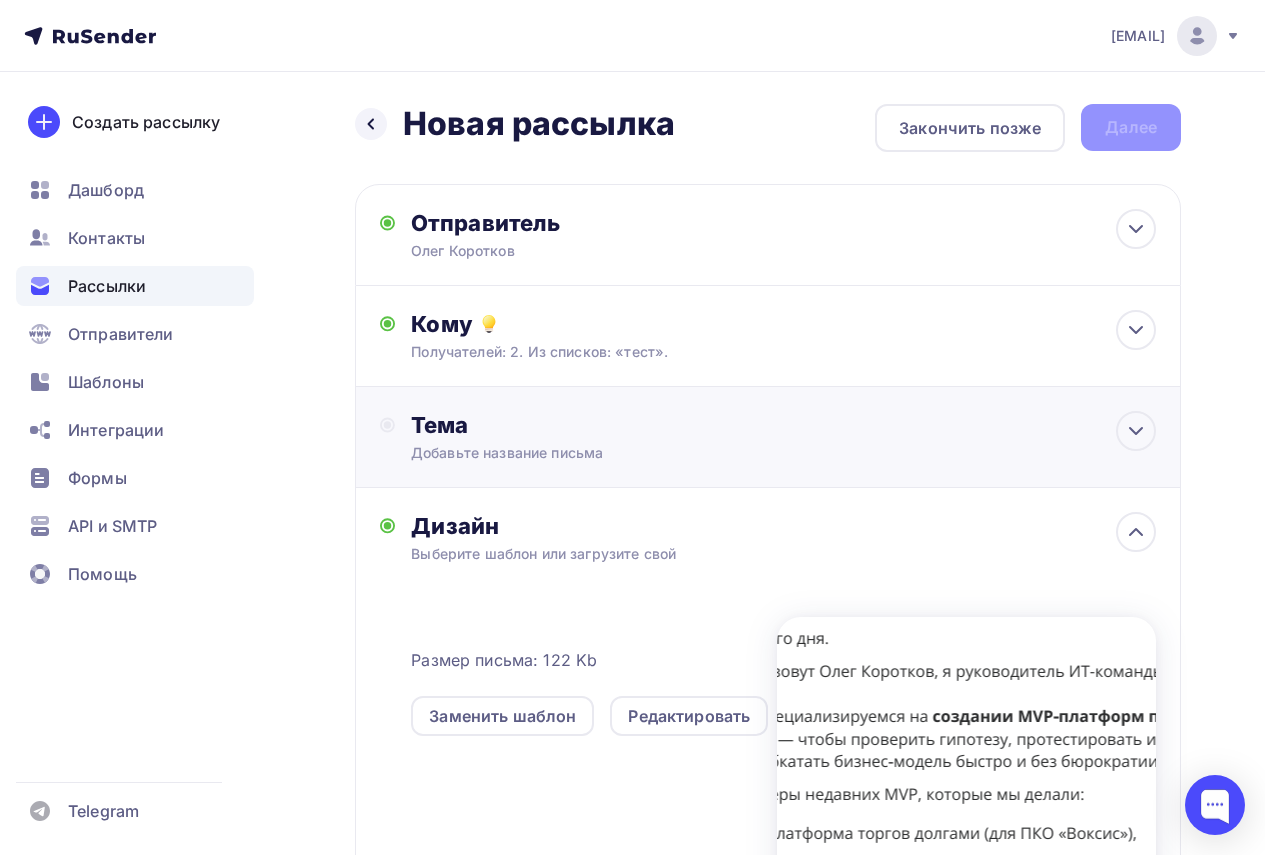 click on "Тема
Добавьте название письма" at bounding box center [768, 437] 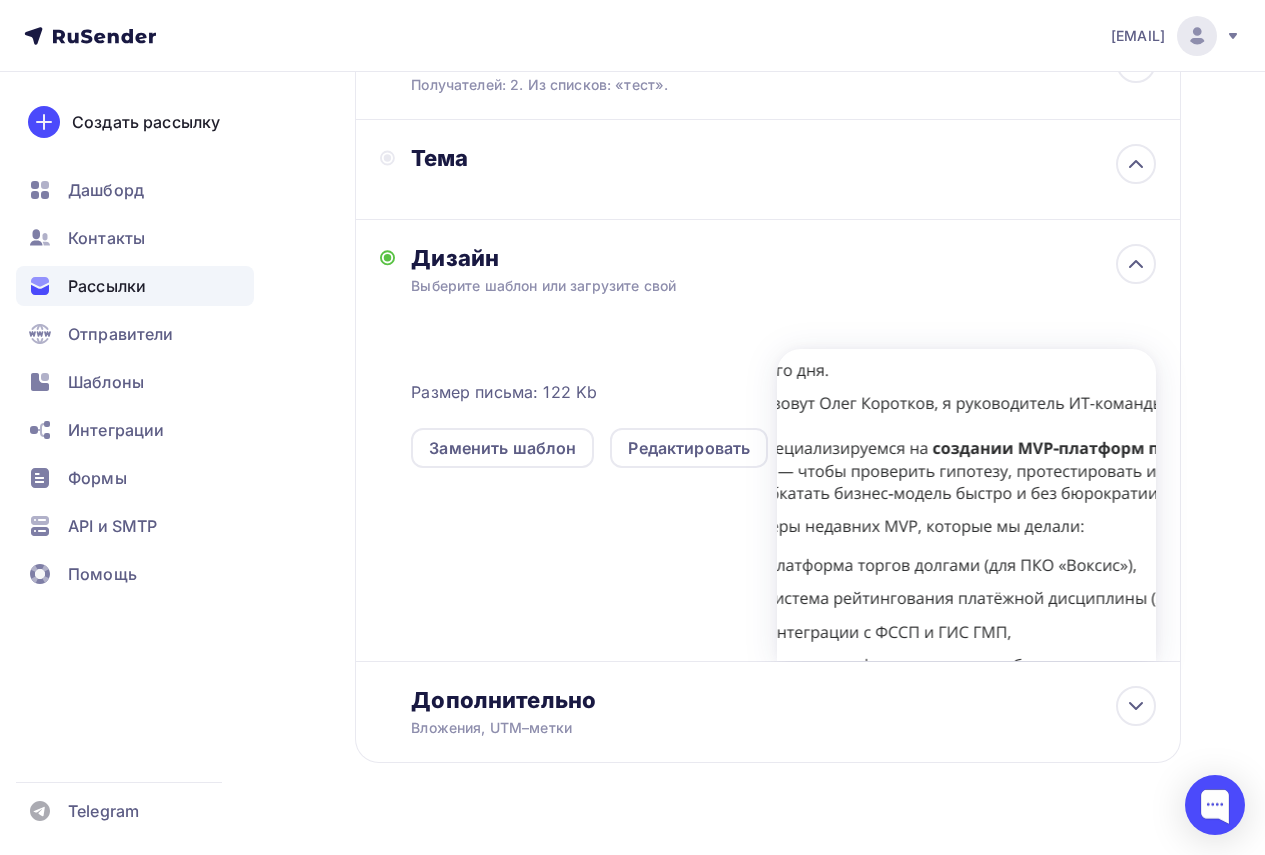 scroll, scrollTop: 300, scrollLeft: 0, axis: vertical 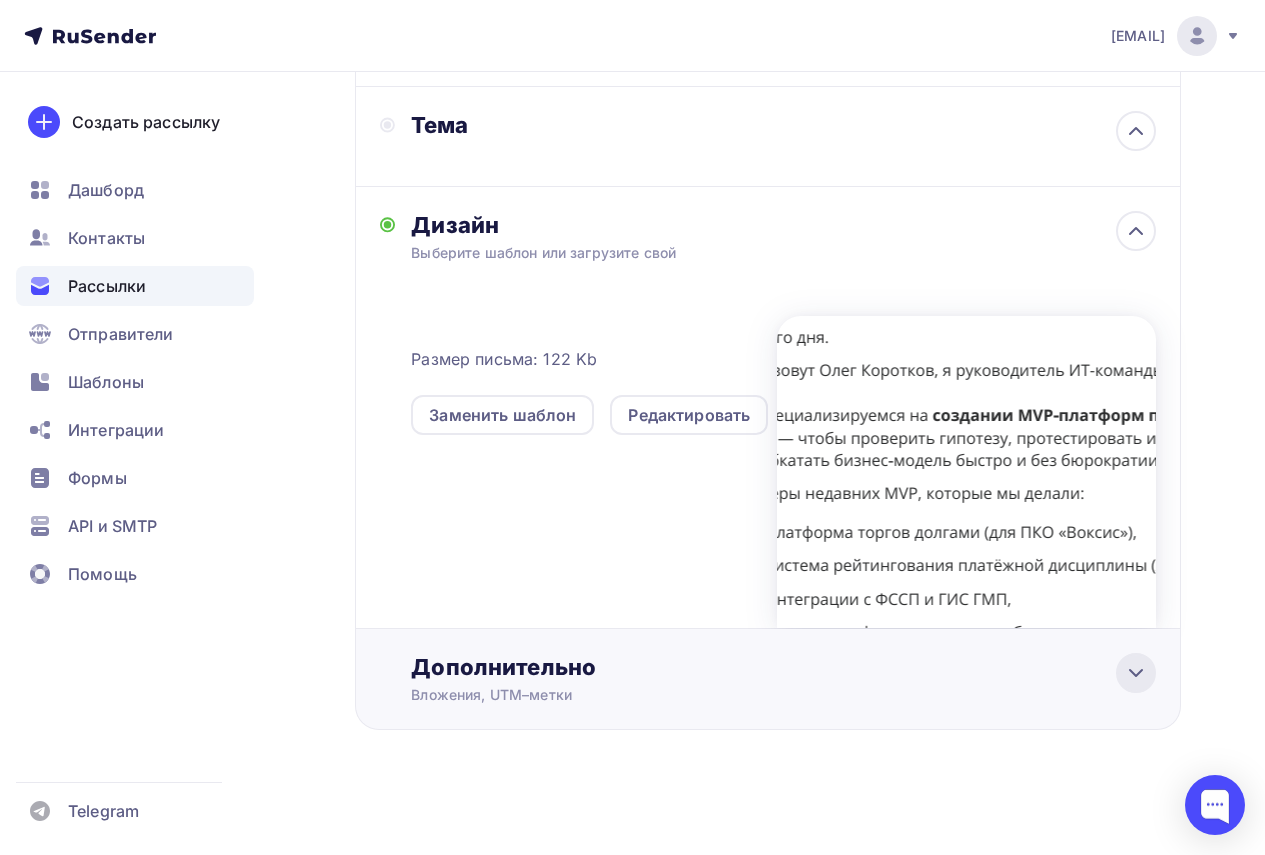 click 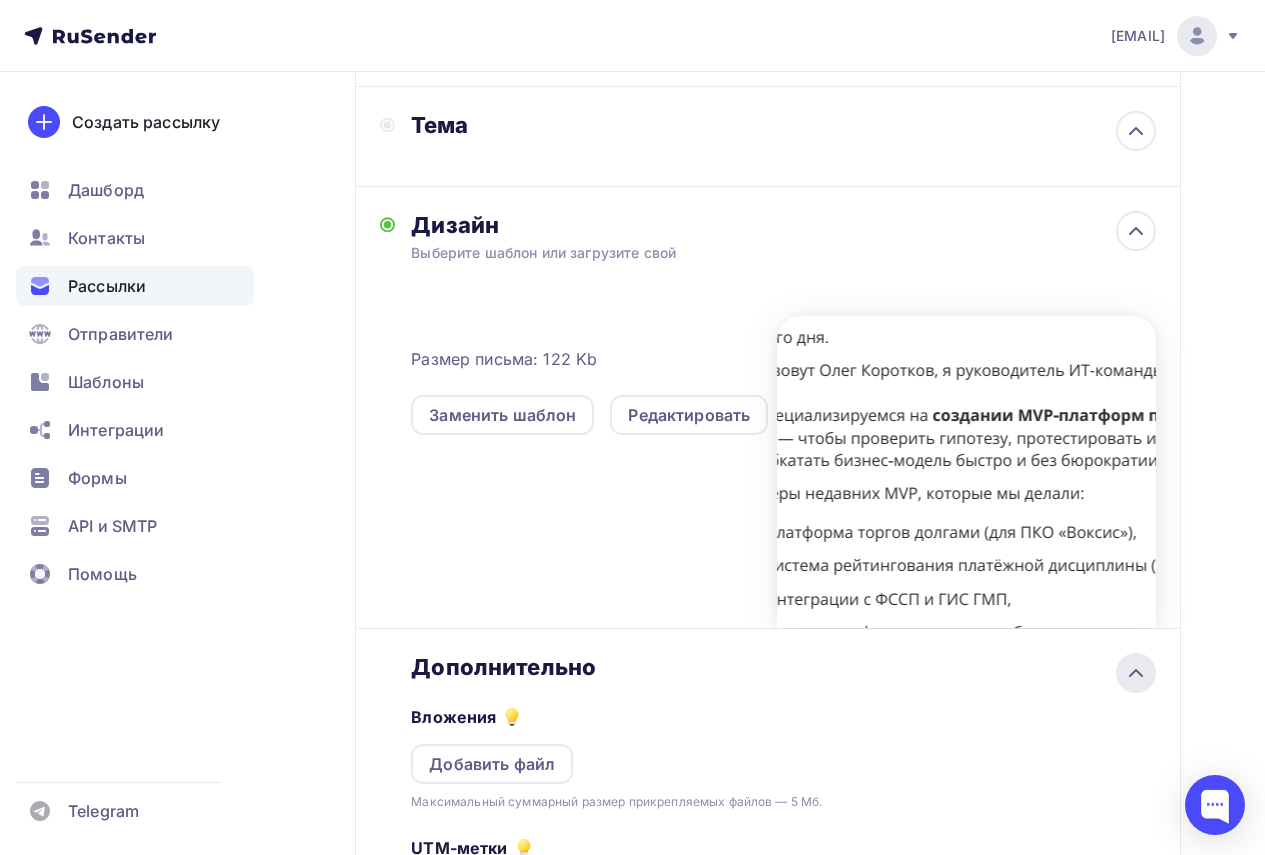 scroll, scrollTop: 0, scrollLeft: 0, axis: both 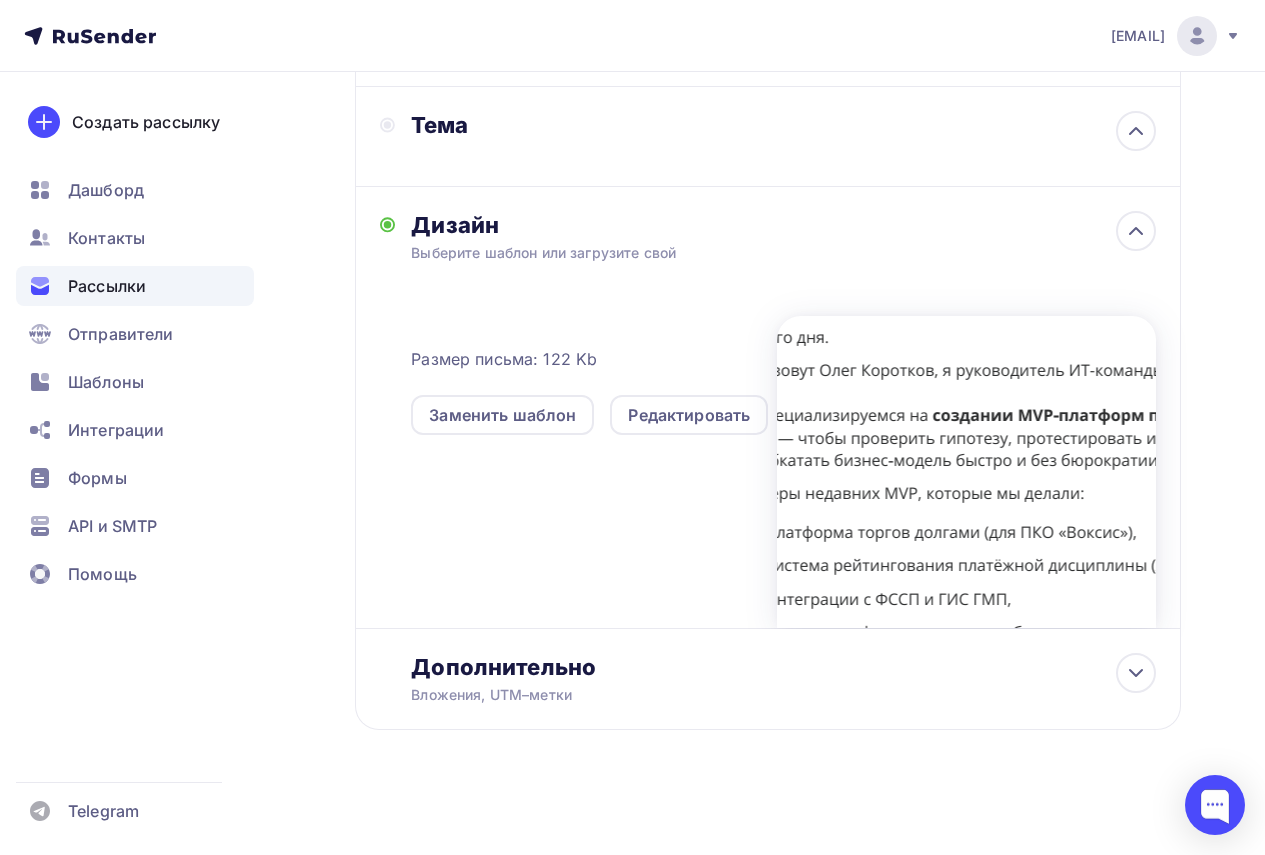 click on "Размер письма: 122 Kb     Заменить шаблон
Редактировать" at bounding box center [783, 461] 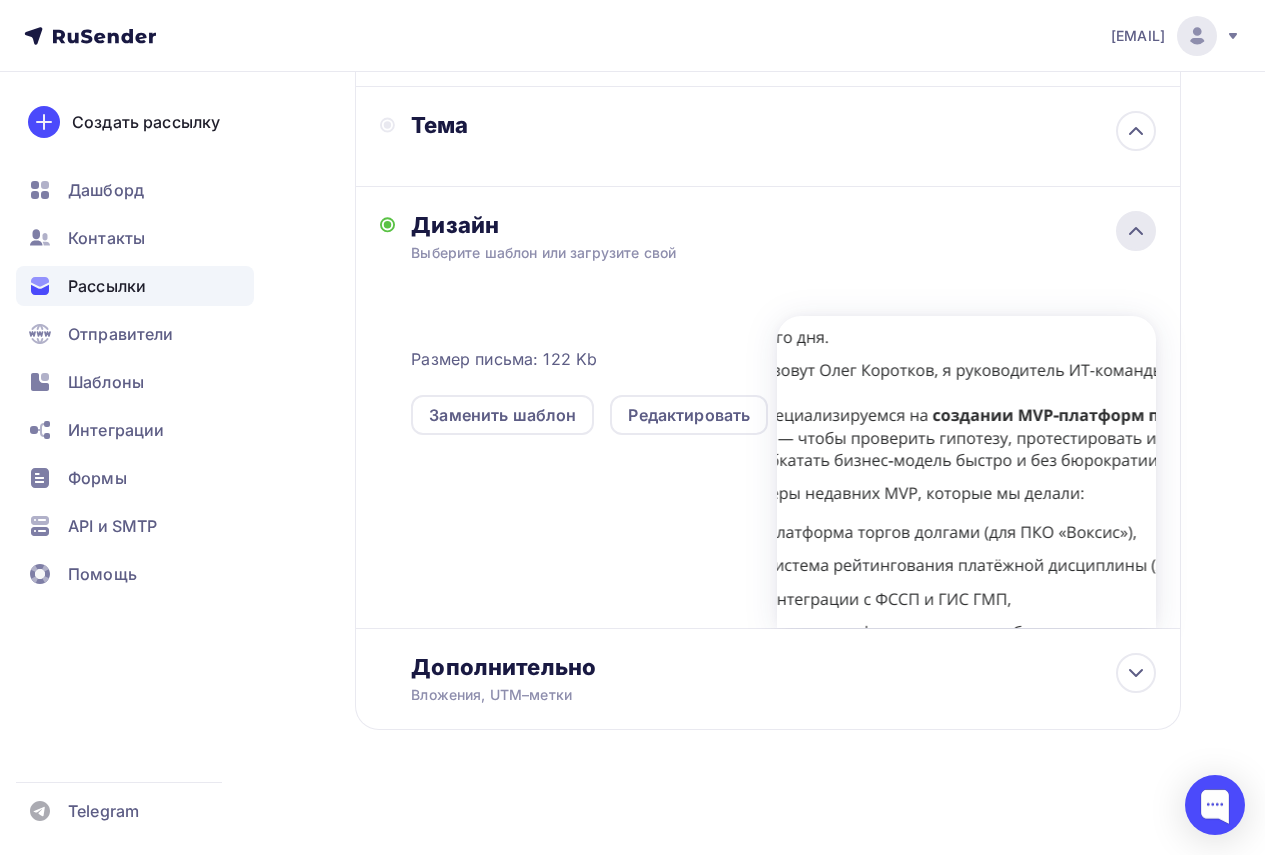 click 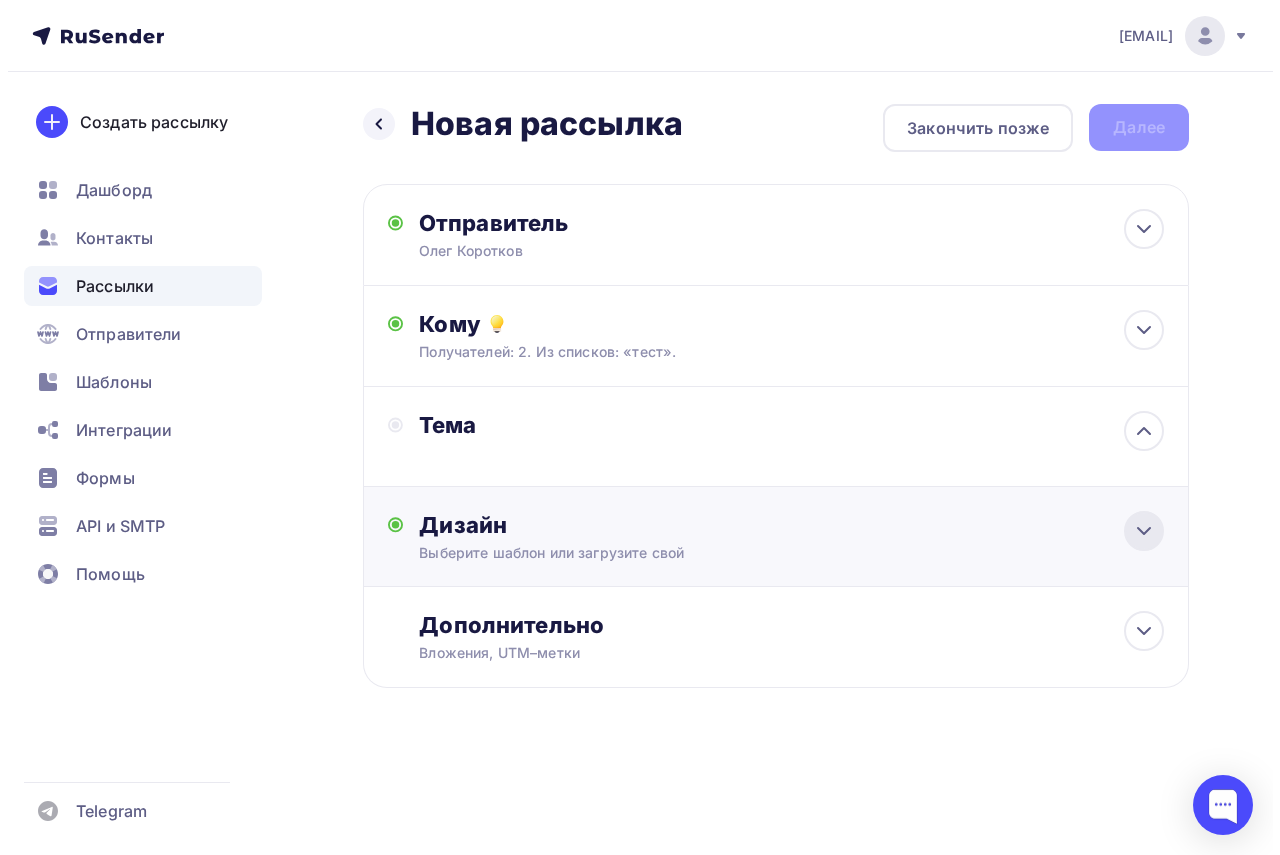 scroll, scrollTop: 0, scrollLeft: 0, axis: both 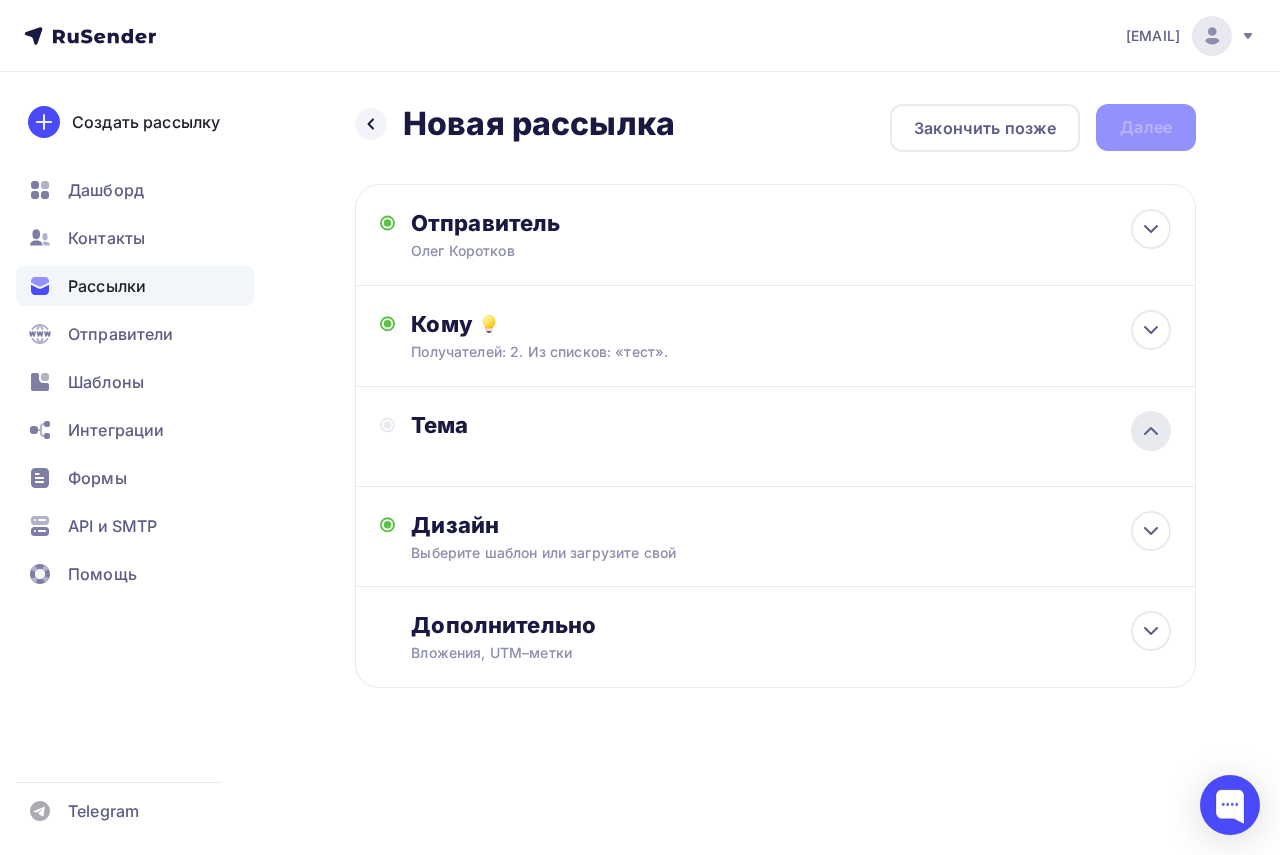 click 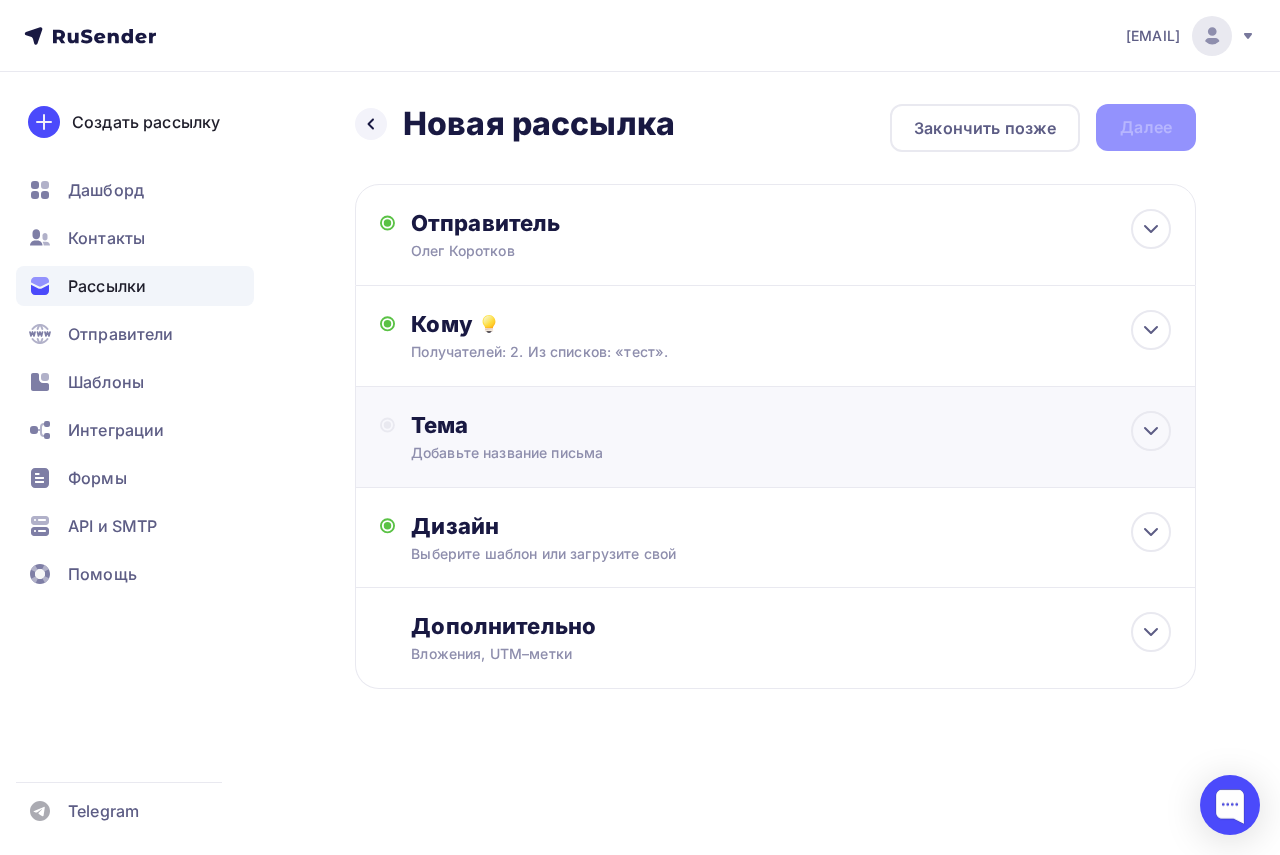click on "Добавьте название письма" at bounding box center (589, 453) 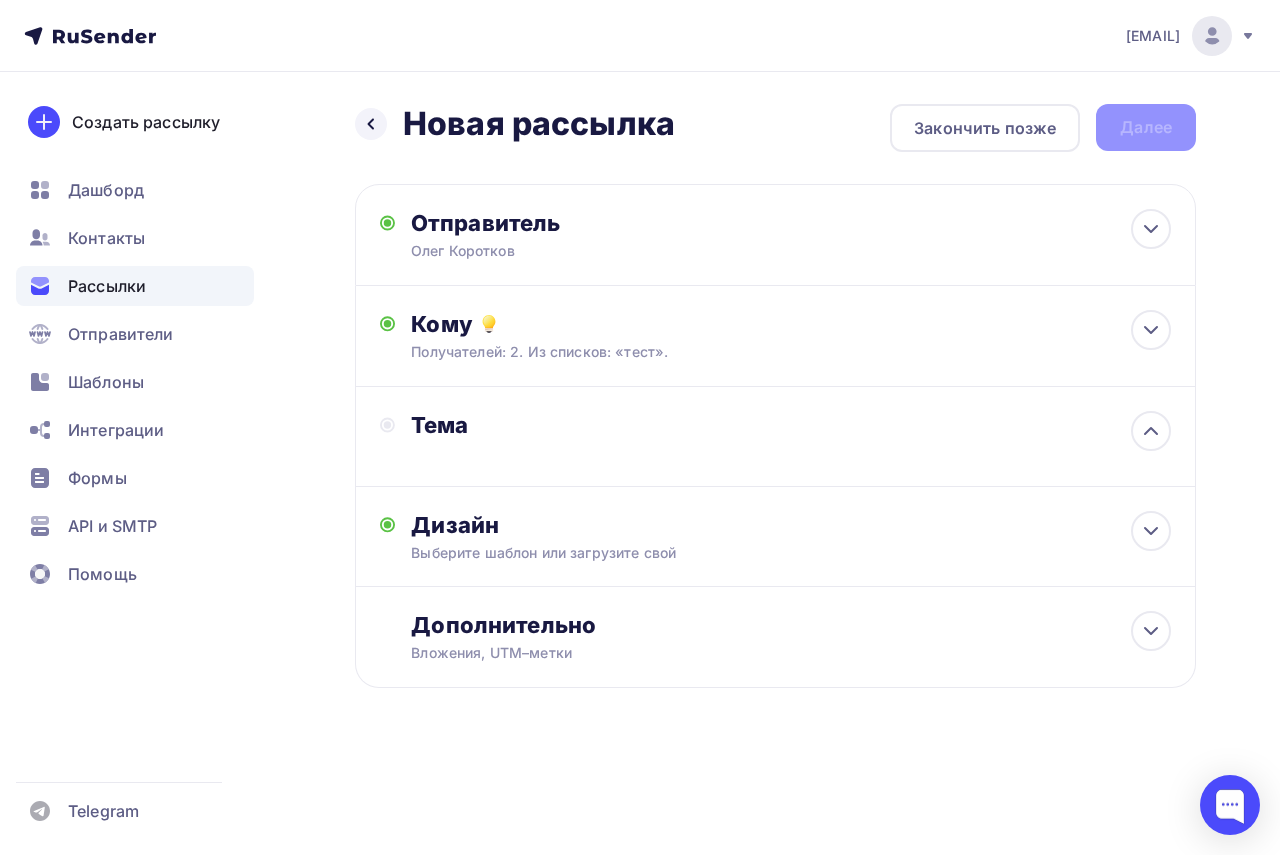 click on "Тема" at bounding box center (593, 436) 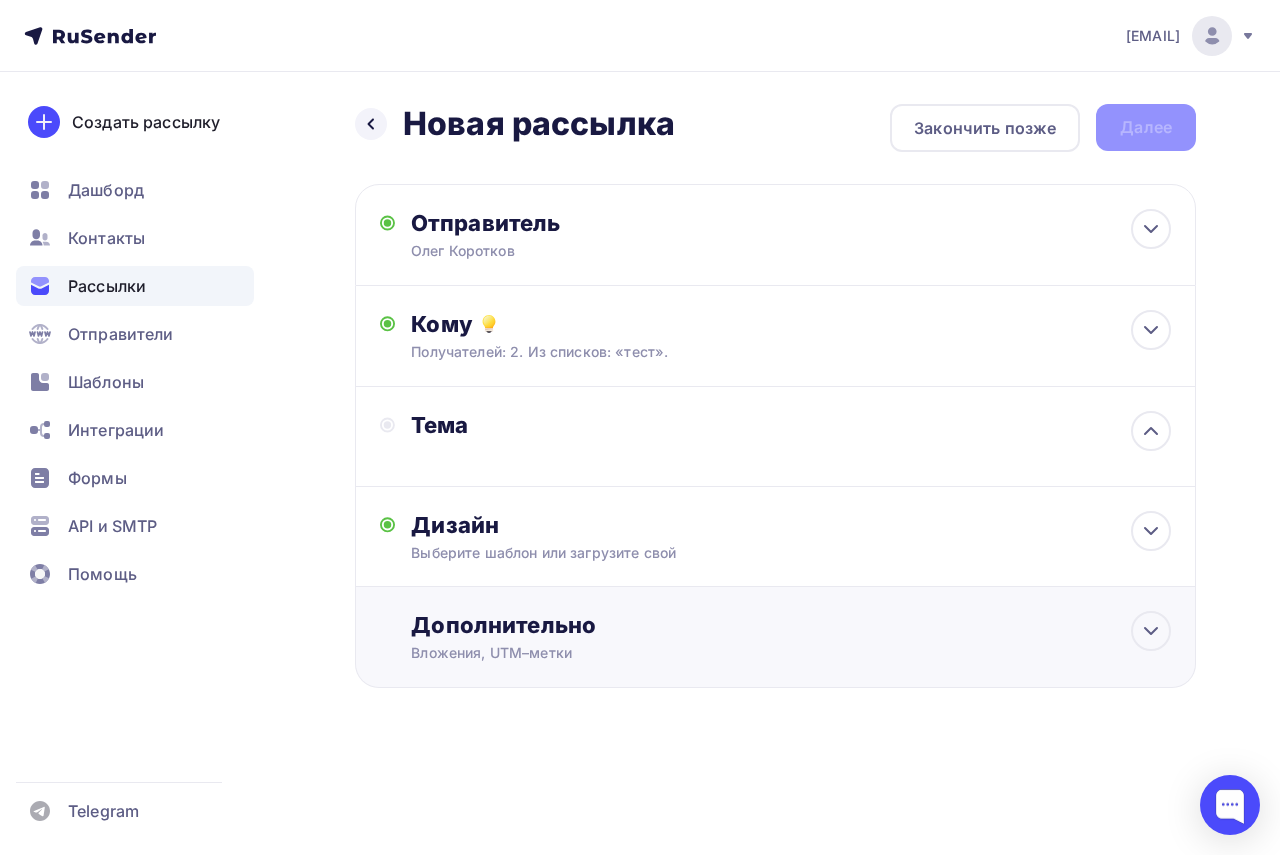 click on "Вложения, UTM–метки" at bounding box center [753, 653] 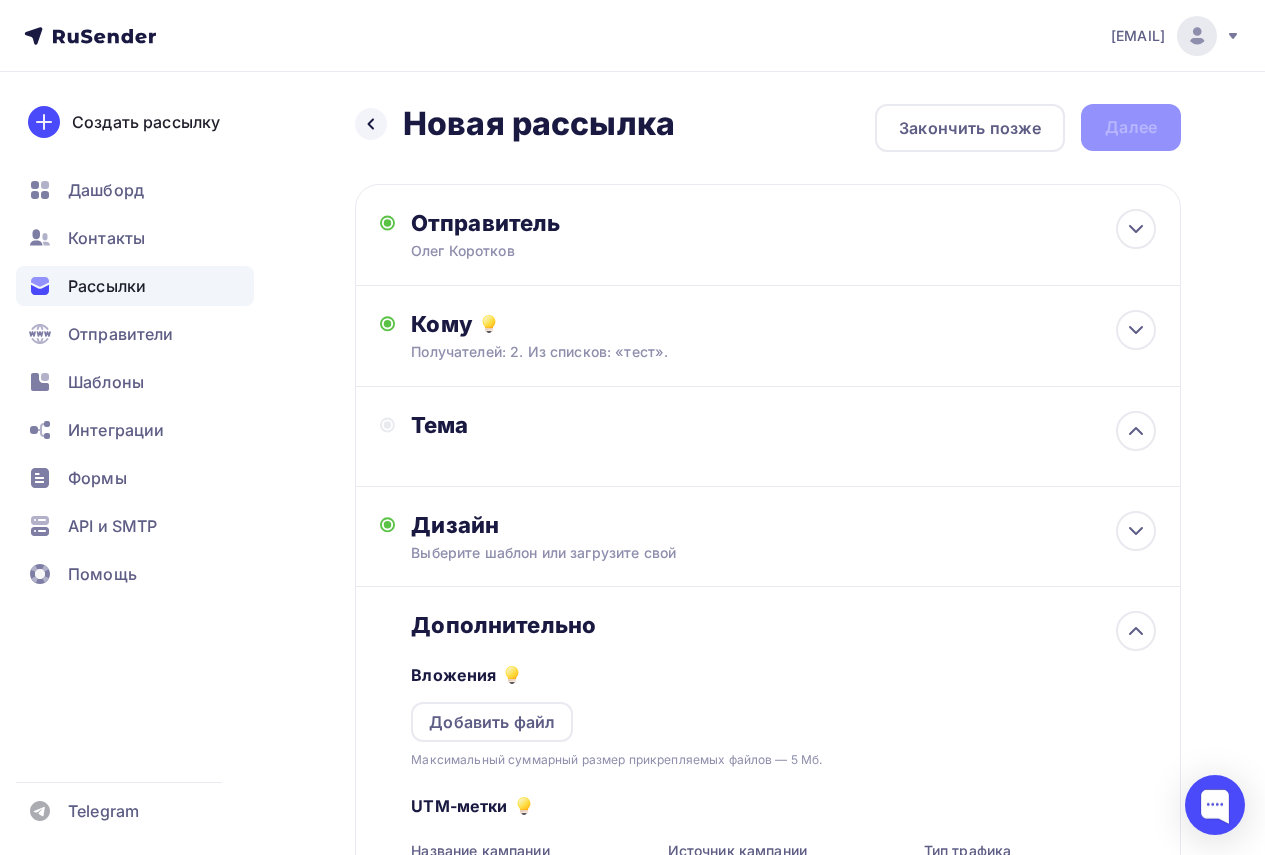 scroll, scrollTop: 0, scrollLeft: 0, axis: both 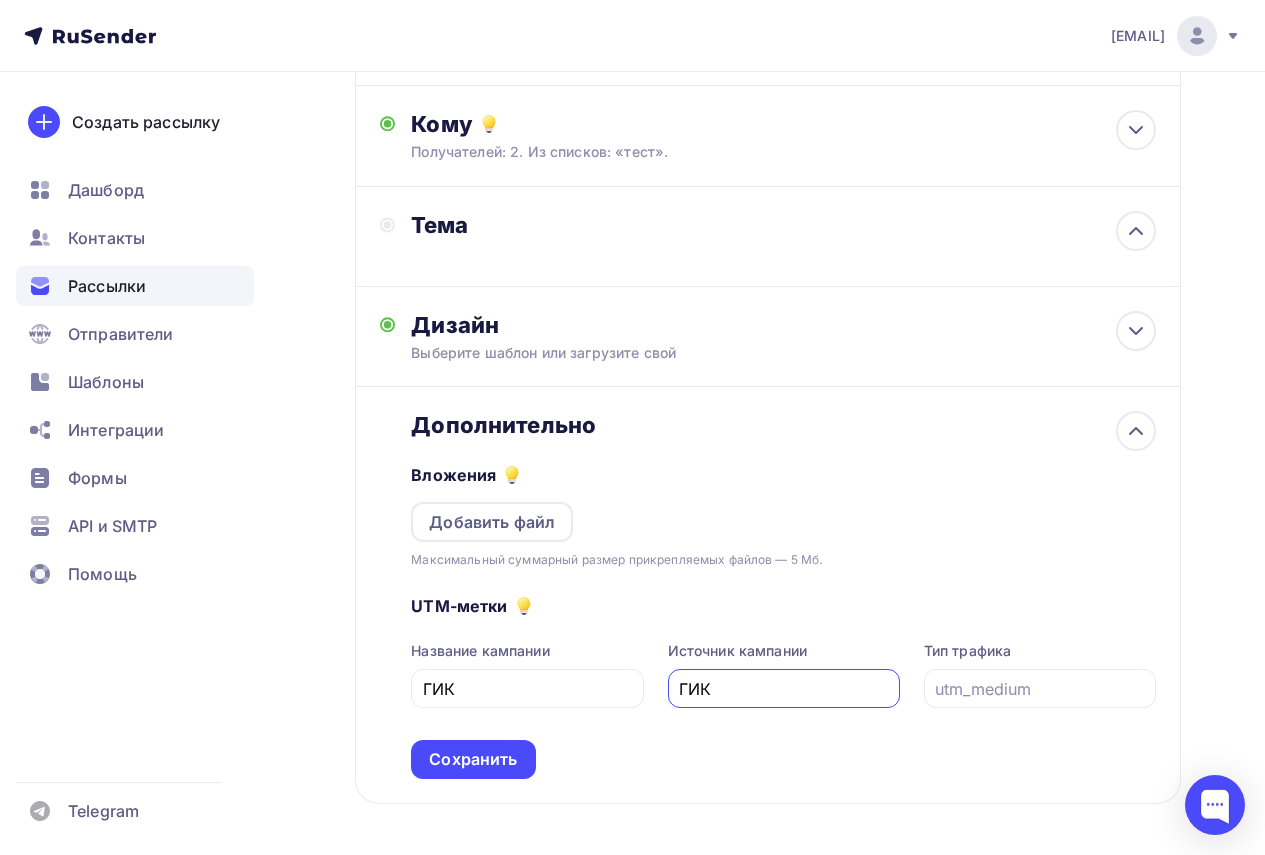 drag, startPoint x: 732, startPoint y: 690, endPoint x: 671, endPoint y: 690, distance: 61 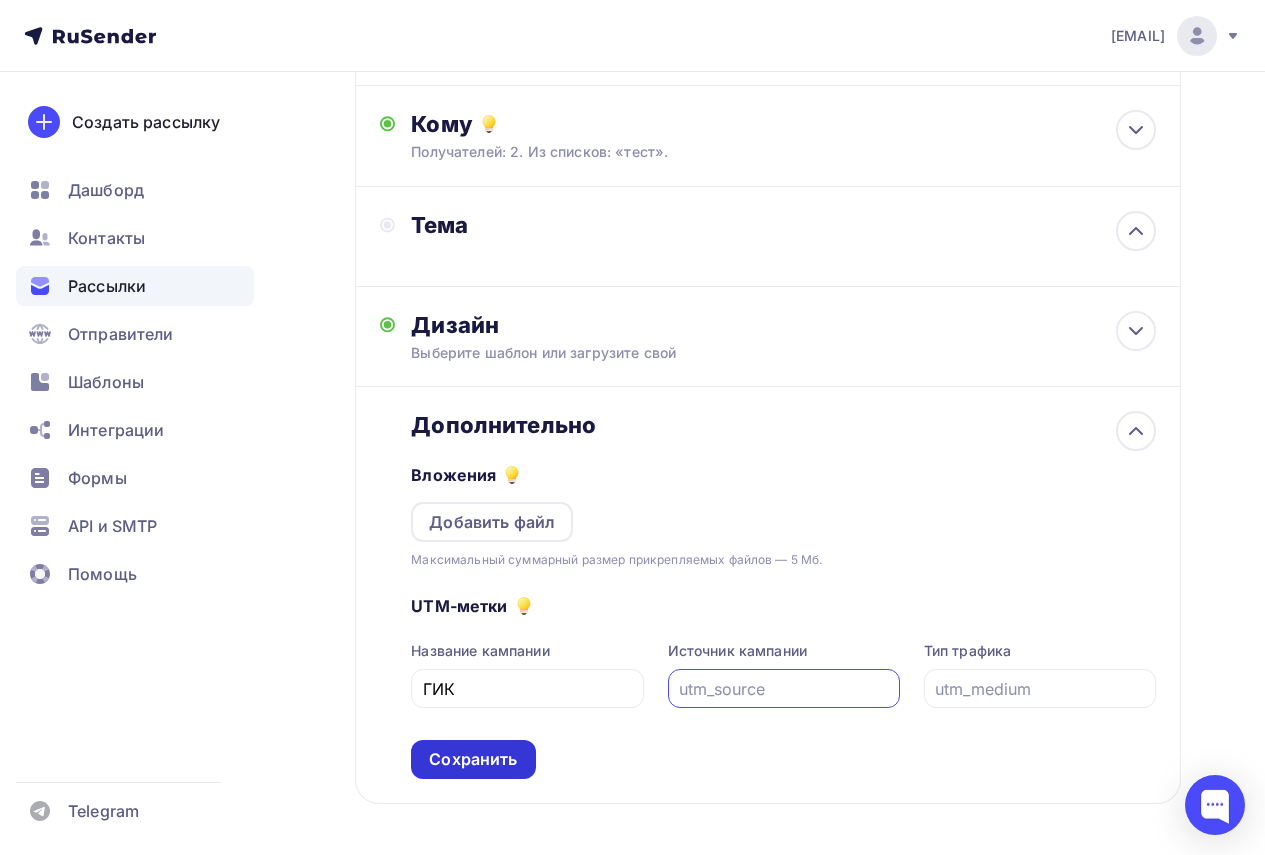 type 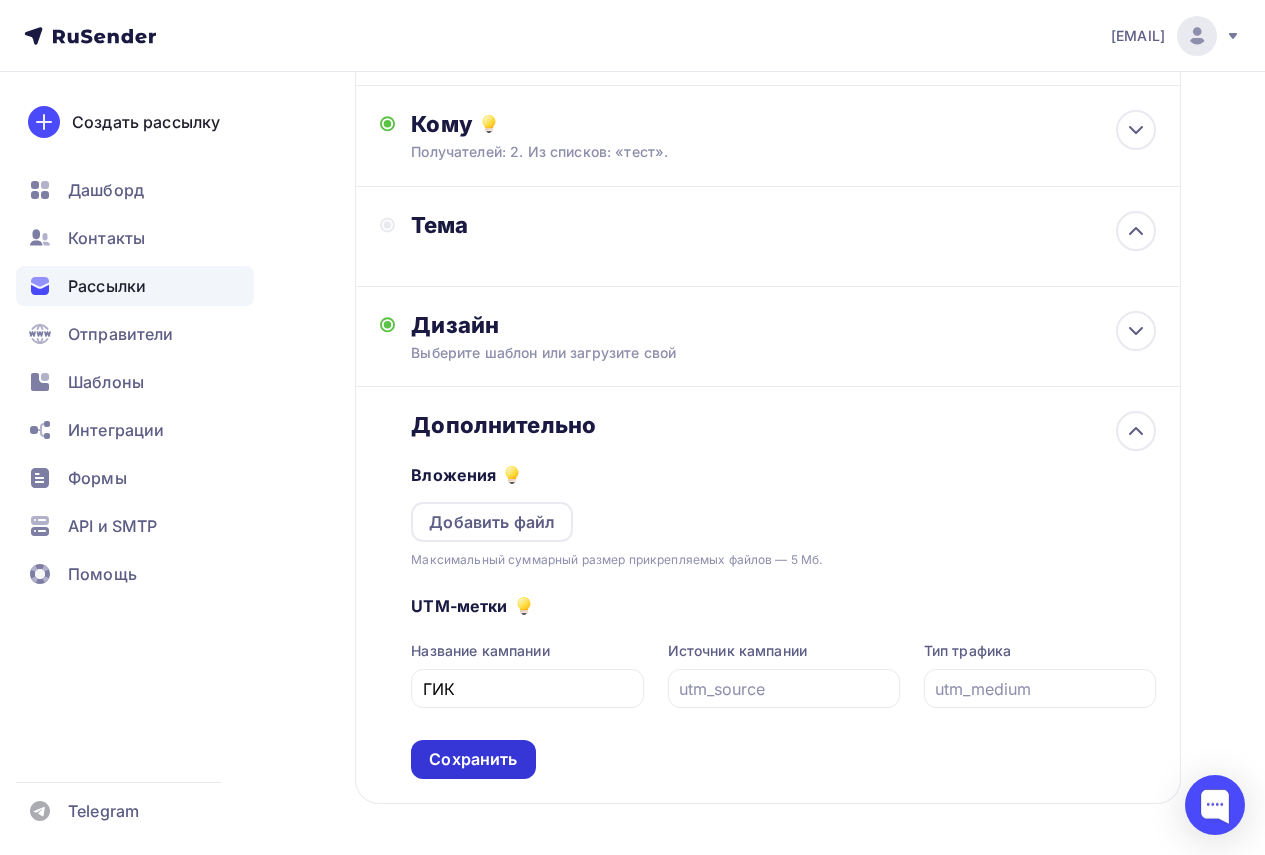 click on "Сохранить" at bounding box center [473, 759] 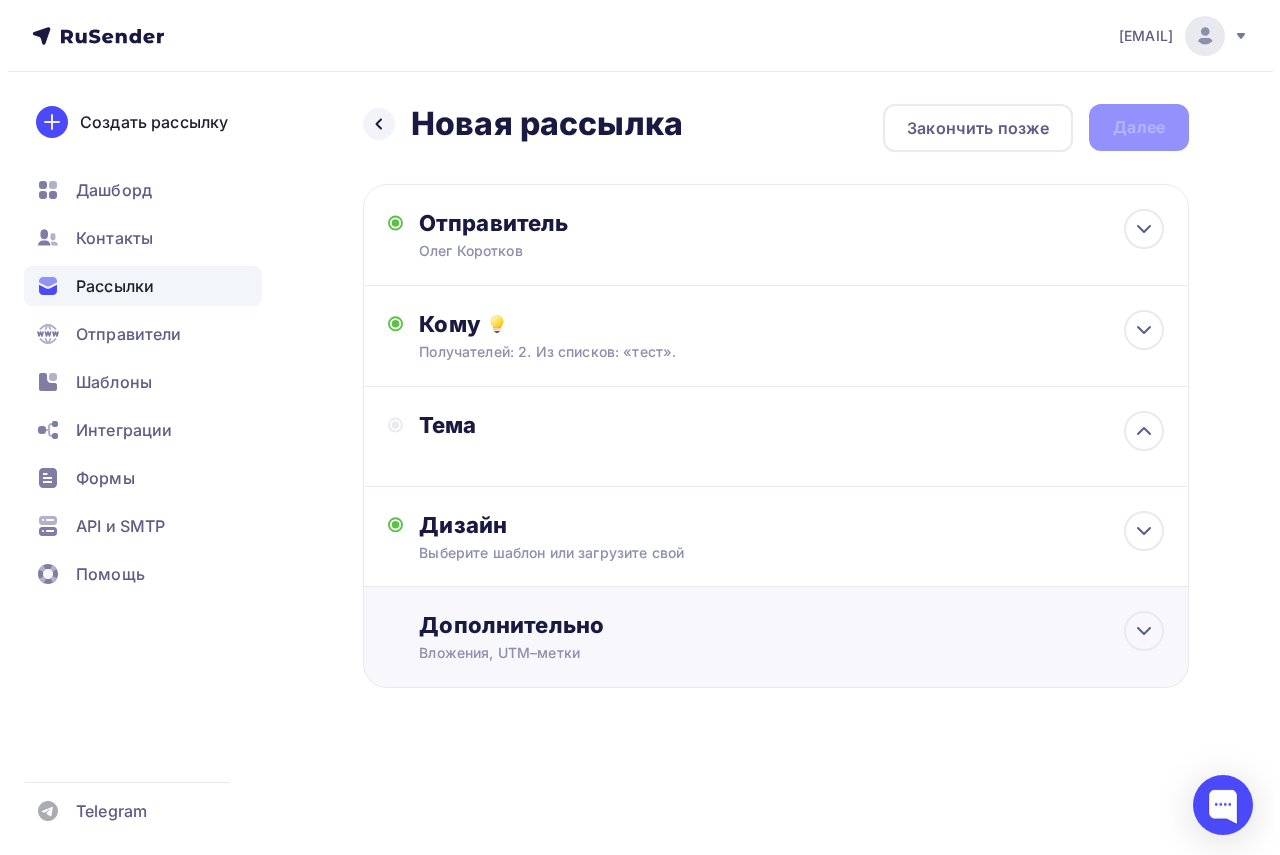 scroll, scrollTop: 0, scrollLeft: 0, axis: both 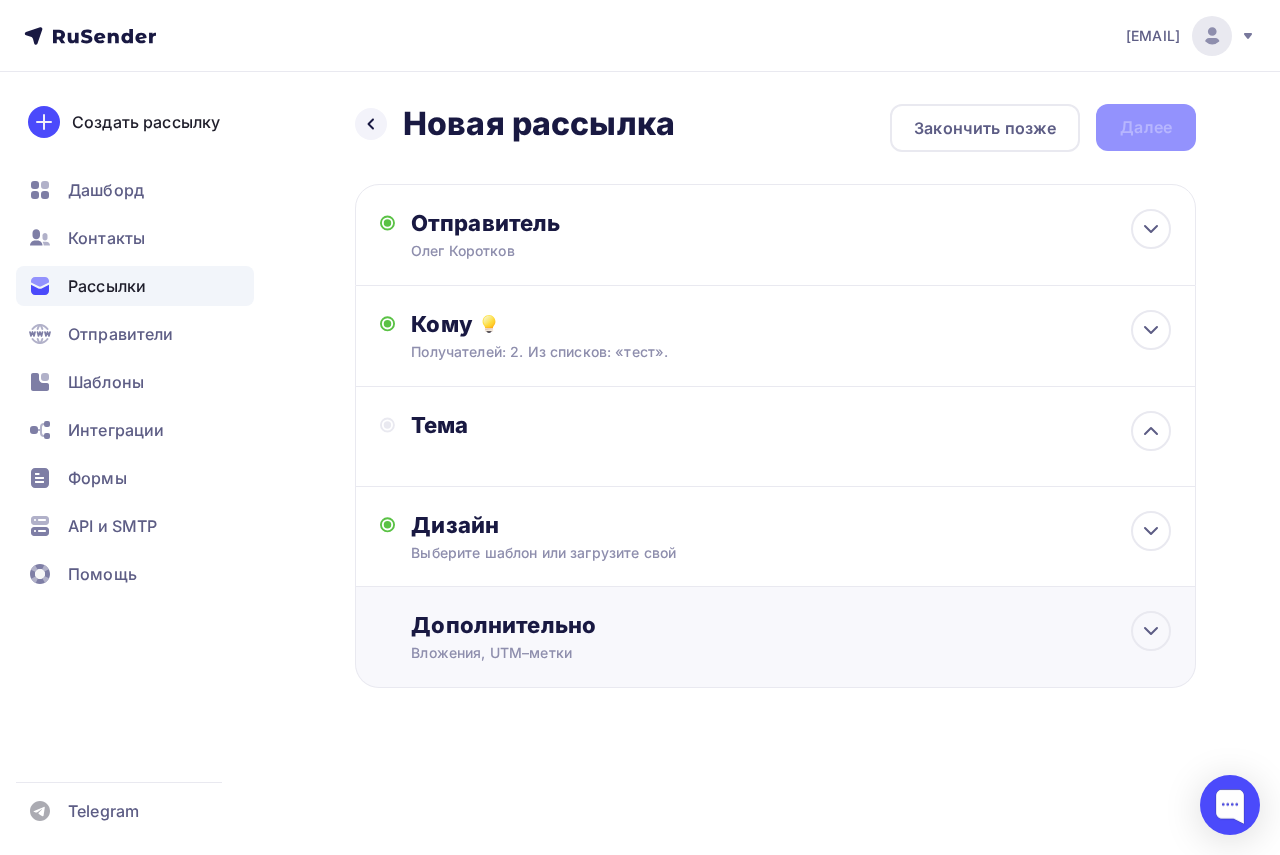 click on "Вложения, UTM–метки" at bounding box center [753, 653] 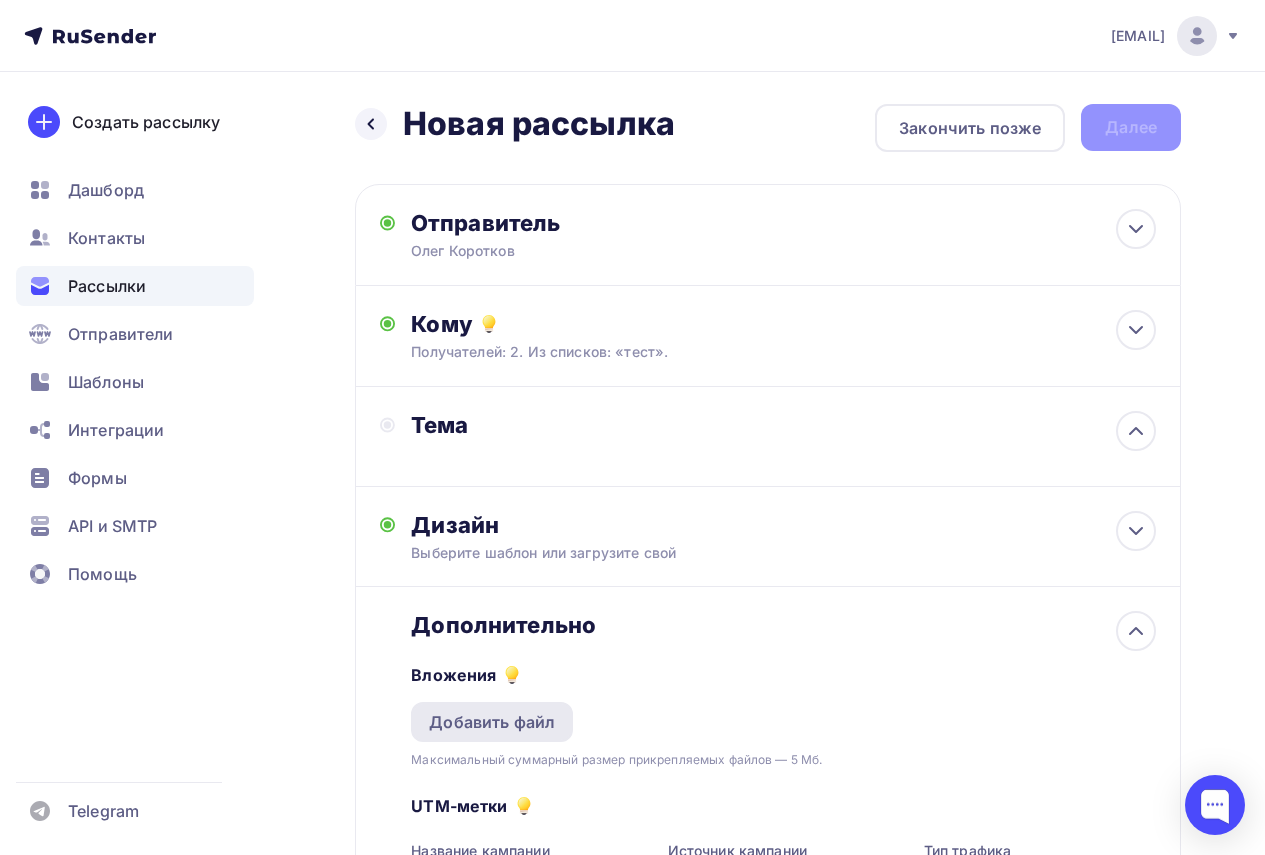scroll, scrollTop: 0, scrollLeft: 0, axis: both 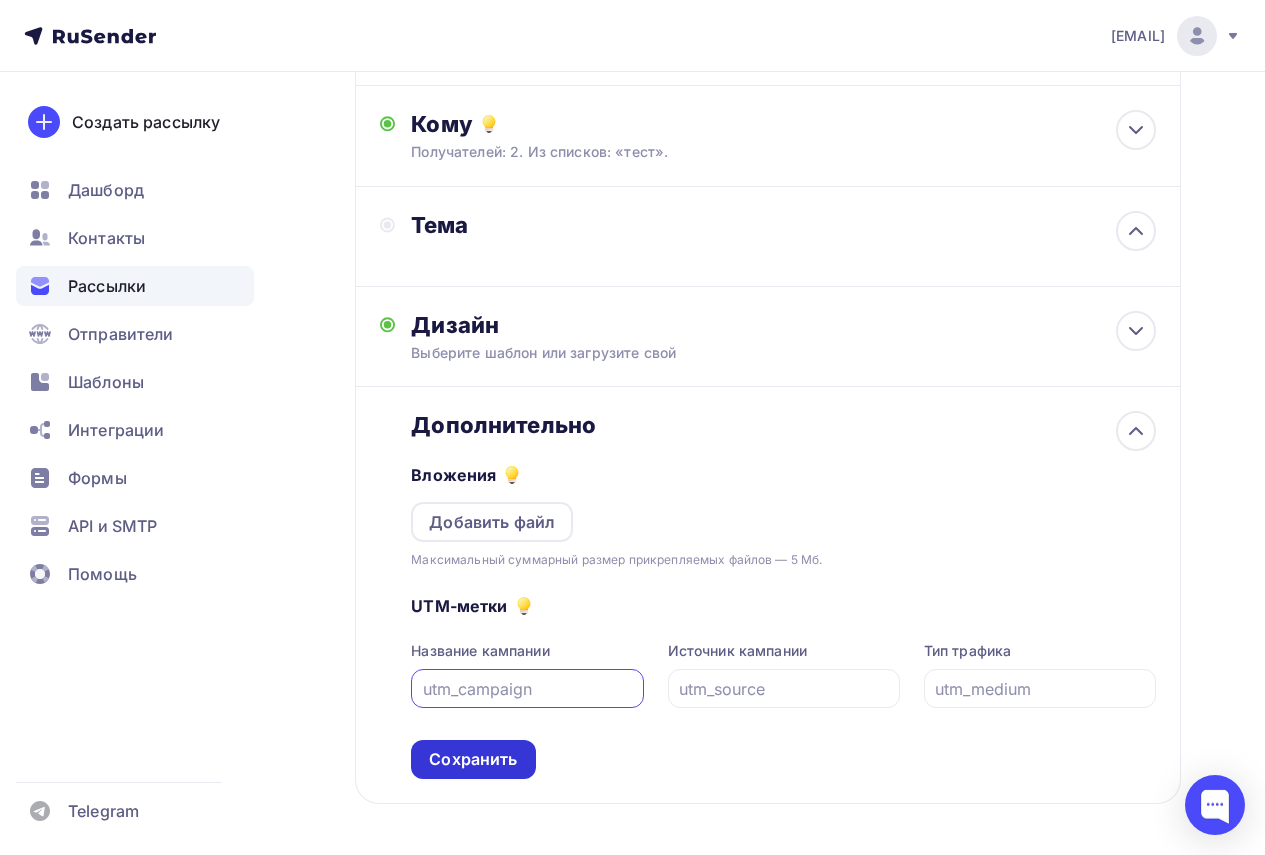 type 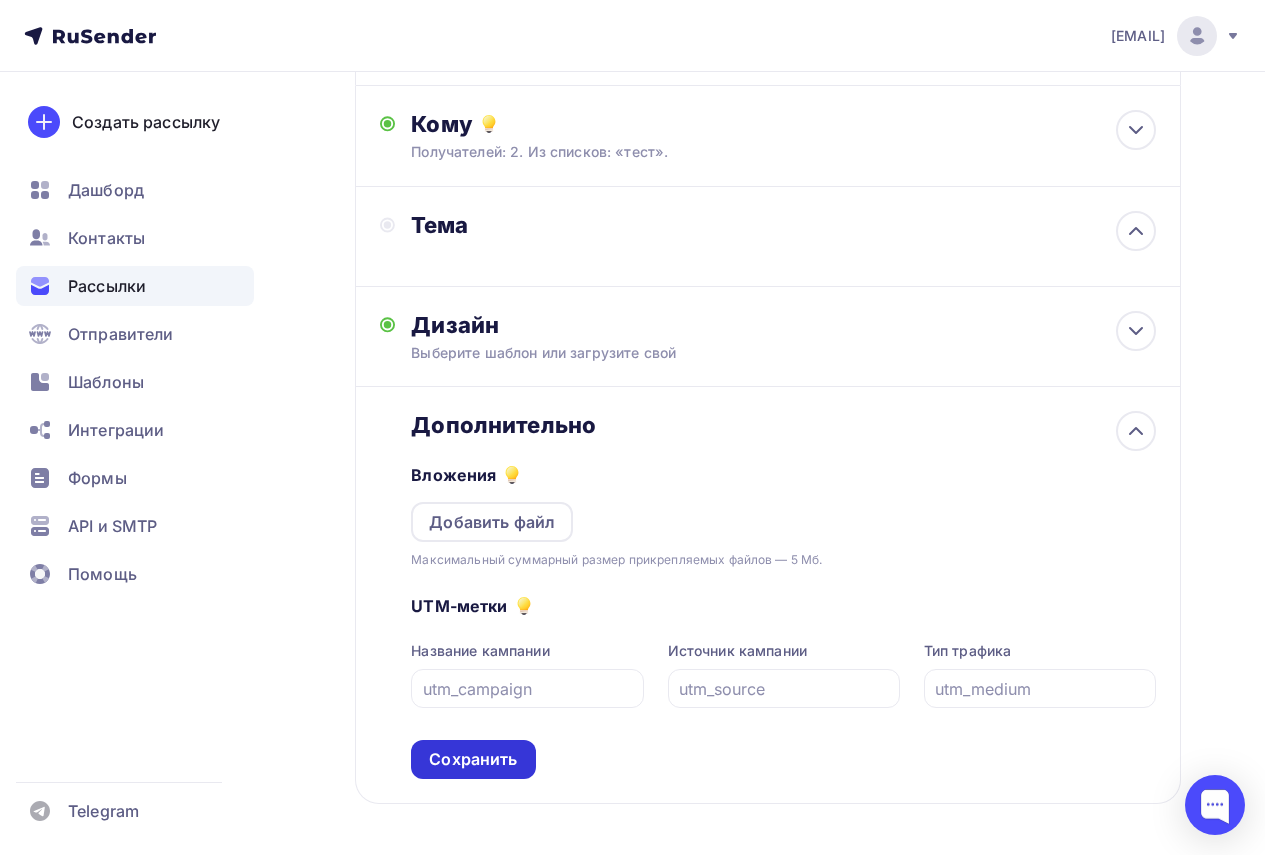 click on "Сохранить" at bounding box center [473, 759] 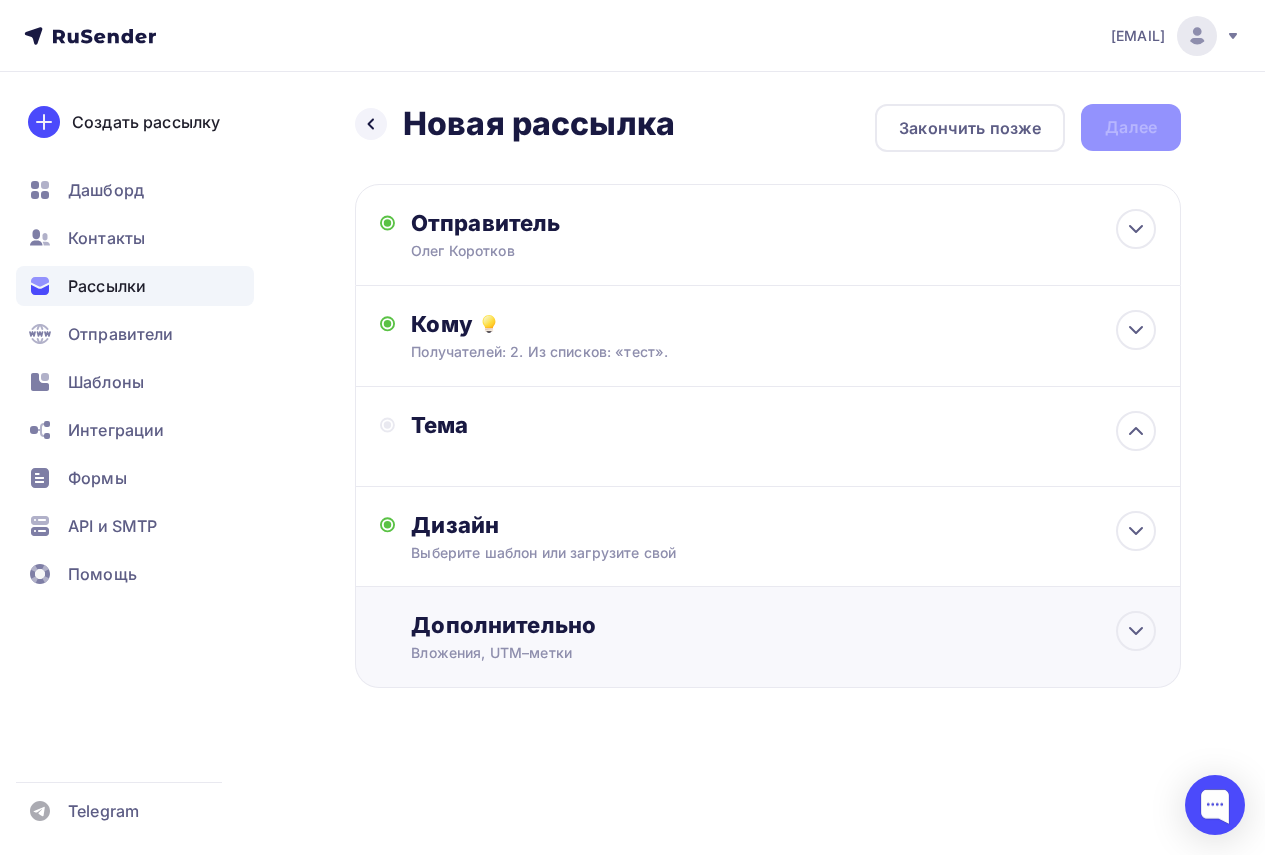 scroll, scrollTop: 0, scrollLeft: 0, axis: both 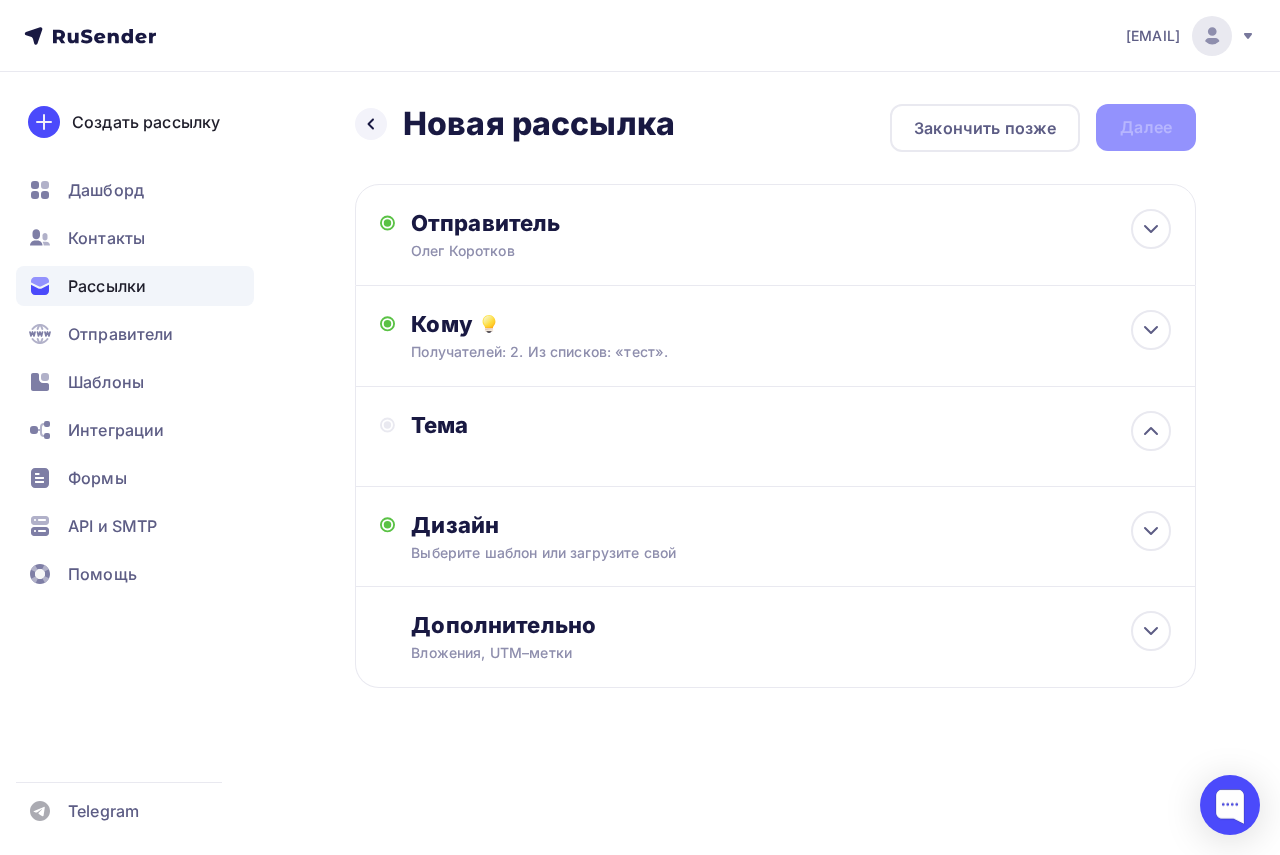 click on "Тема" at bounding box center [608, 425] 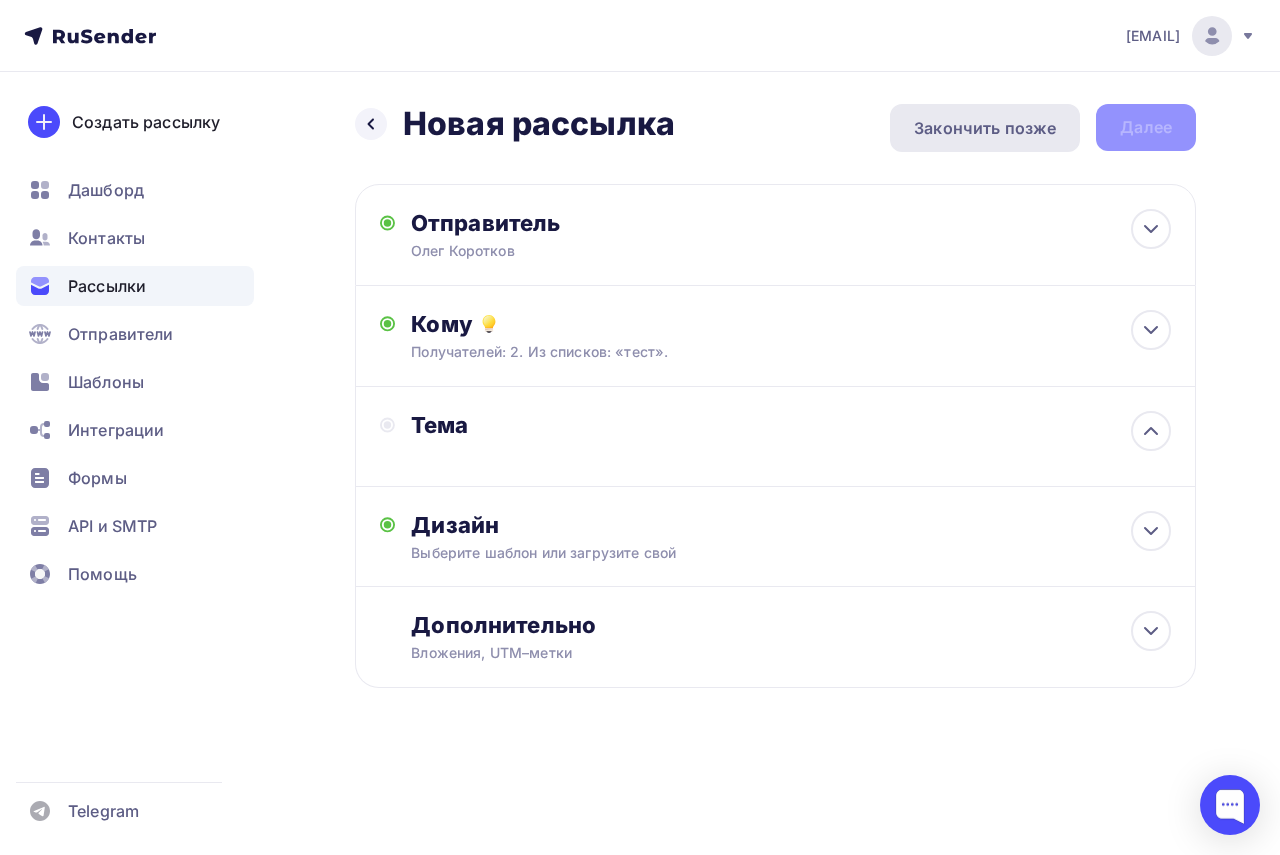 click on "Закончить позже" at bounding box center (985, 128) 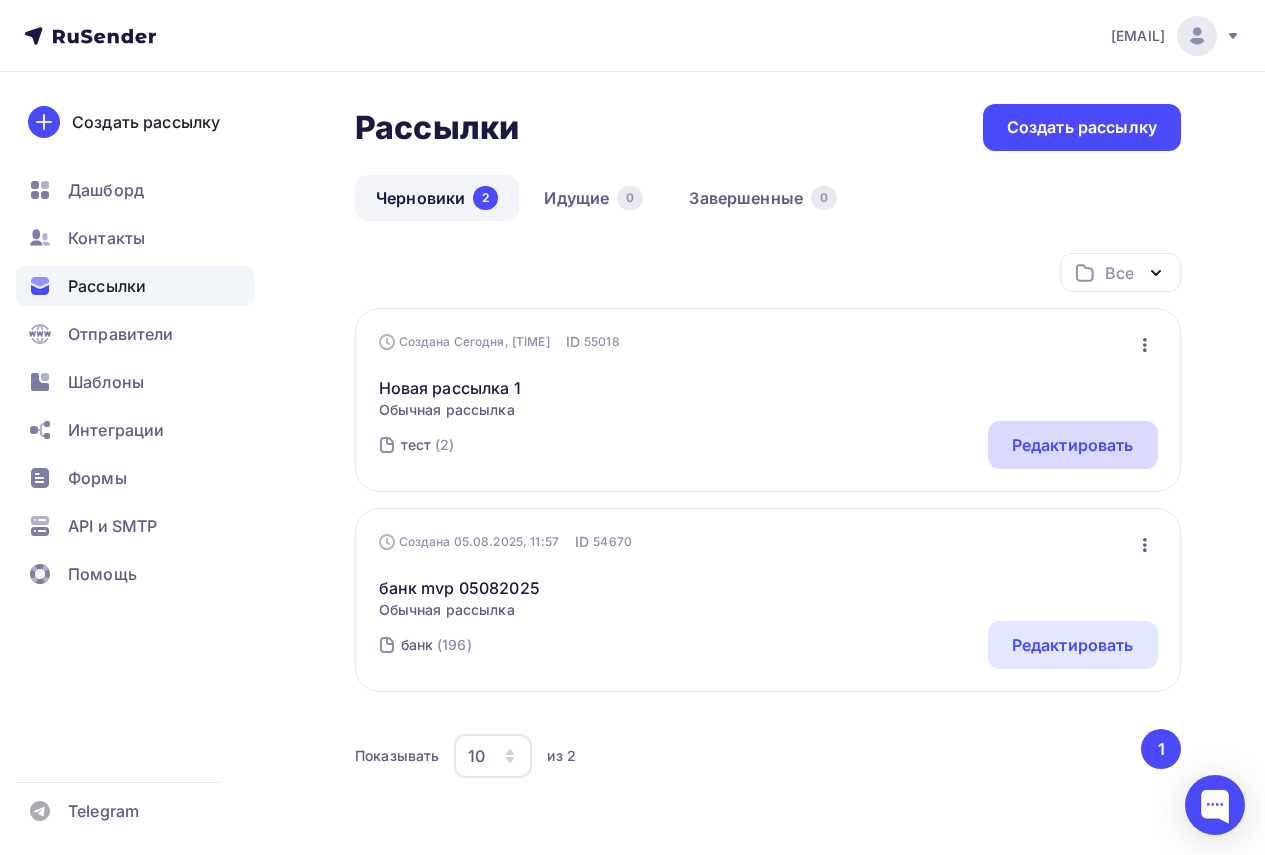 click on "Редактировать" at bounding box center [1073, 445] 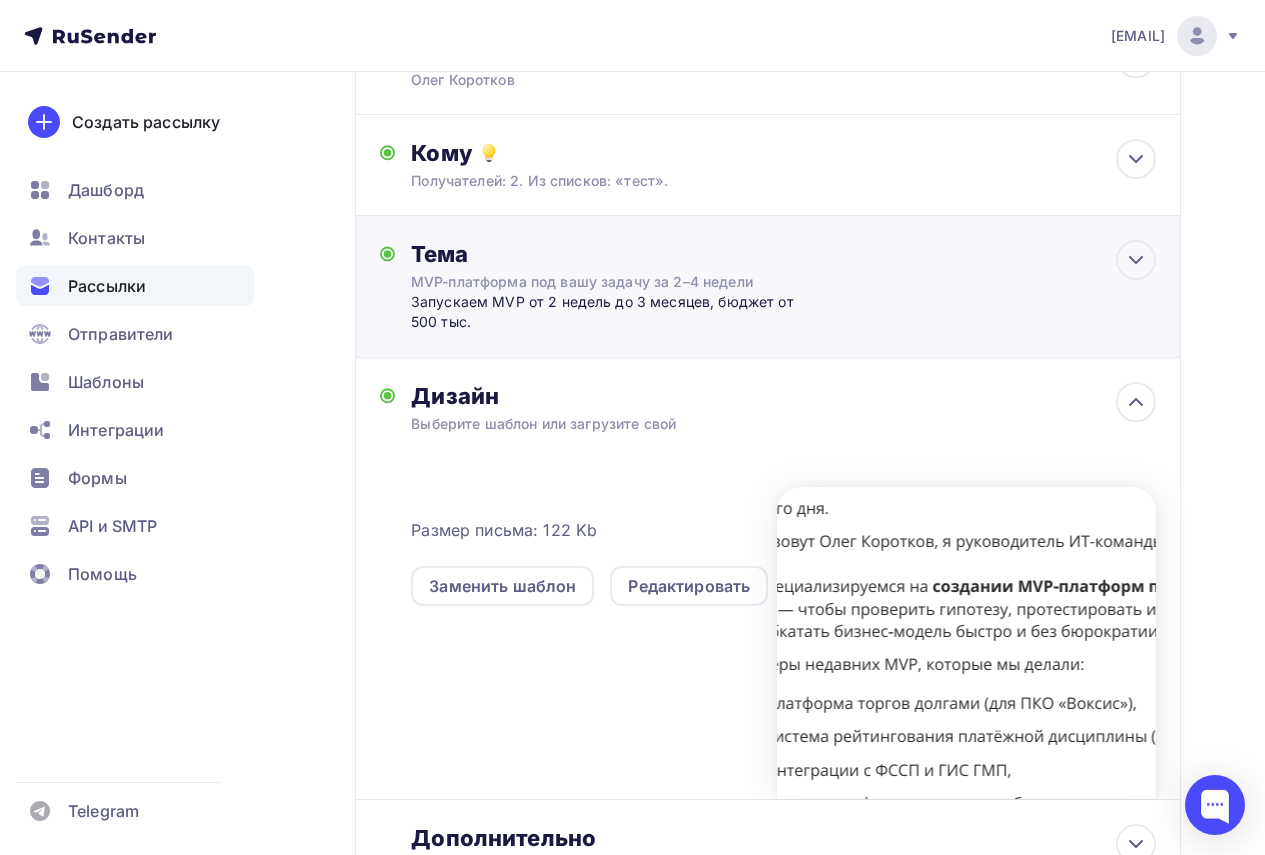 scroll, scrollTop: 0, scrollLeft: 0, axis: both 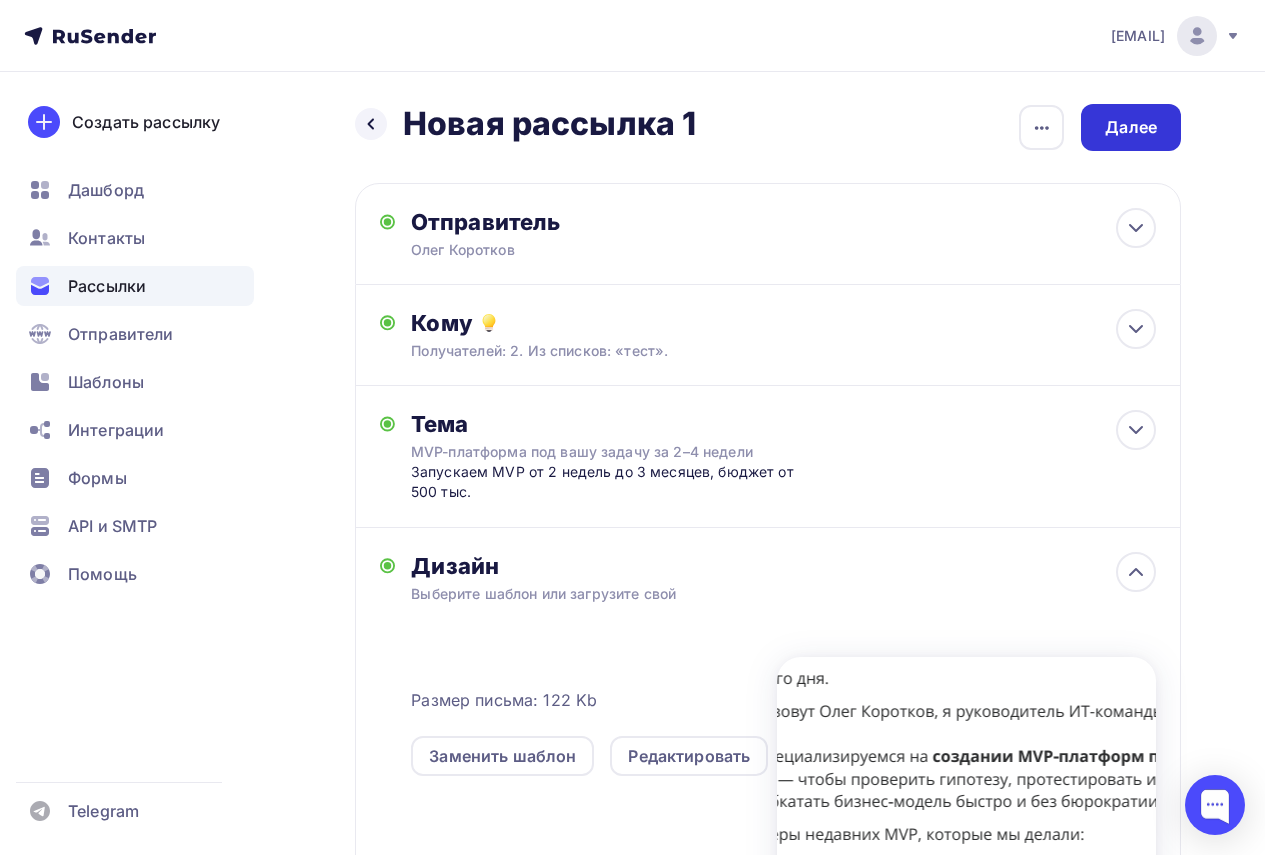 click on "Далее" at bounding box center [1131, 127] 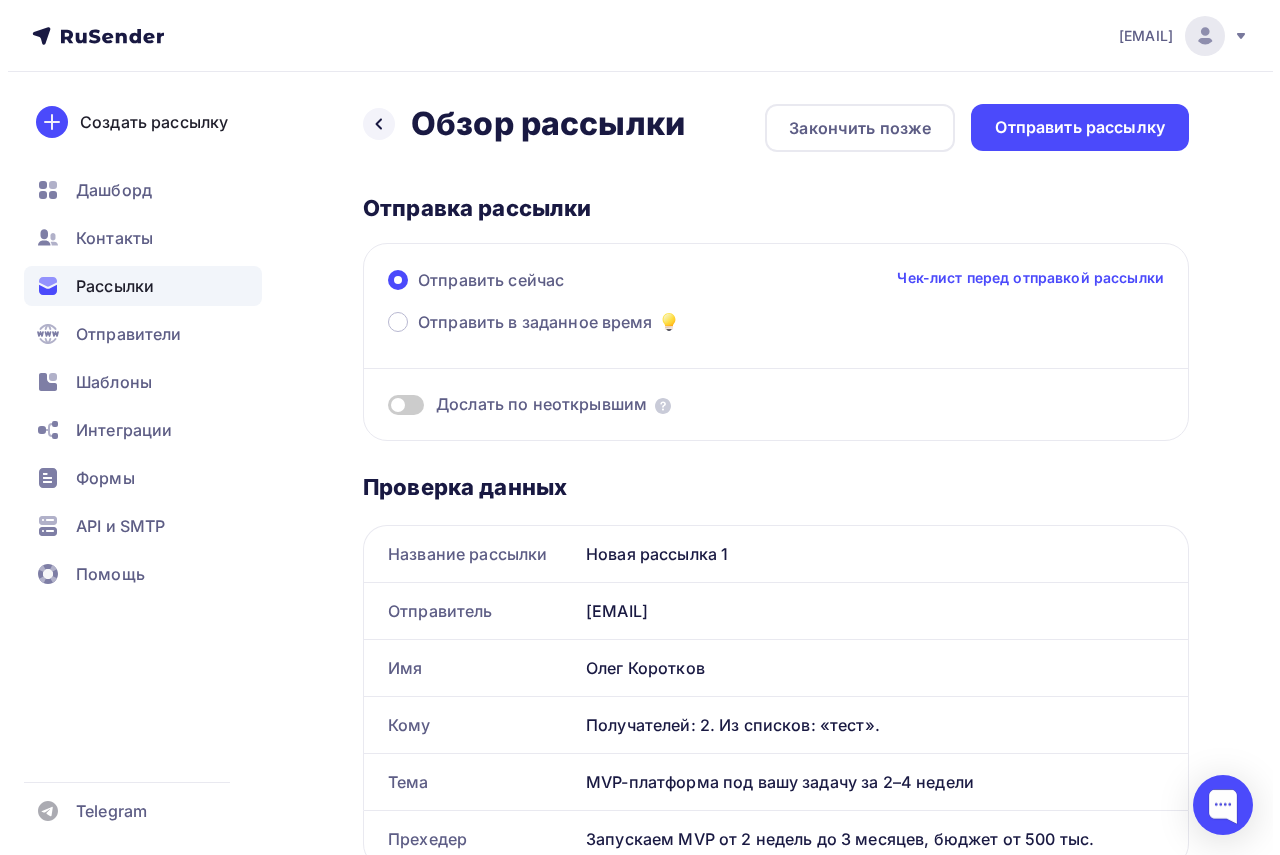 scroll, scrollTop: 0, scrollLeft: 0, axis: both 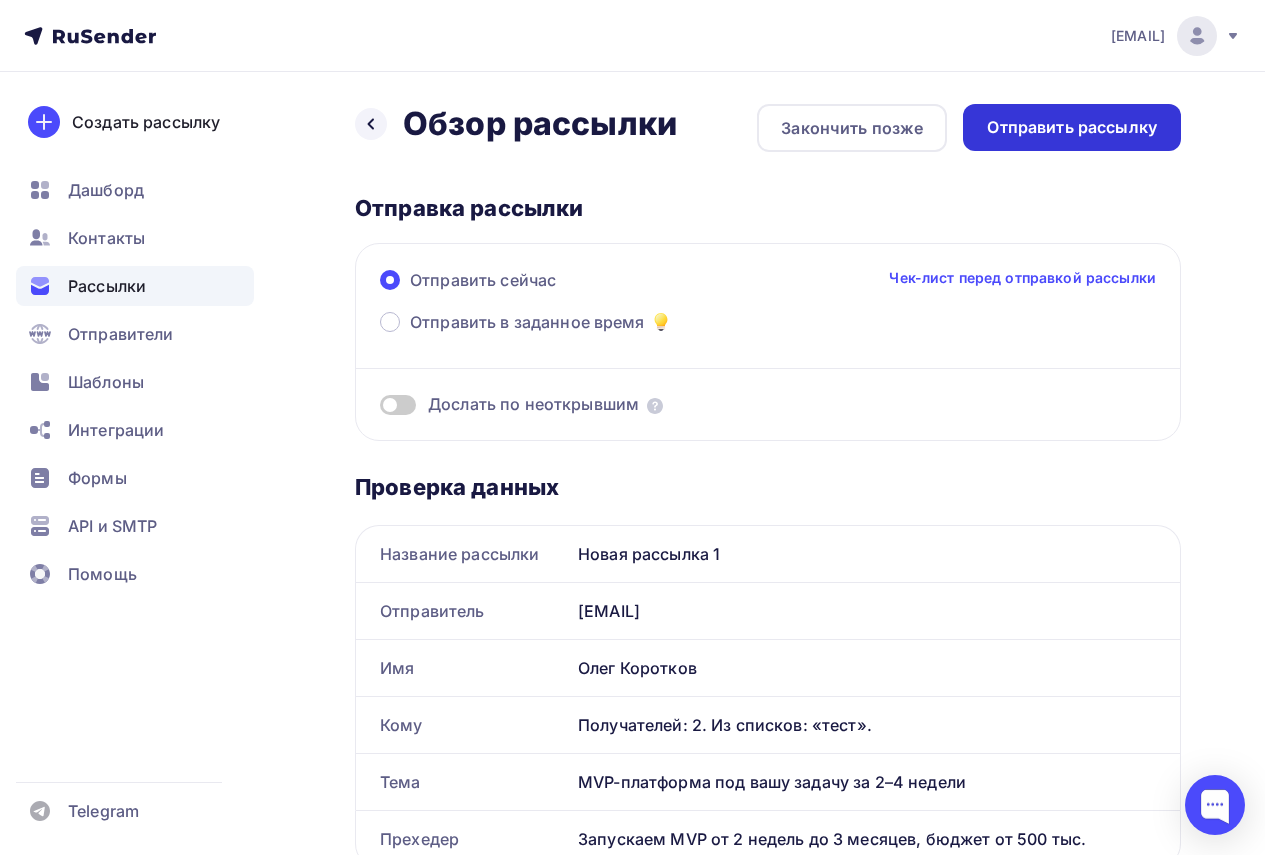 click on "Отправить рассылку" at bounding box center (1072, 127) 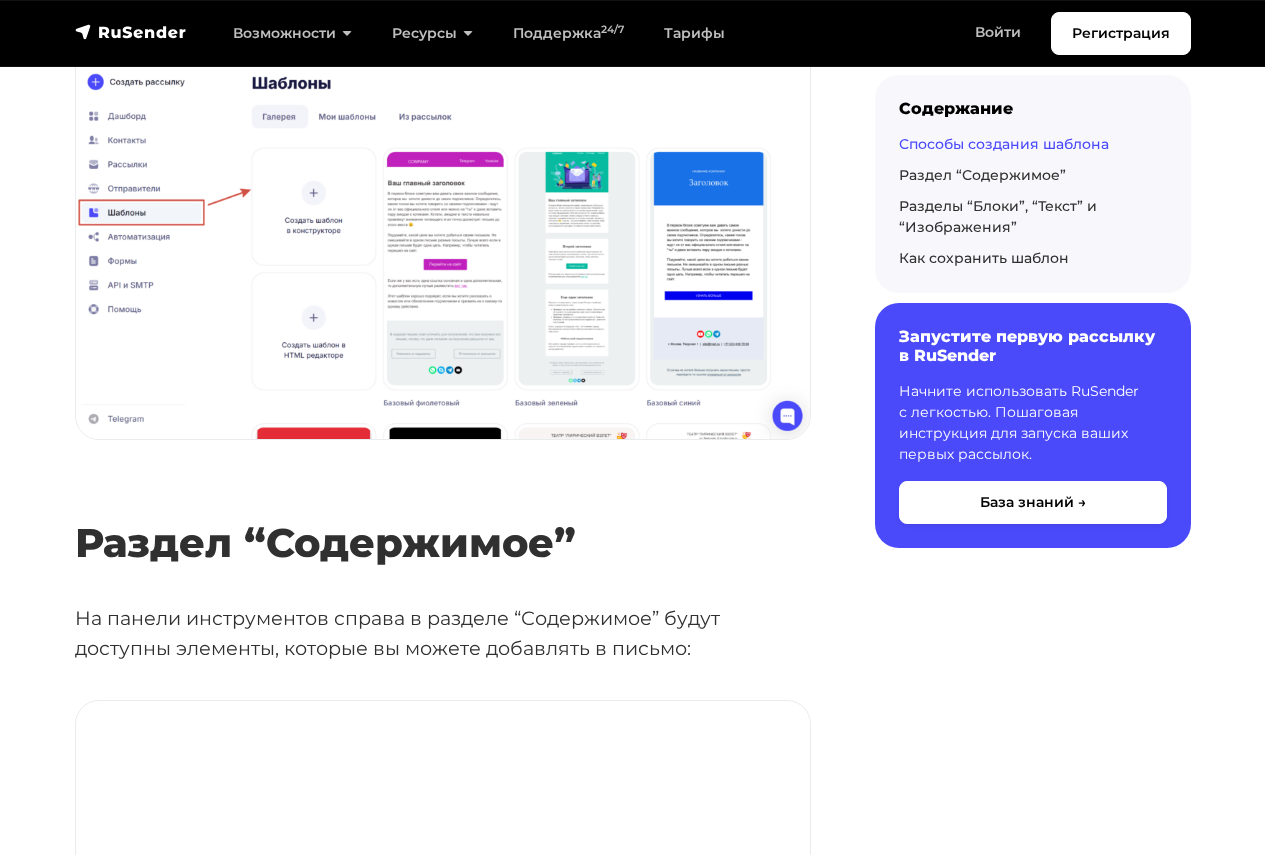 scroll, scrollTop: 700, scrollLeft: 0, axis: vertical 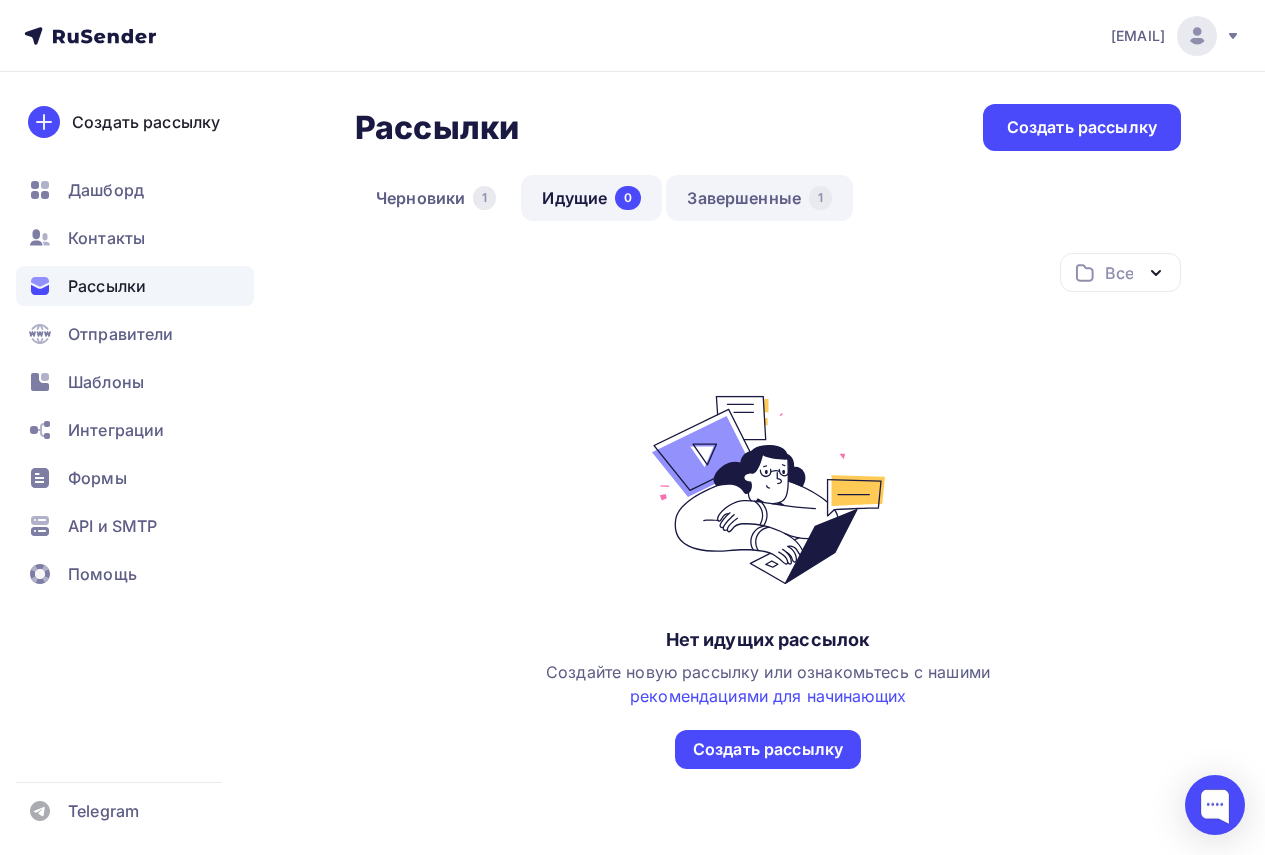 click on "Завершенные
1" at bounding box center (759, 198) 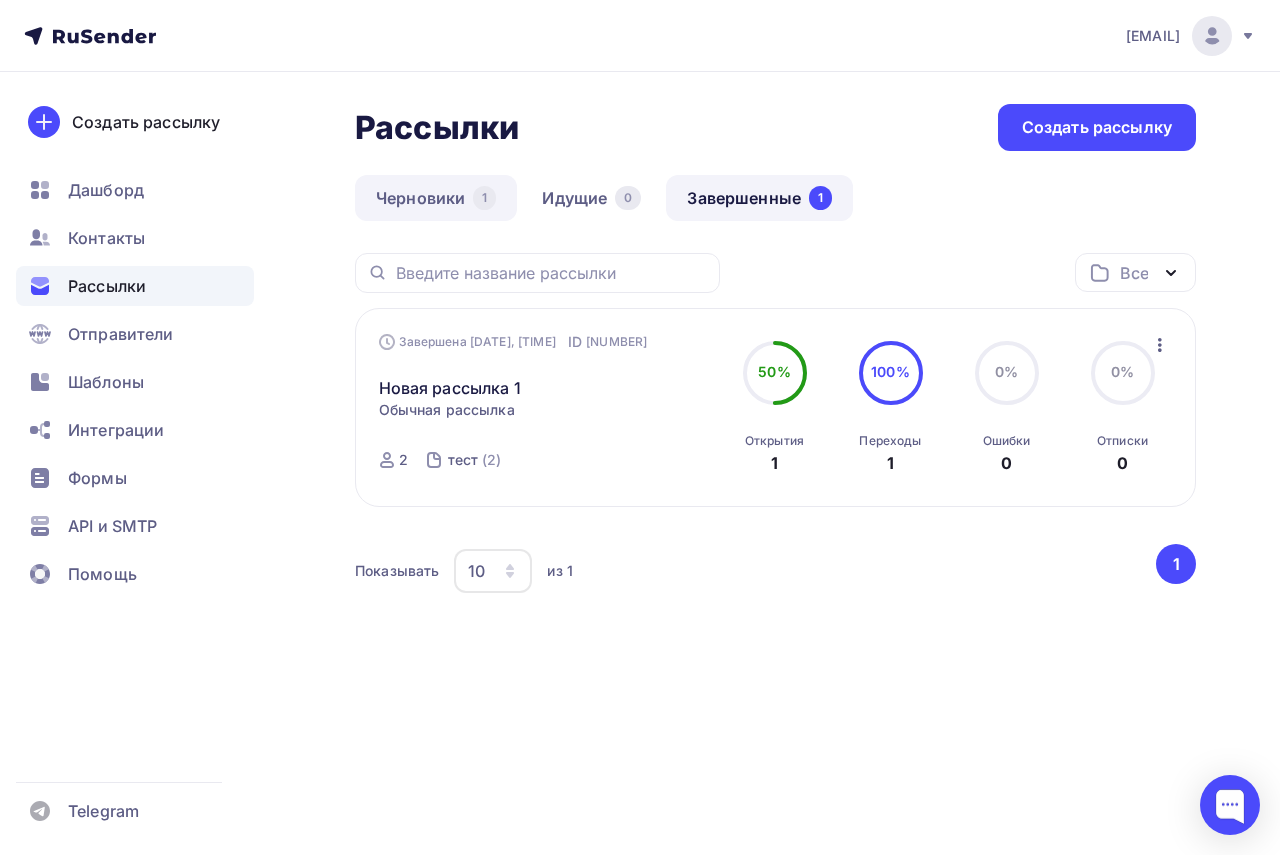 click on "Черновики
1" at bounding box center (436, 198) 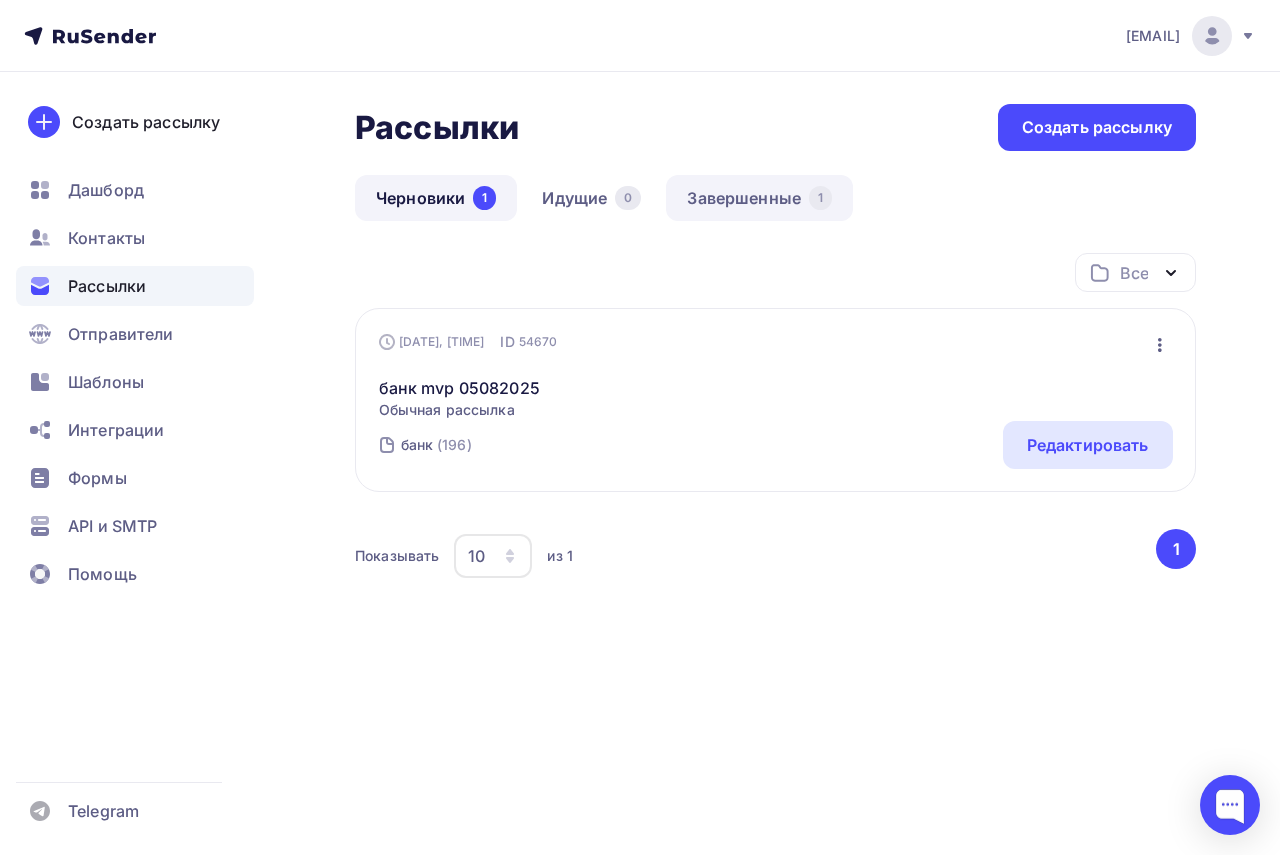 click on "Завершенные
1" at bounding box center (759, 198) 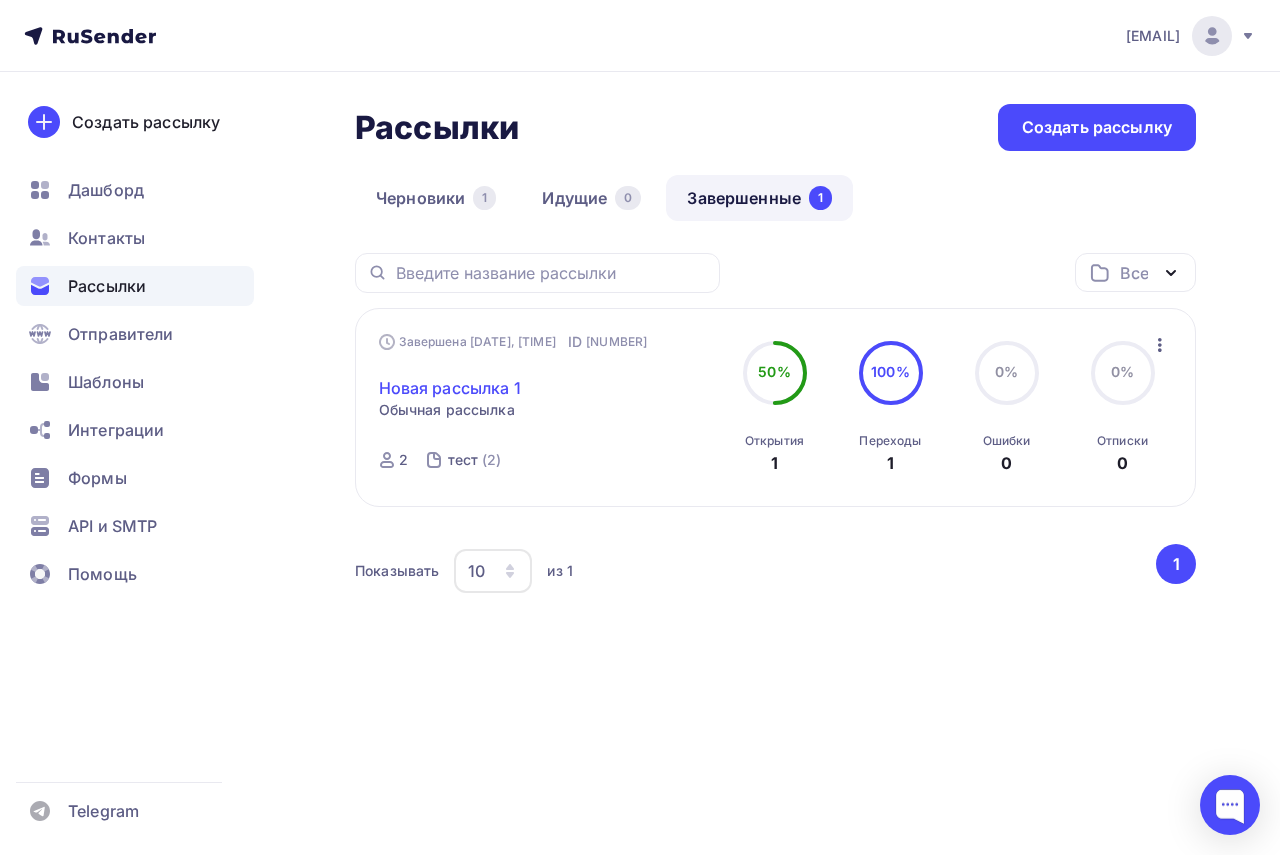 click on "Новая рассылка 1" at bounding box center [450, 388] 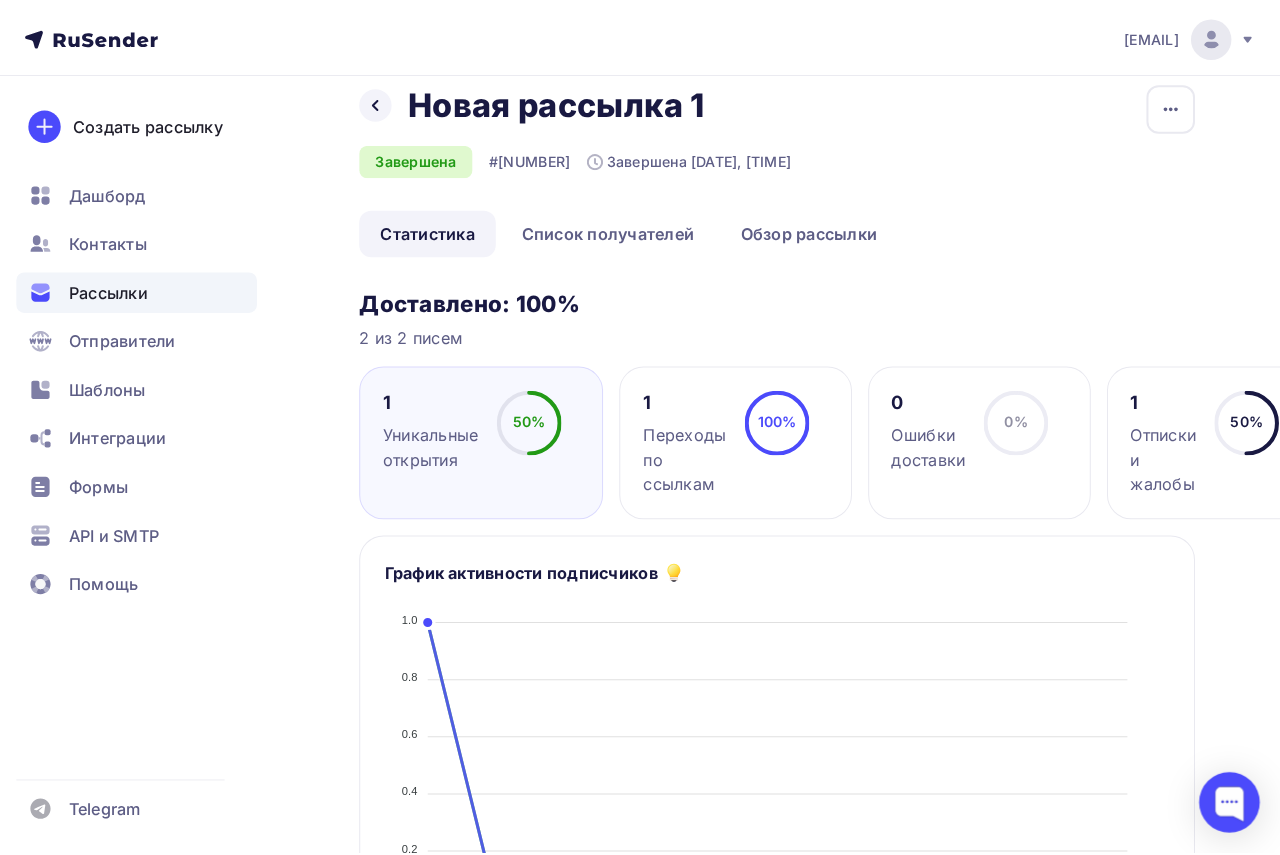 scroll, scrollTop: 0, scrollLeft: 0, axis: both 